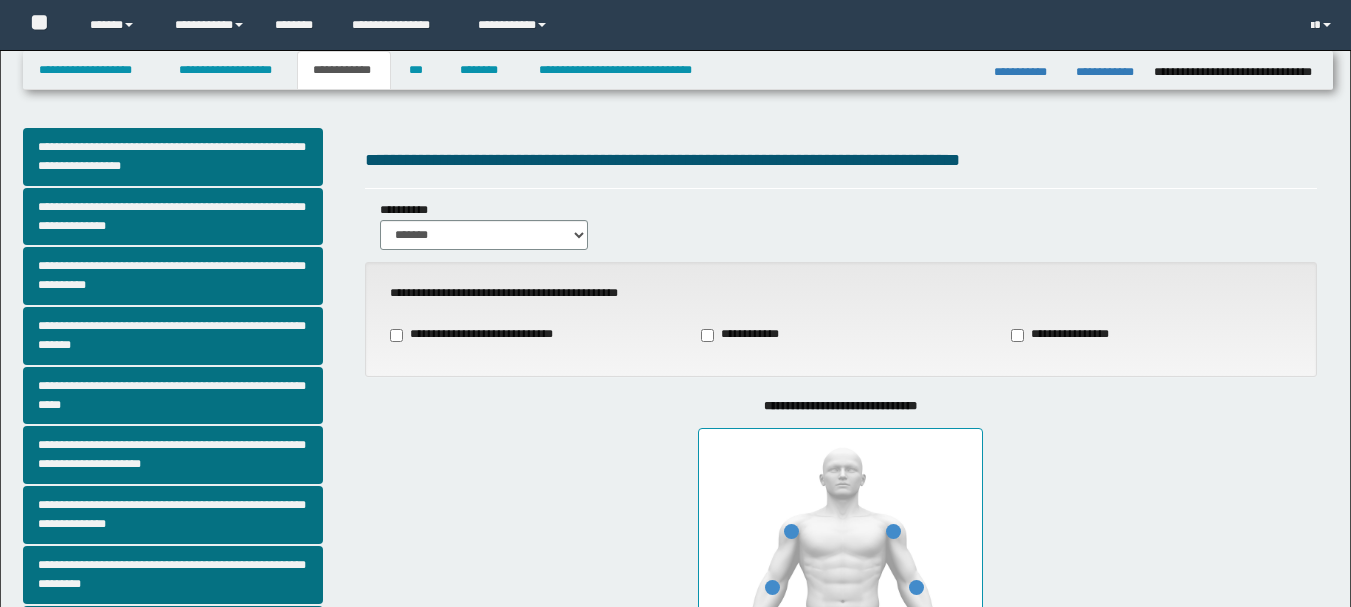 scroll, scrollTop: 568, scrollLeft: 0, axis: vertical 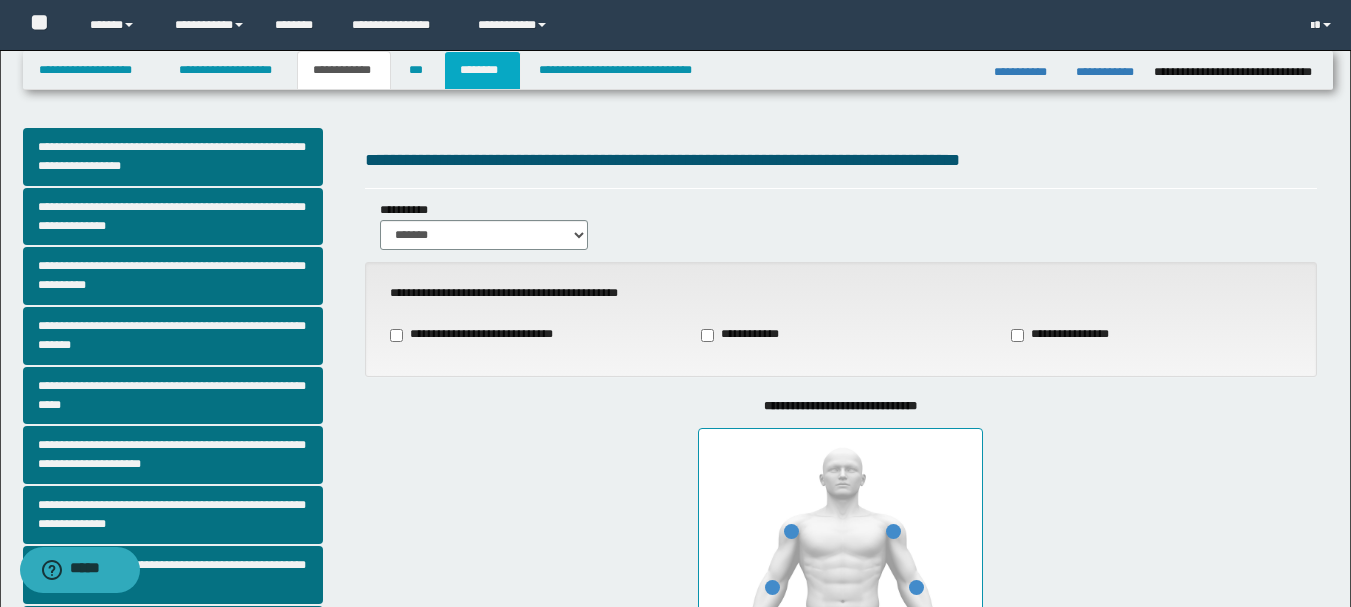 click on "********" at bounding box center [482, 70] 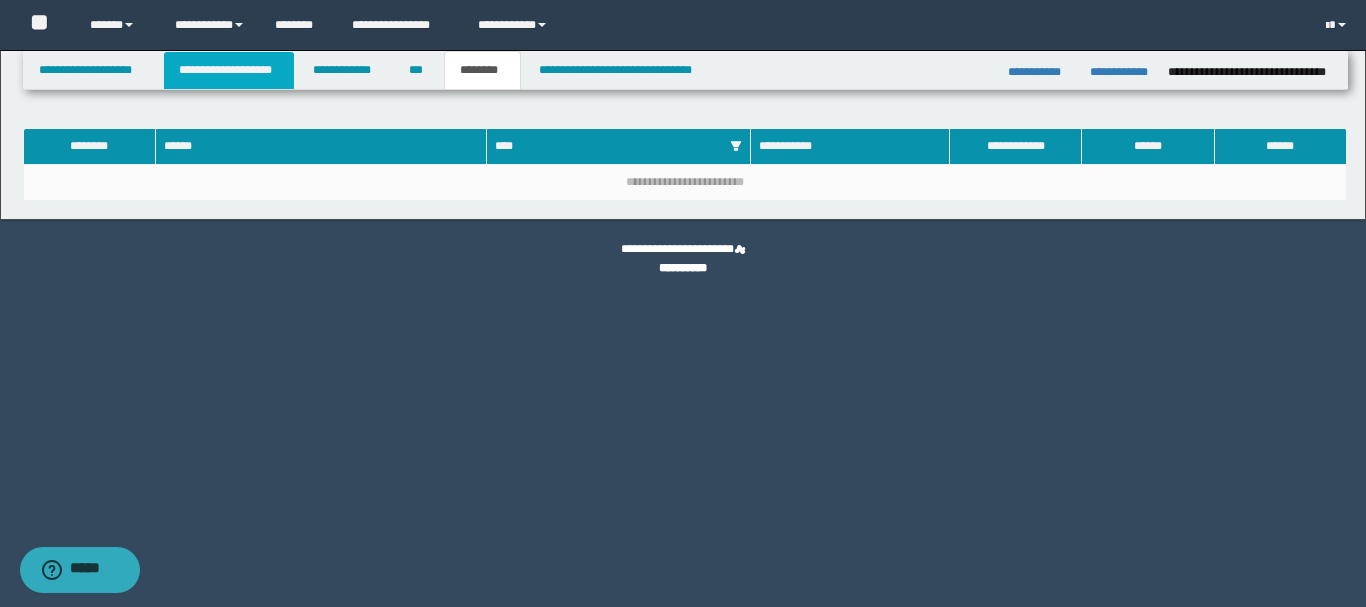 click on "**********" at bounding box center (229, 70) 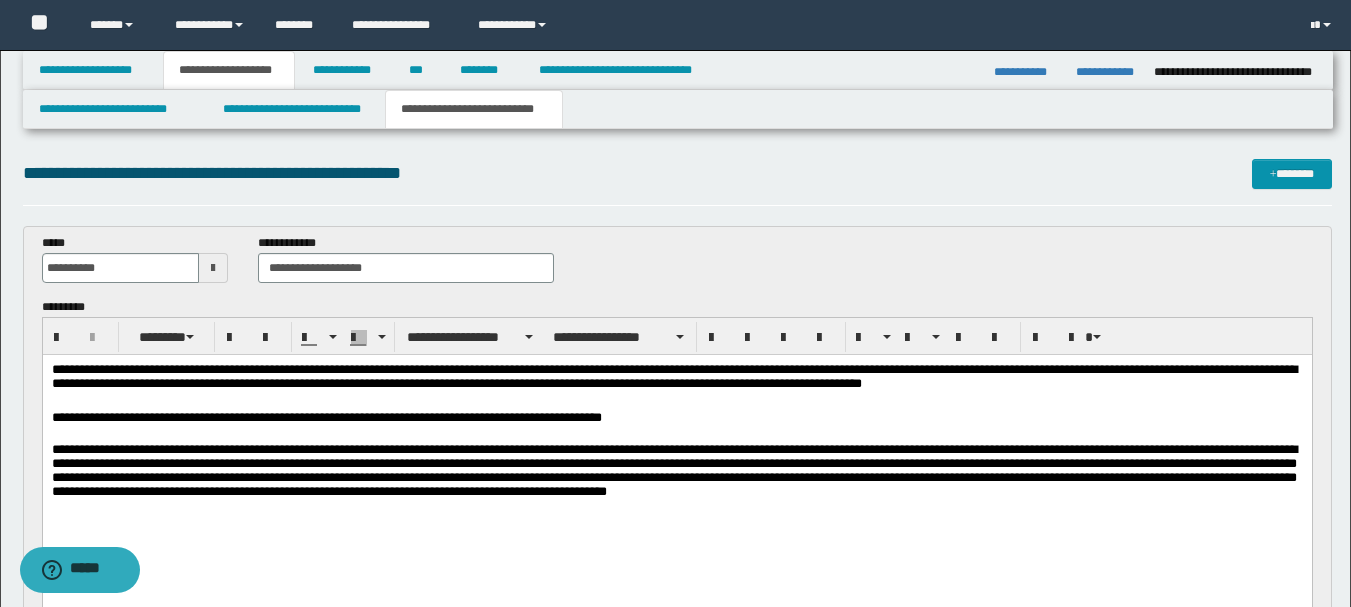 click on "**********" at bounding box center (676, 475) 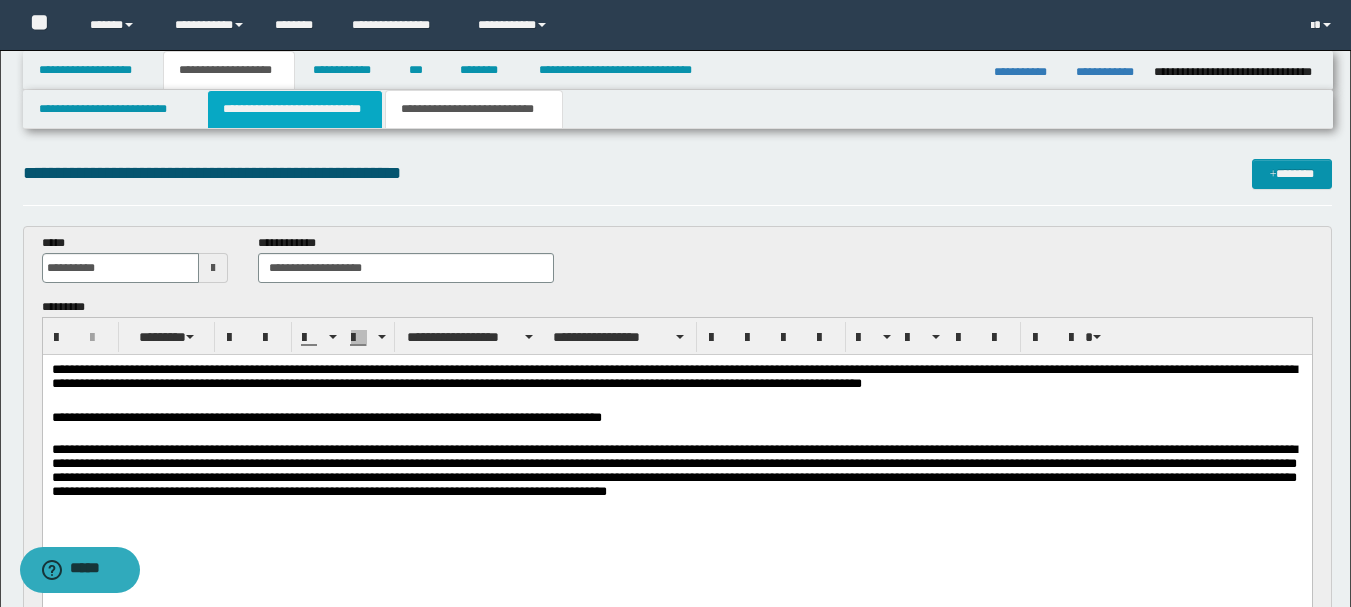 click on "**********" at bounding box center [295, 109] 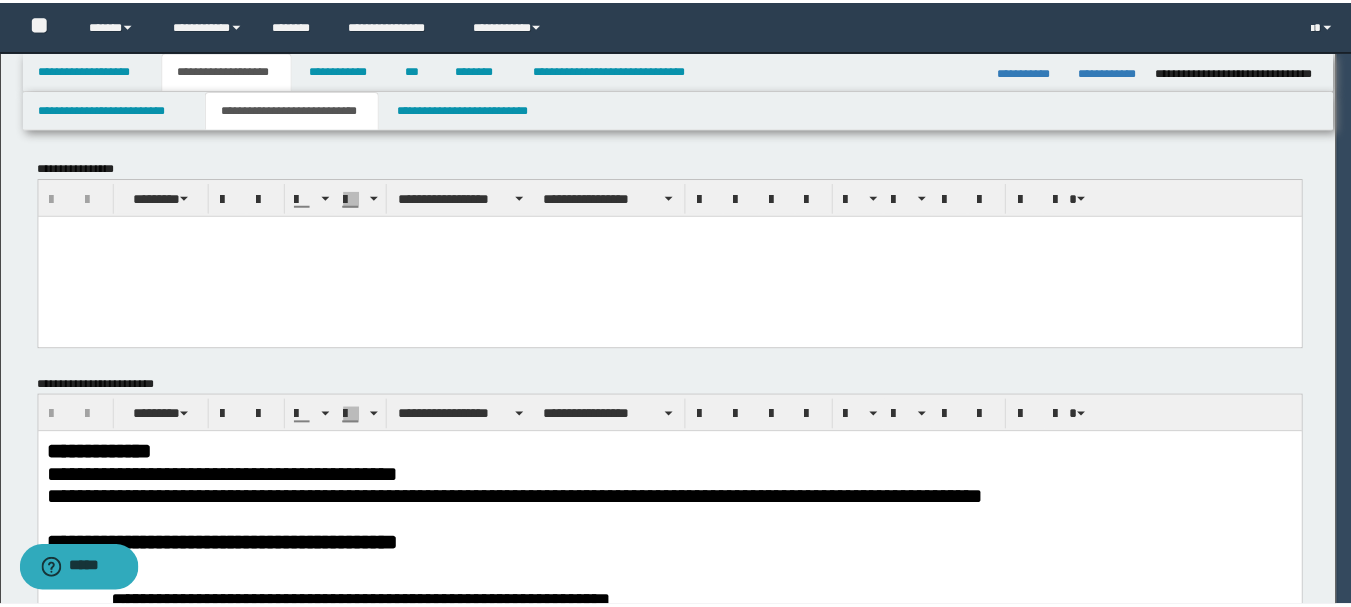 scroll, scrollTop: 0, scrollLeft: 0, axis: both 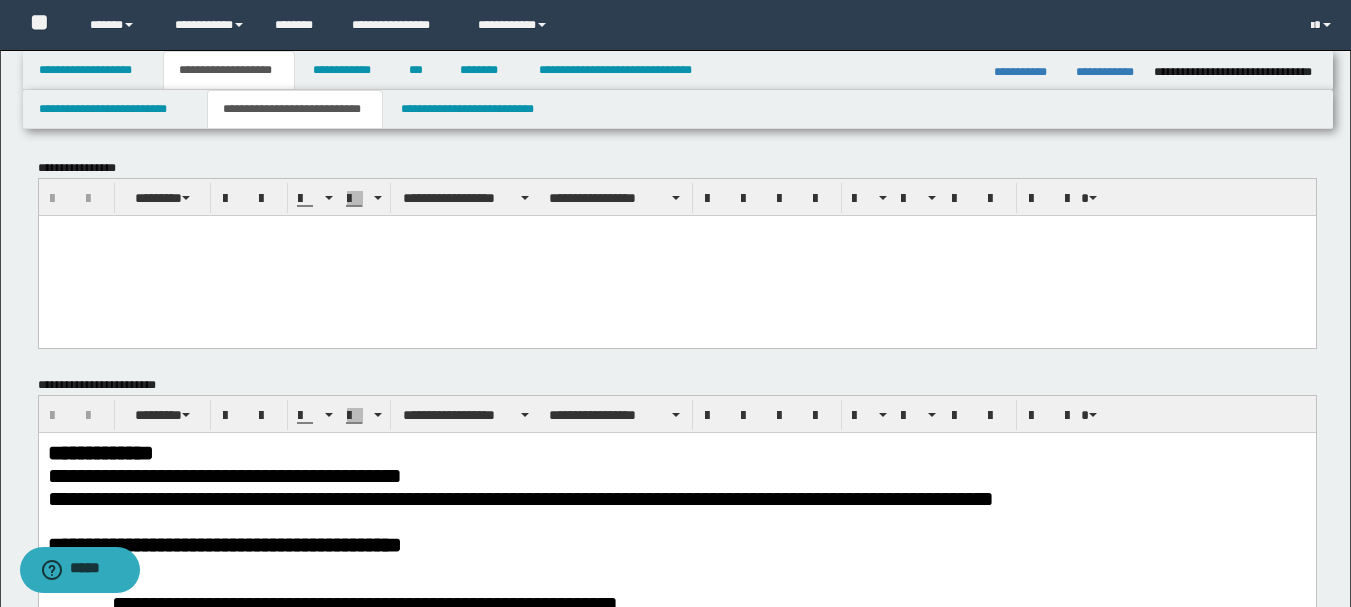 click at bounding box center [676, 255] 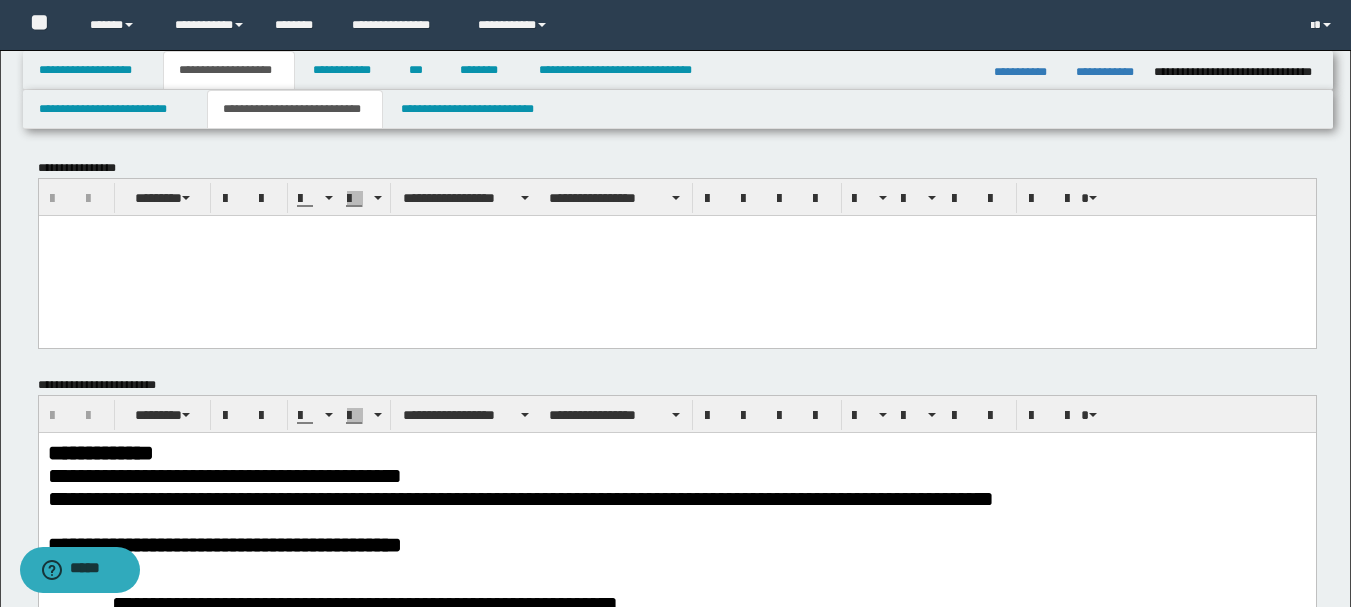 click at bounding box center [676, 255] 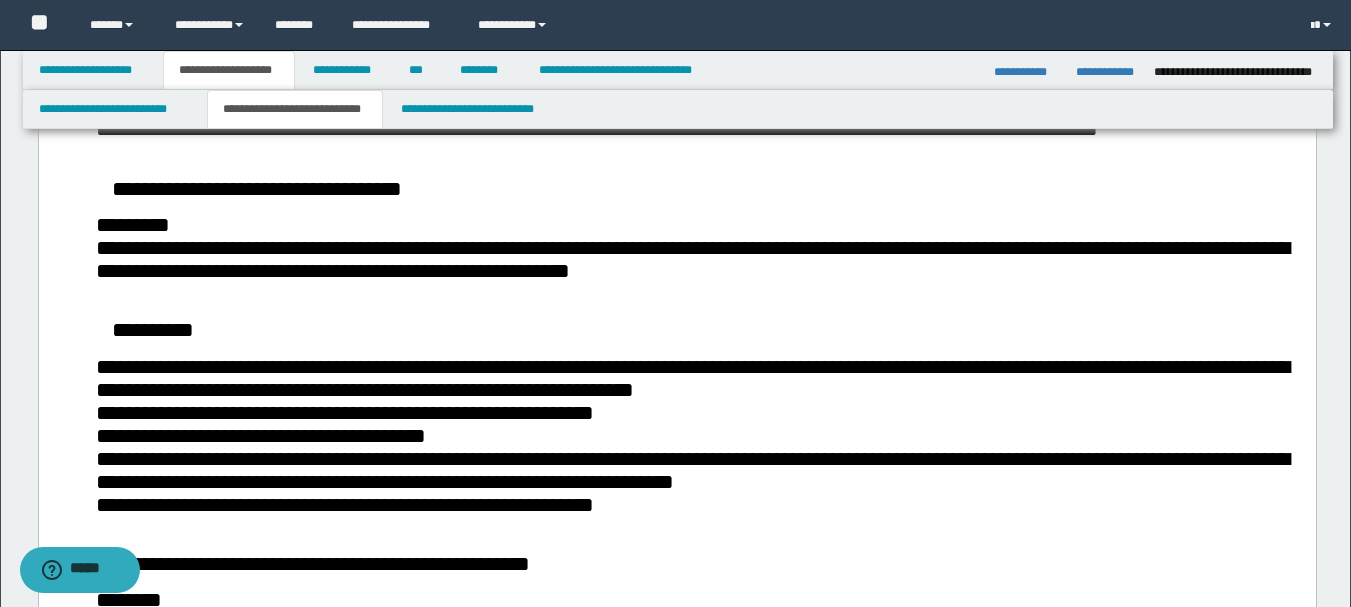 scroll, scrollTop: 1300, scrollLeft: 0, axis: vertical 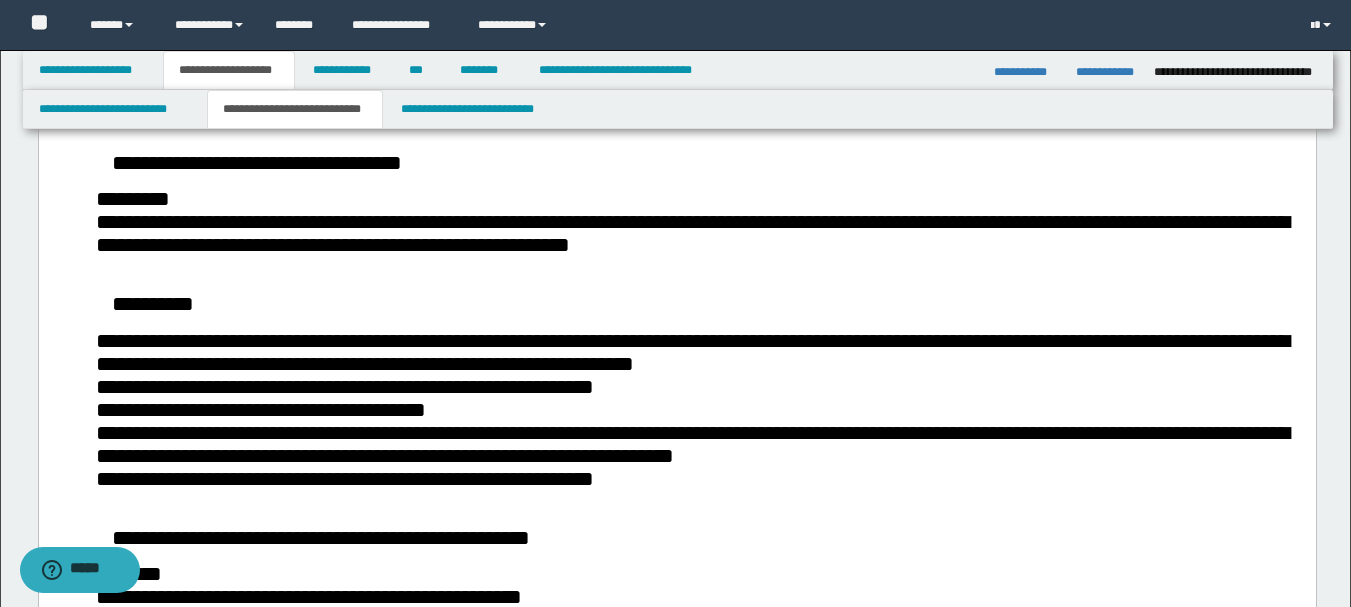 click on "*********" at bounding box center (700, 198) 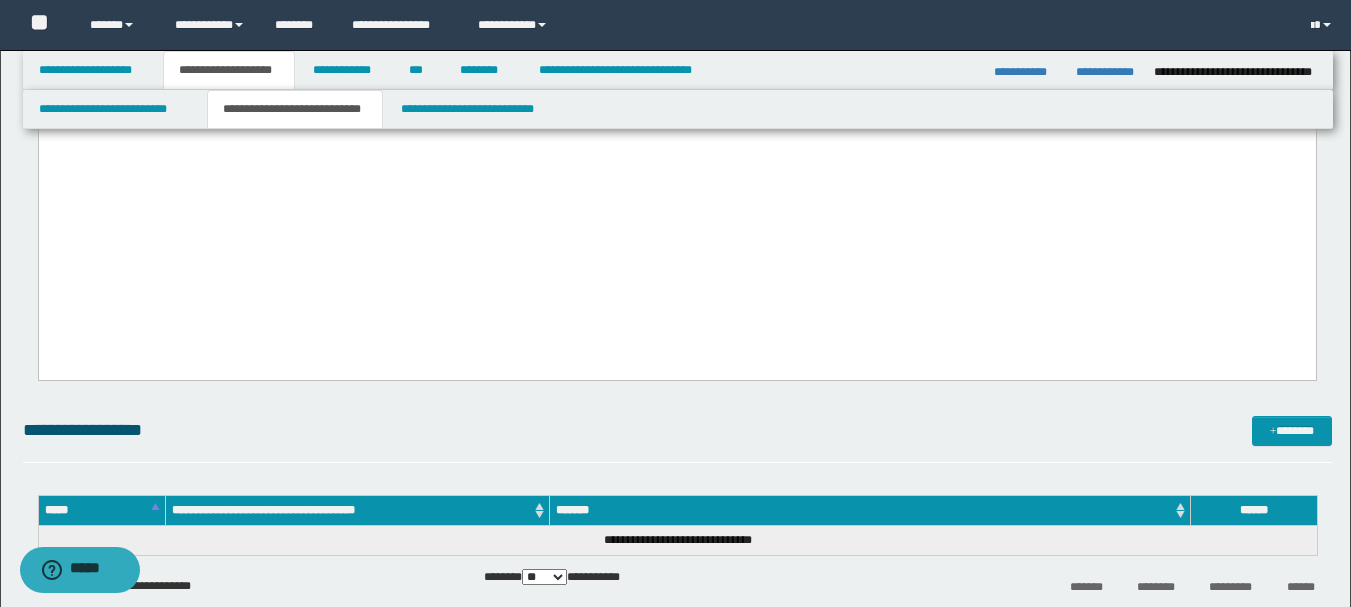 scroll, scrollTop: 2100, scrollLeft: 0, axis: vertical 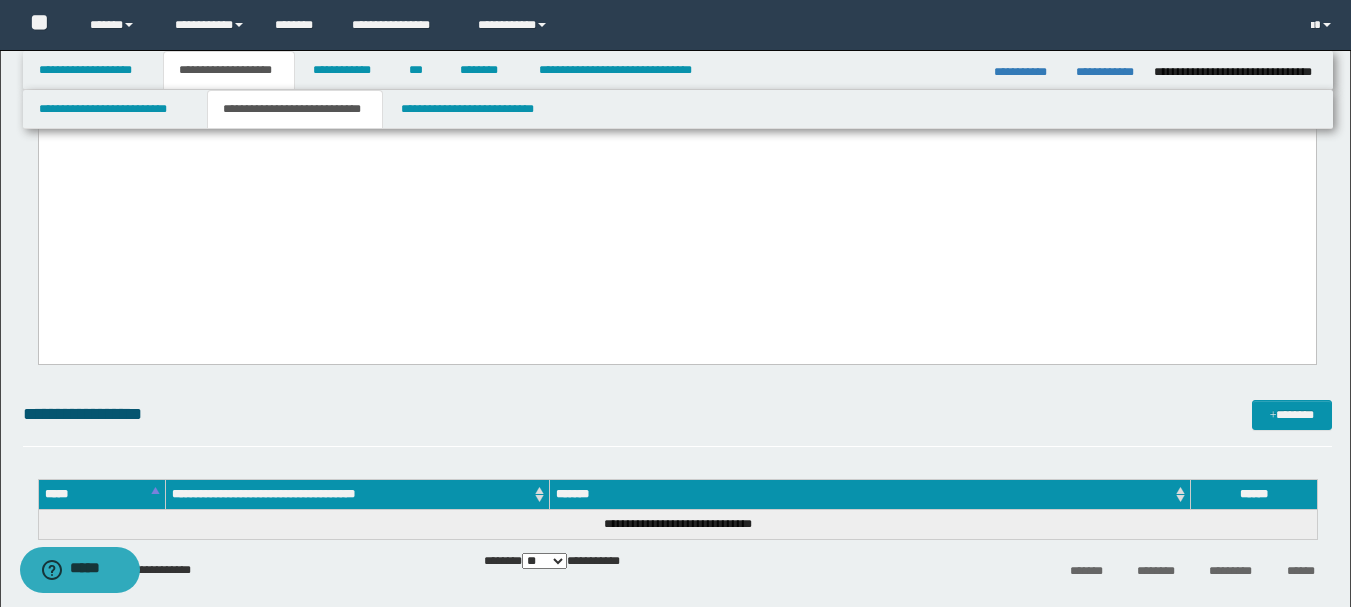 click on "**********" at bounding box center [676, -770] 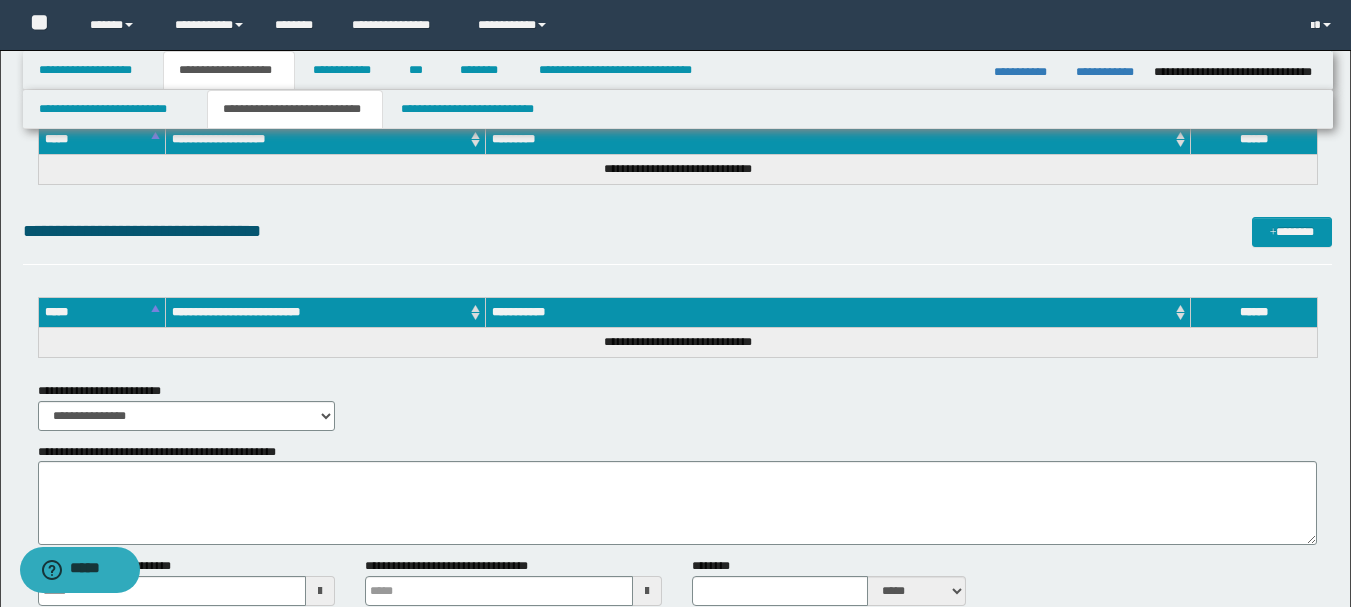 scroll, scrollTop: 2971, scrollLeft: 0, axis: vertical 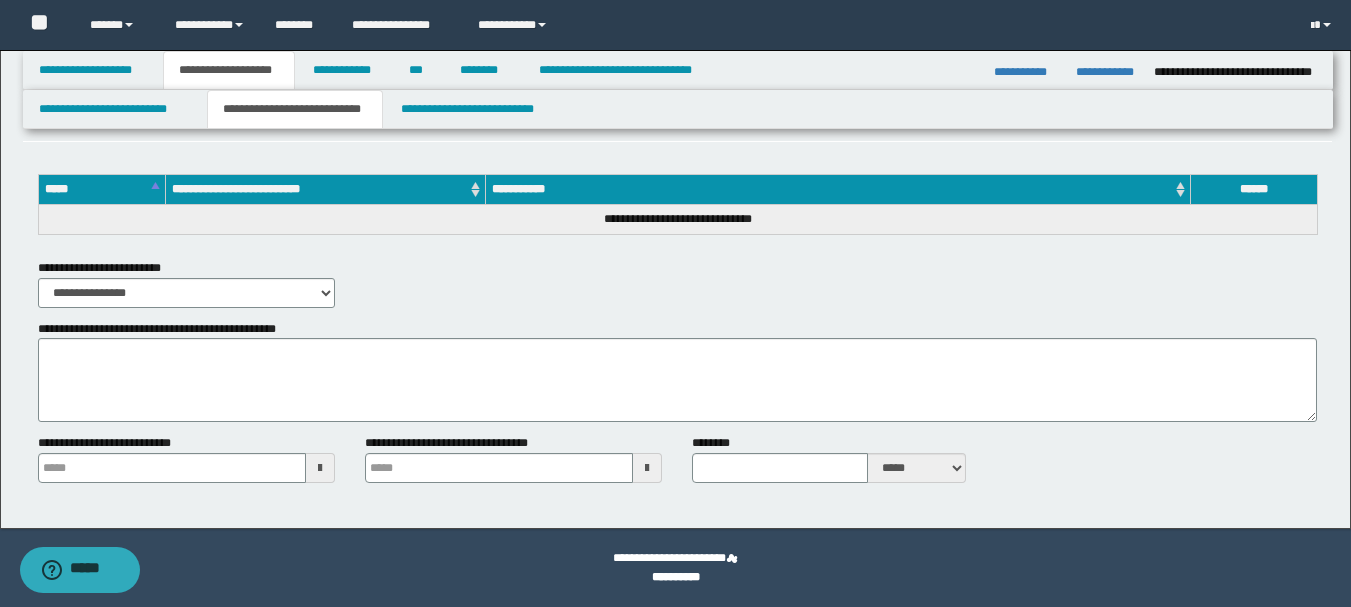 click on "**********" at bounding box center (677, 371) 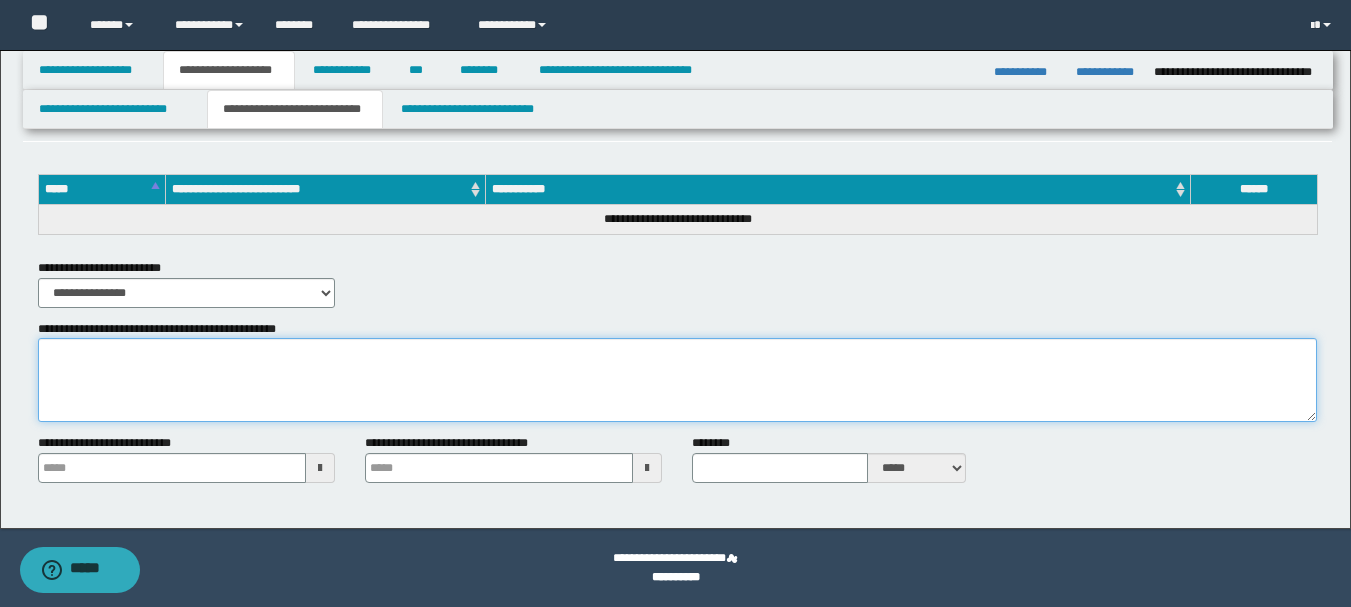 click on "**********" at bounding box center (677, 380) 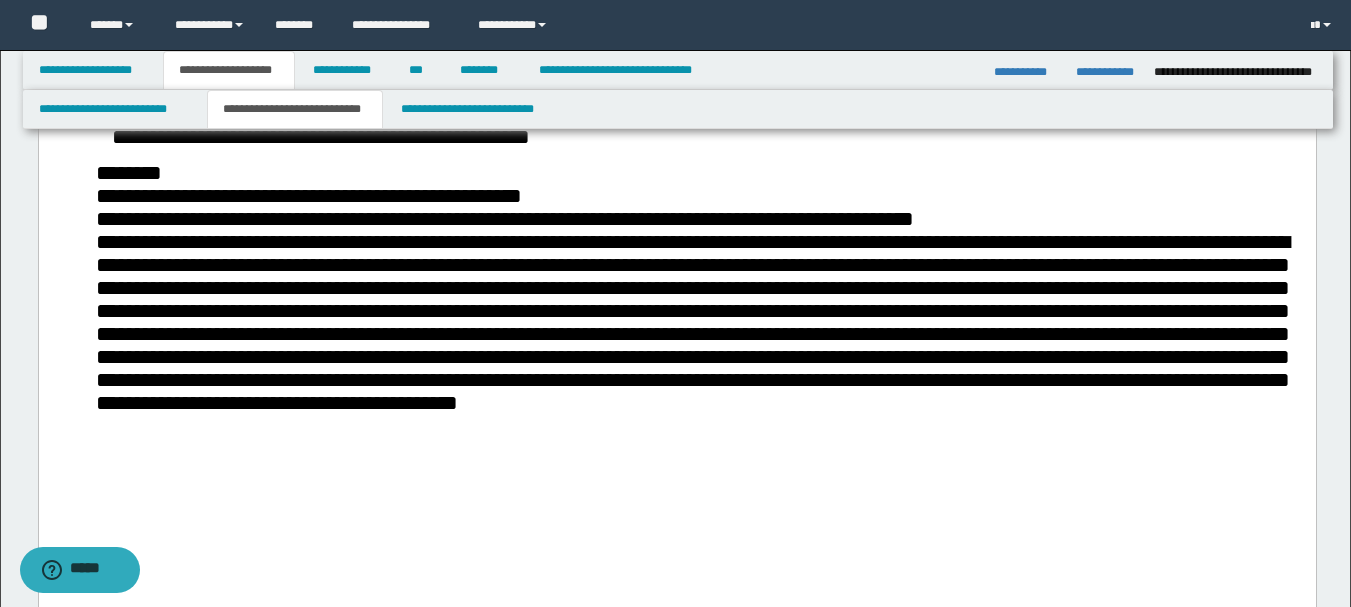 scroll, scrollTop: 1671, scrollLeft: 0, axis: vertical 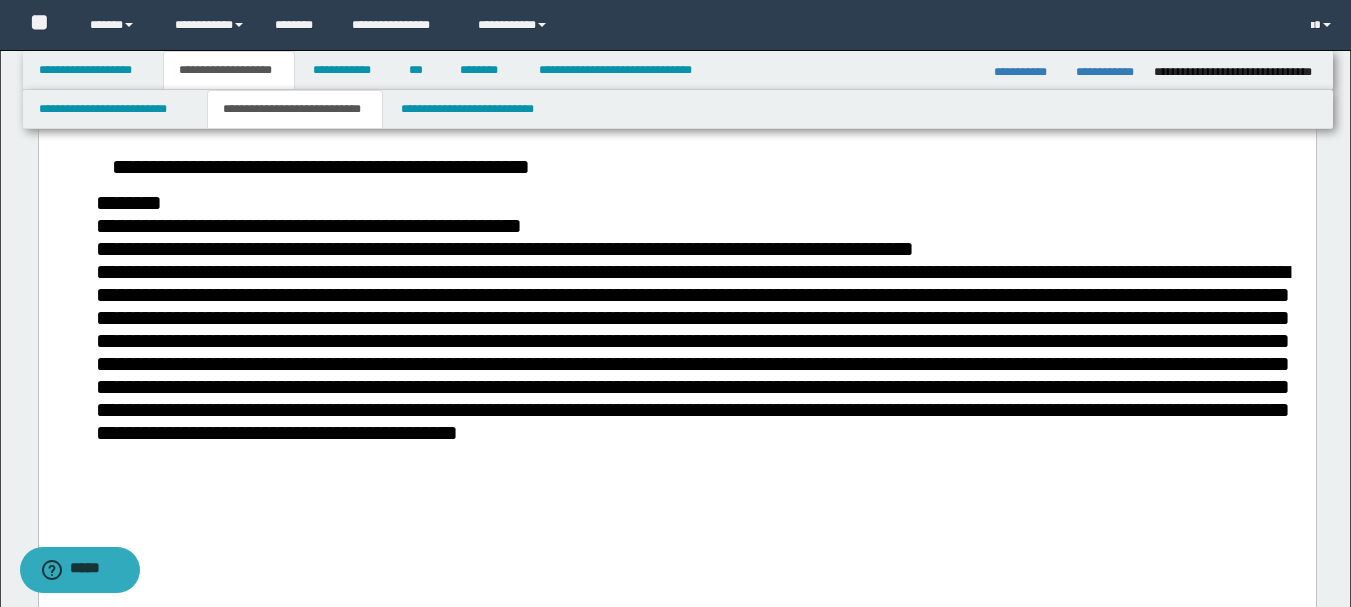 click on "********" at bounding box center (700, 202) 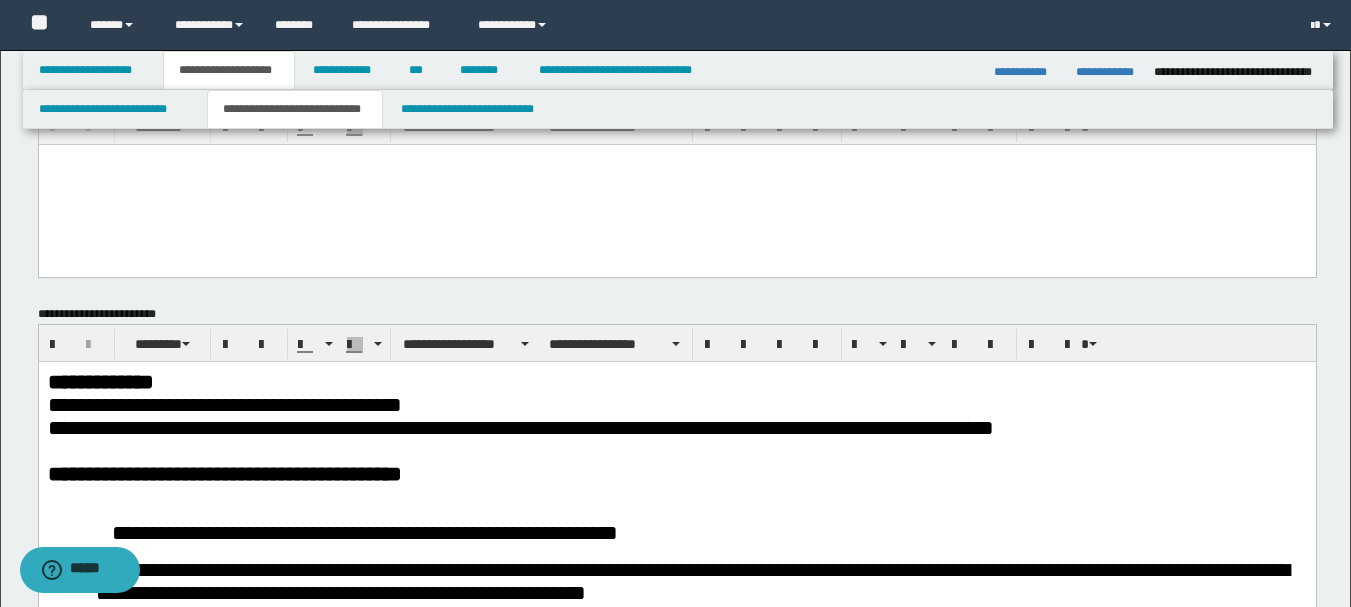 scroll, scrollTop: 0, scrollLeft: 0, axis: both 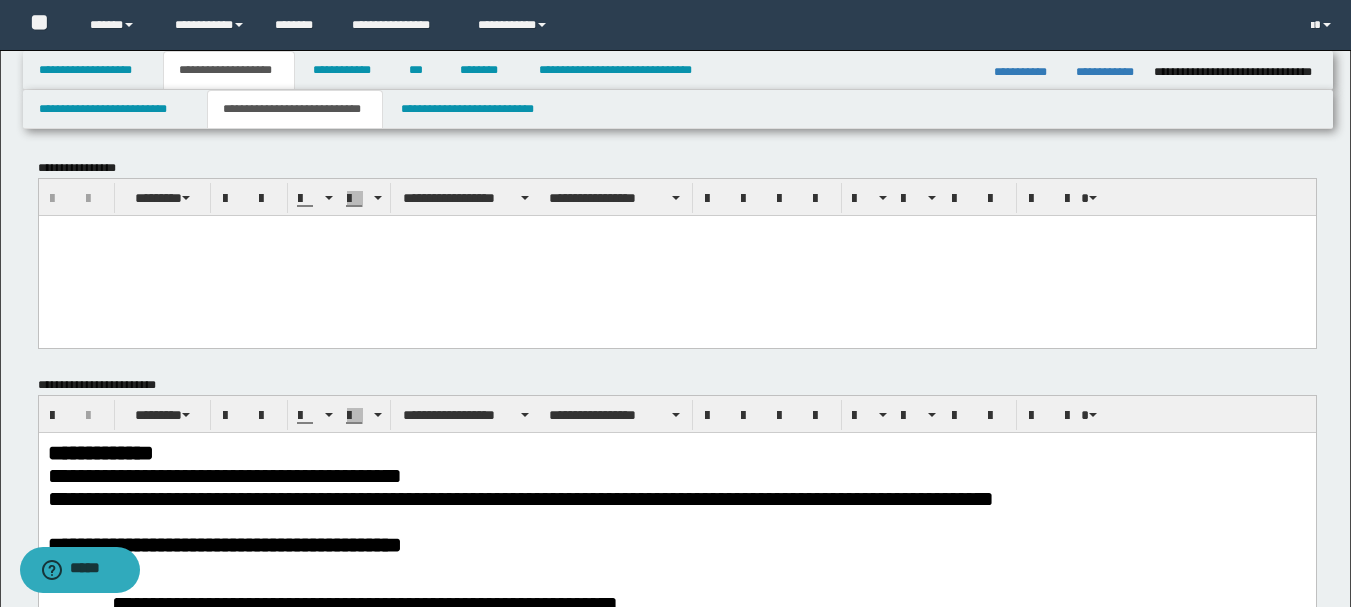 click at bounding box center (676, 255) 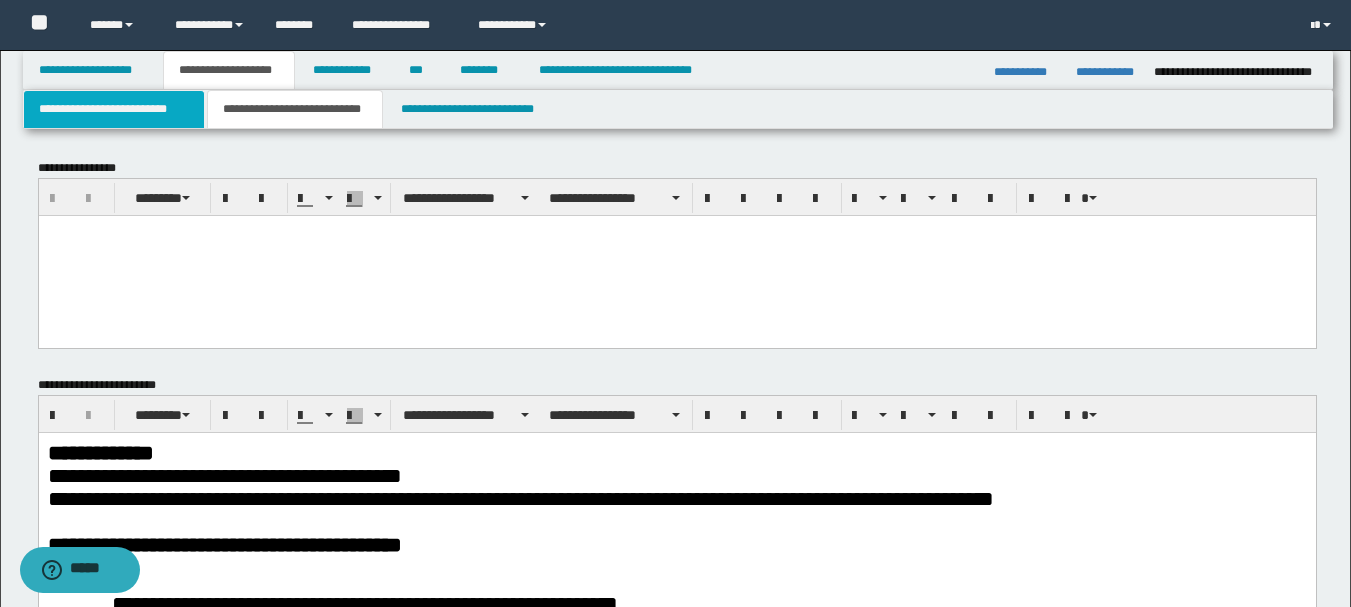 click on "**********" at bounding box center [114, 109] 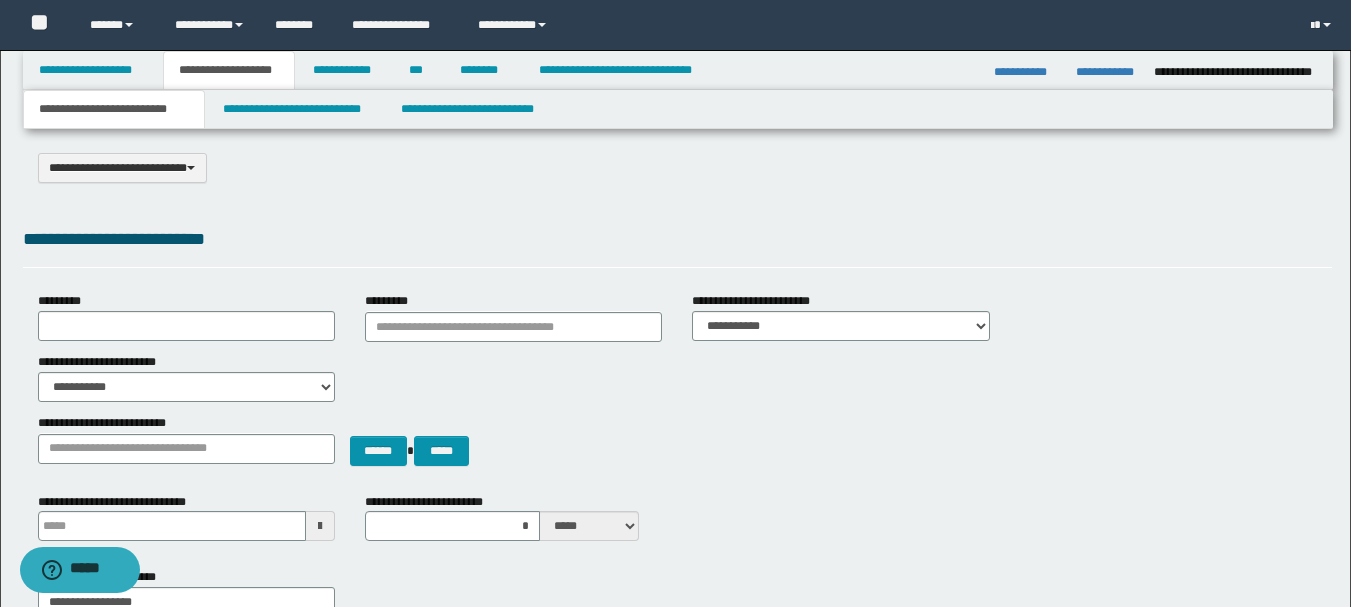 scroll, scrollTop: 0, scrollLeft: 0, axis: both 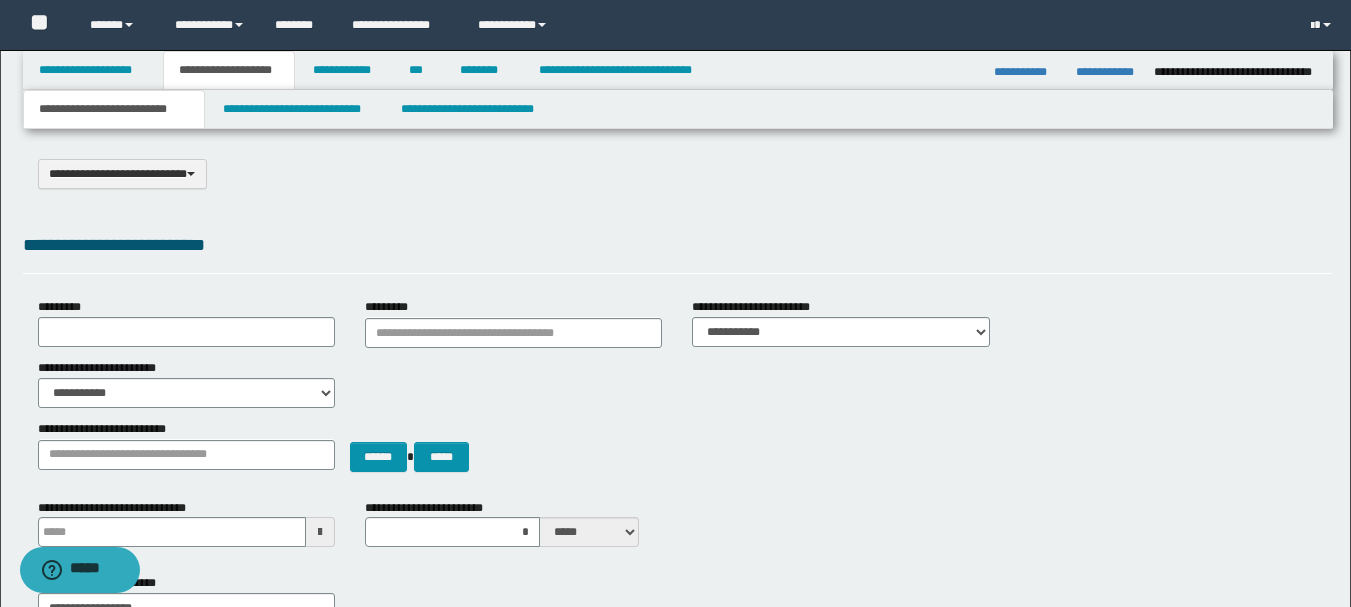 click on "**********" at bounding box center [677, 249] 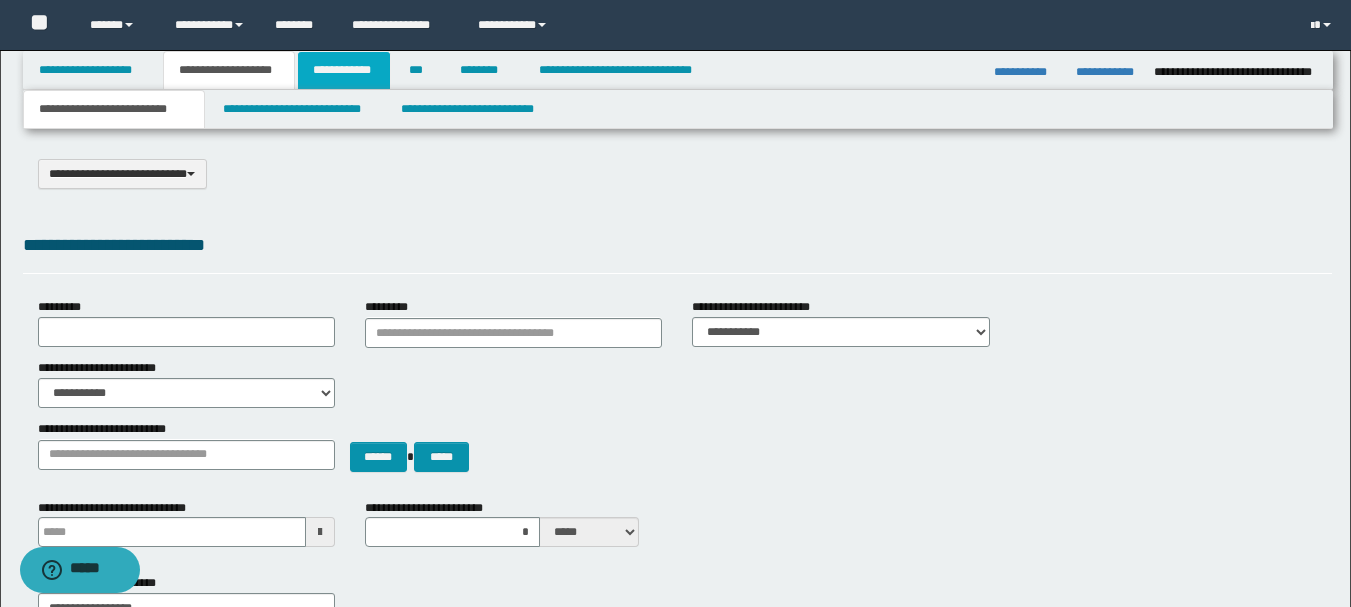 click on "**********" at bounding box center [344, 70] 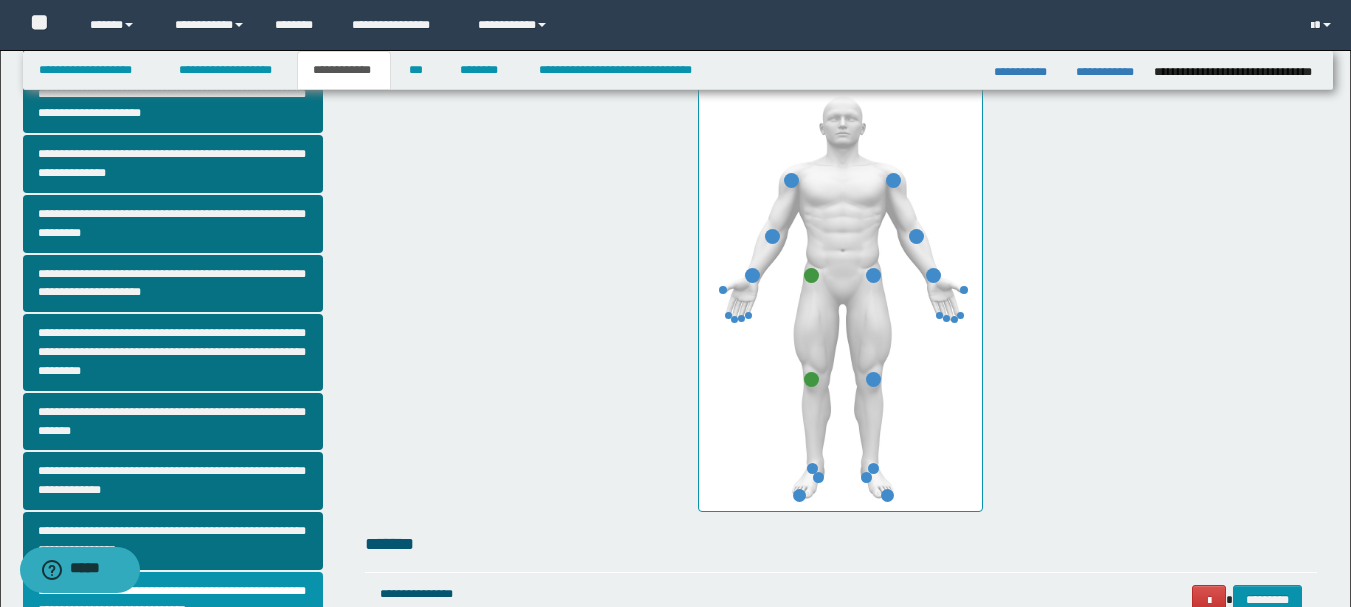 scroll, scrollTop: 400, scrollLeft: 0, axis: vertical 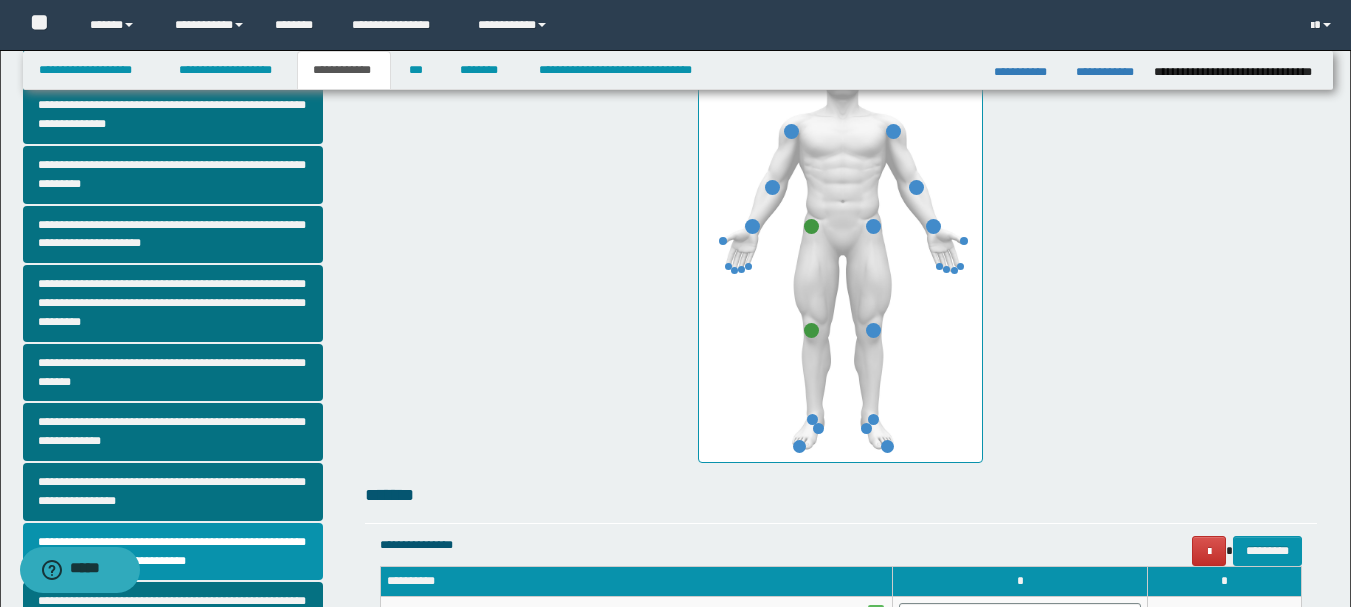 click on "**********" at bounding box center [841, 230] 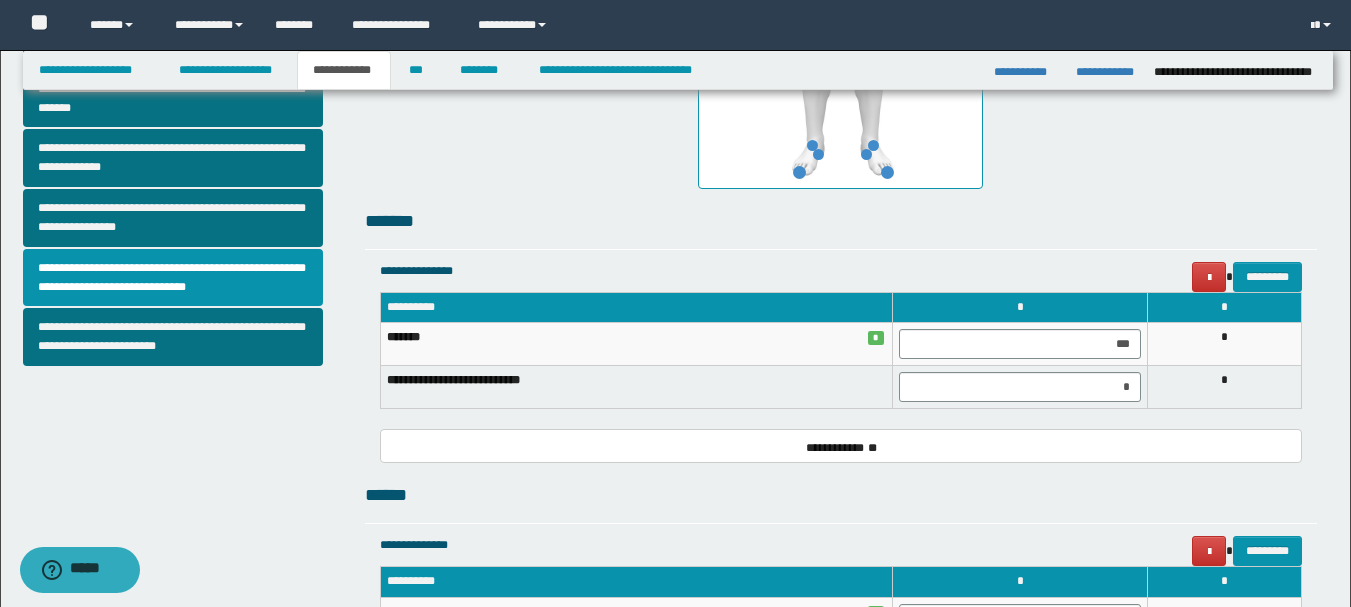 scroll, scrollTop: 700, scrollLeft: 0, axis: vertical 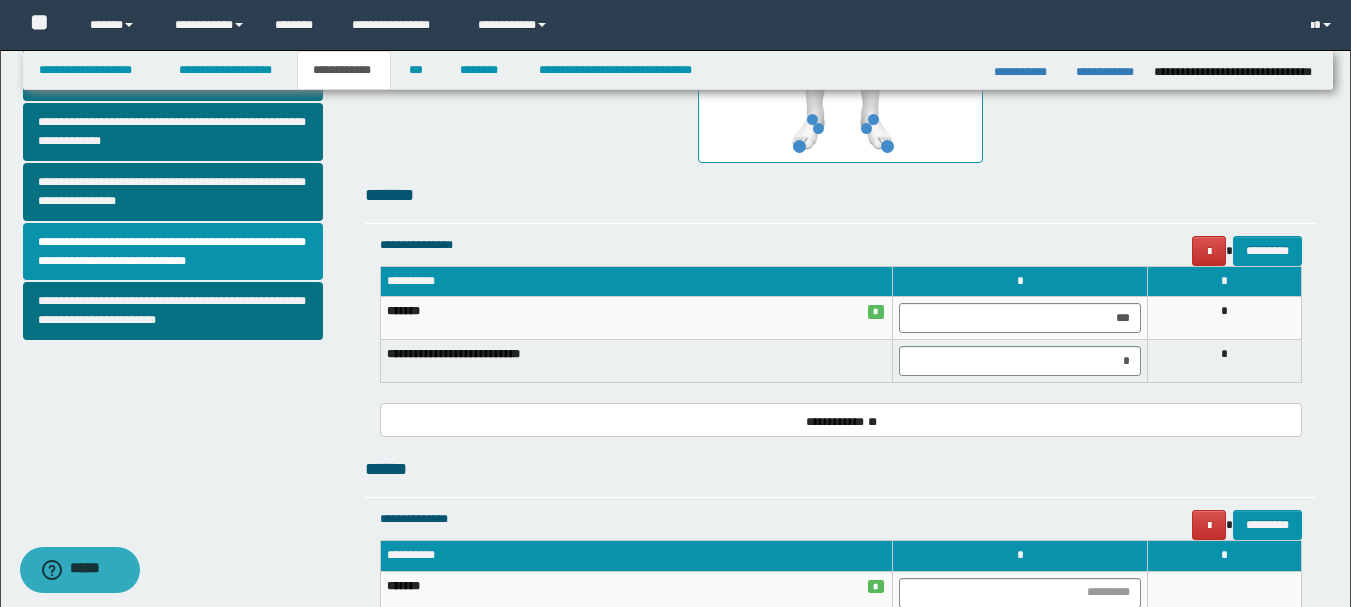 click on "**********" at bounding box center (841, 309) 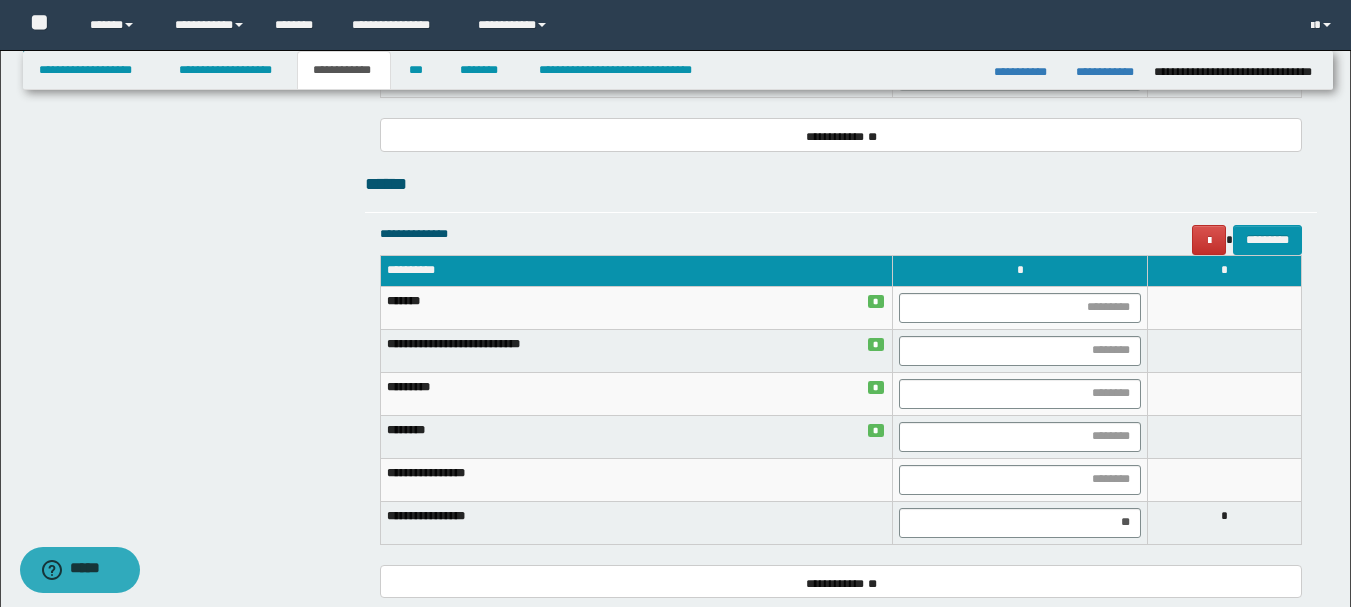 scroll, scrollTop: 1000, scrollLeft: 0, axis: vertical 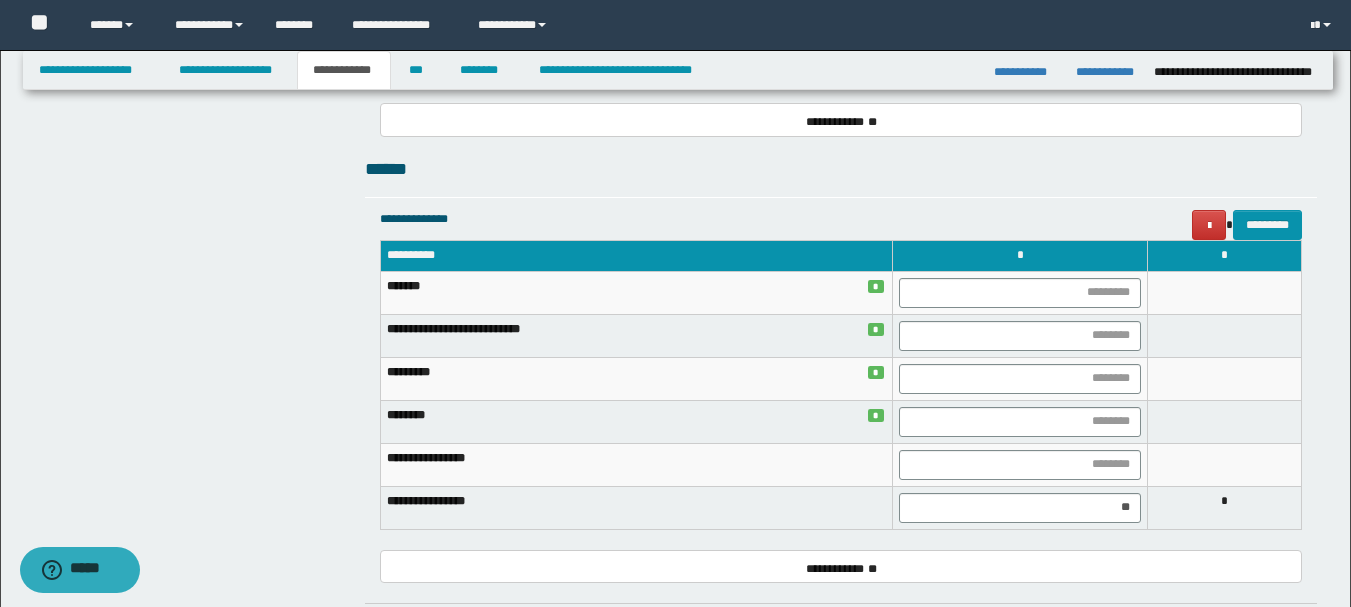 click on "**********" at bounding box center (677, 30) 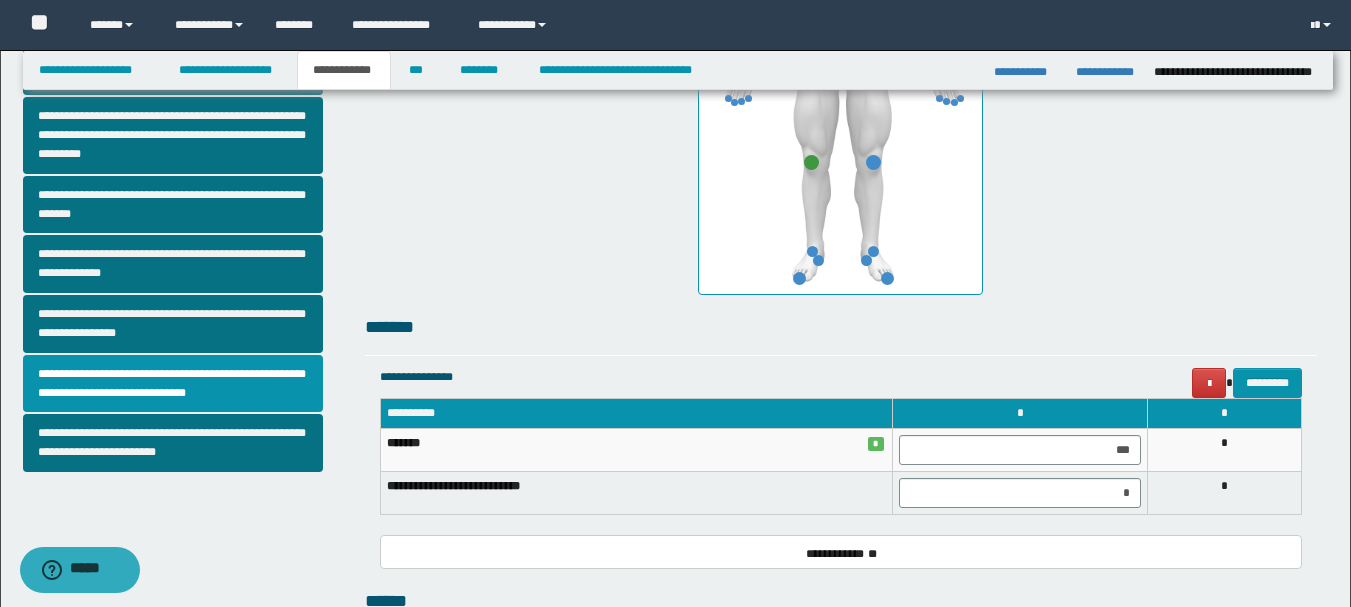 scroll, scrollTop: 534, scrollLeft: 0, axis: vertical 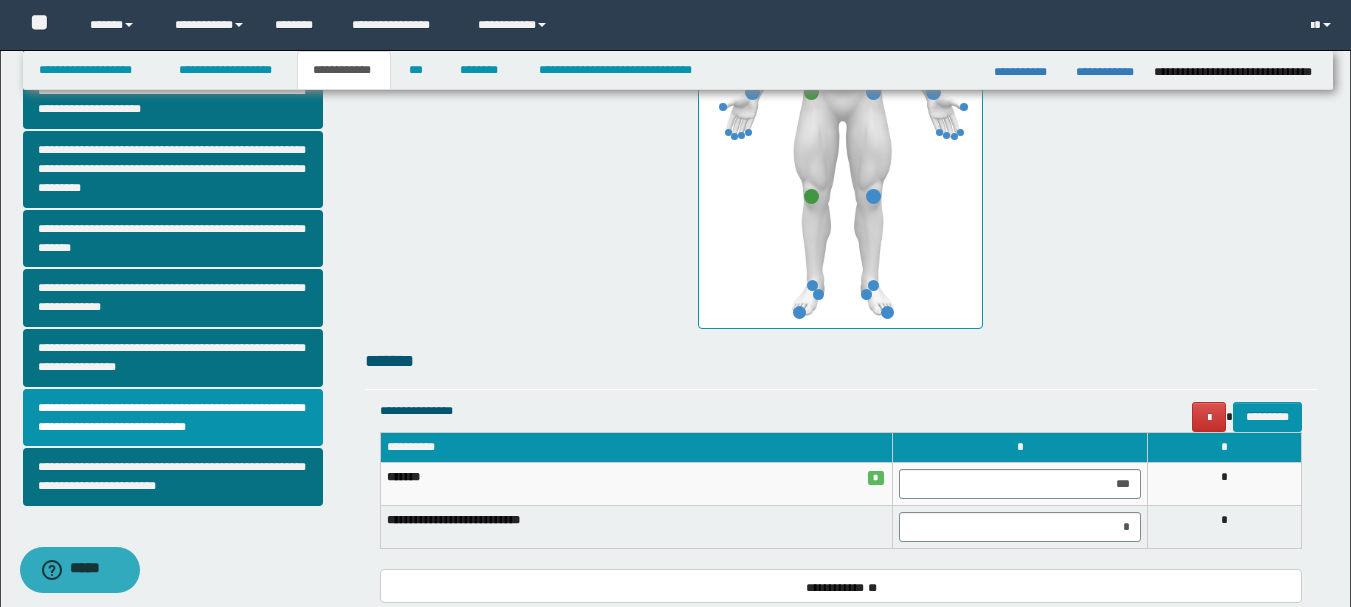 click on "**********" at bounding box center (841, 505) 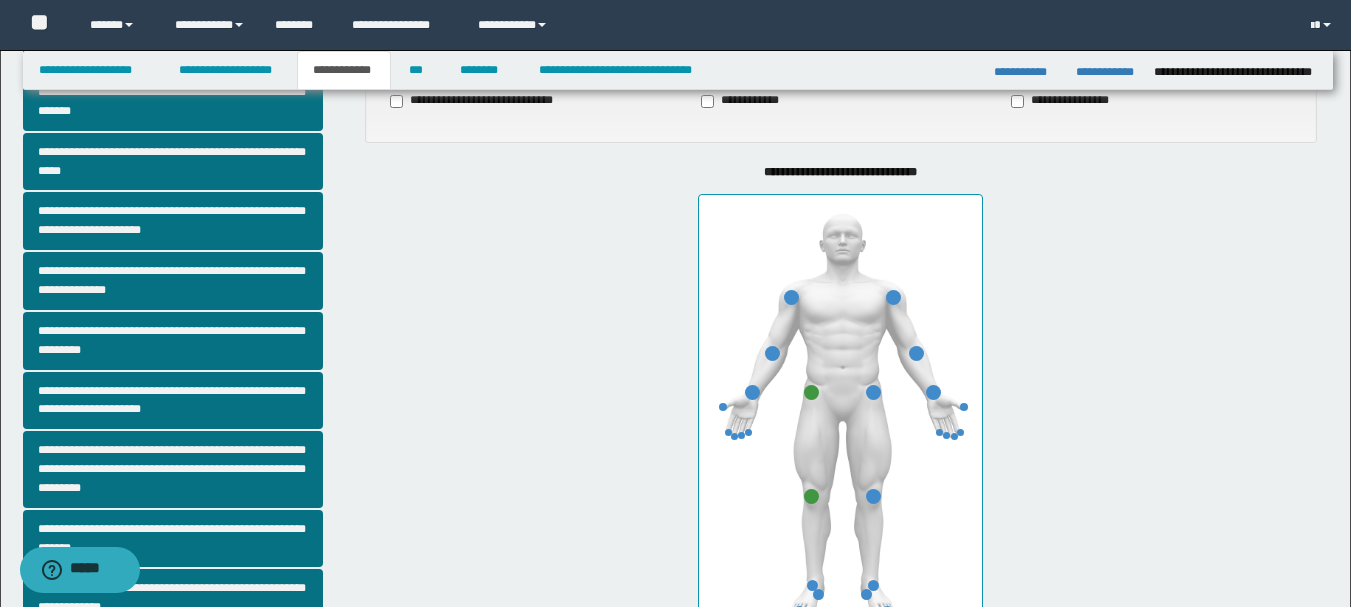 scroll, scrollTop: 134, scrollLeft: 0, axis: vertical 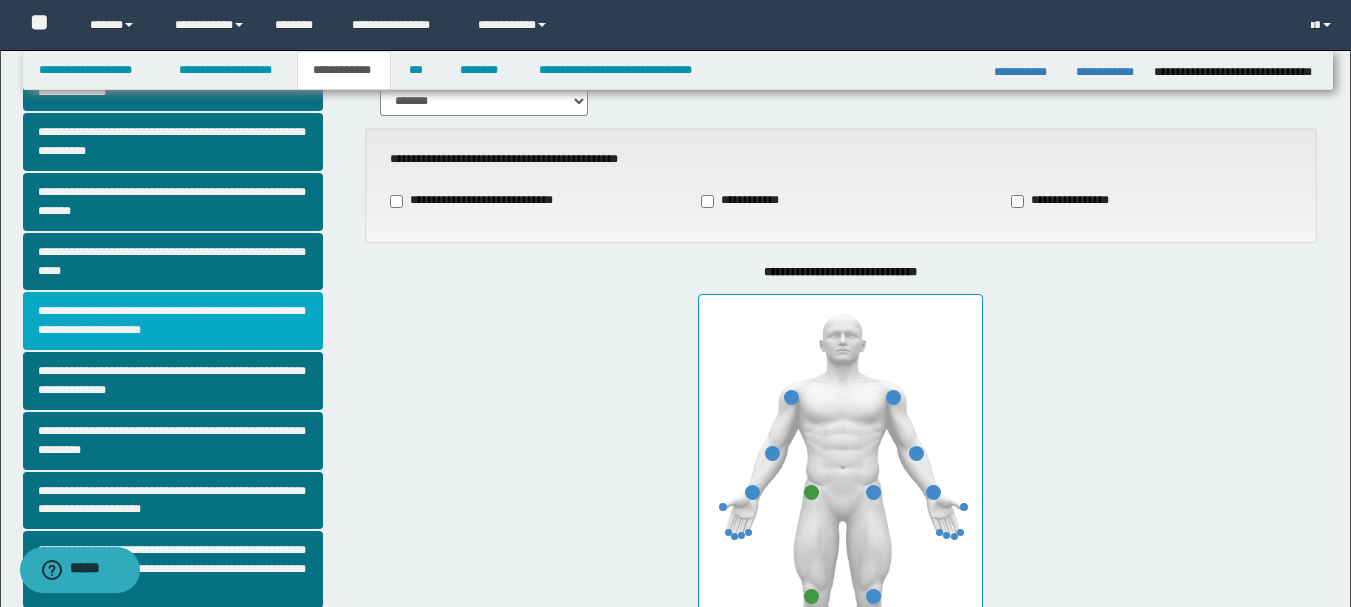 click on "**********" at bounding box center (173, 321) 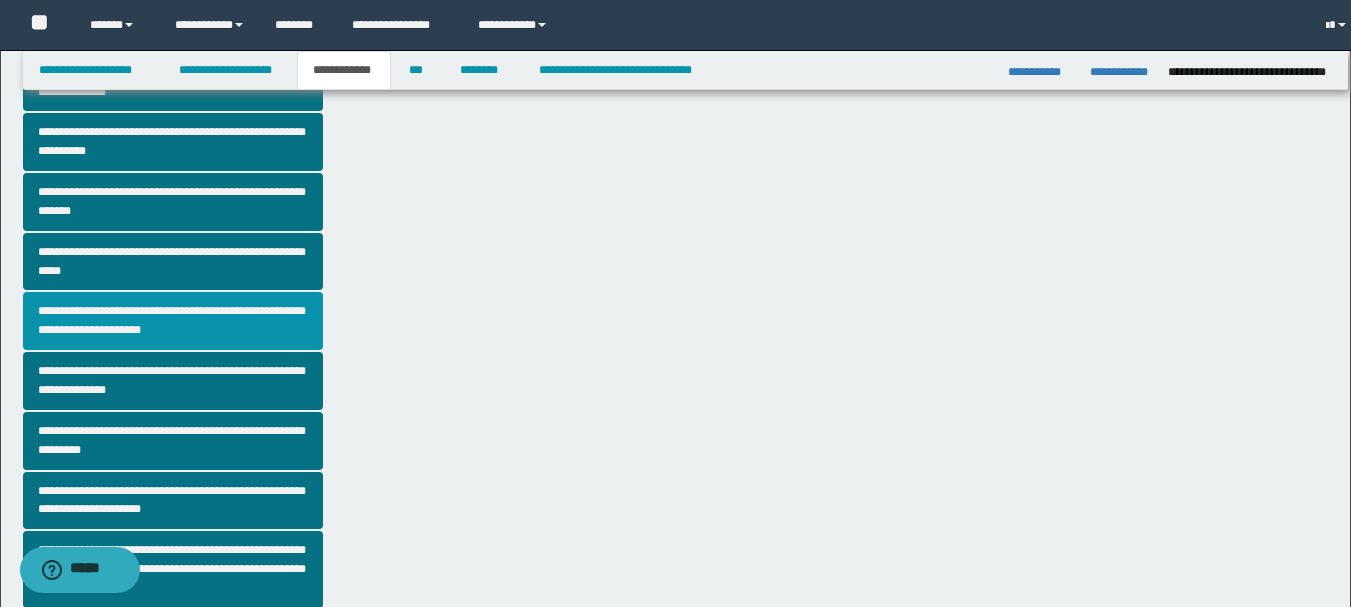 scroll, scrollTop: 0, scrollLeft: 0, axis: both 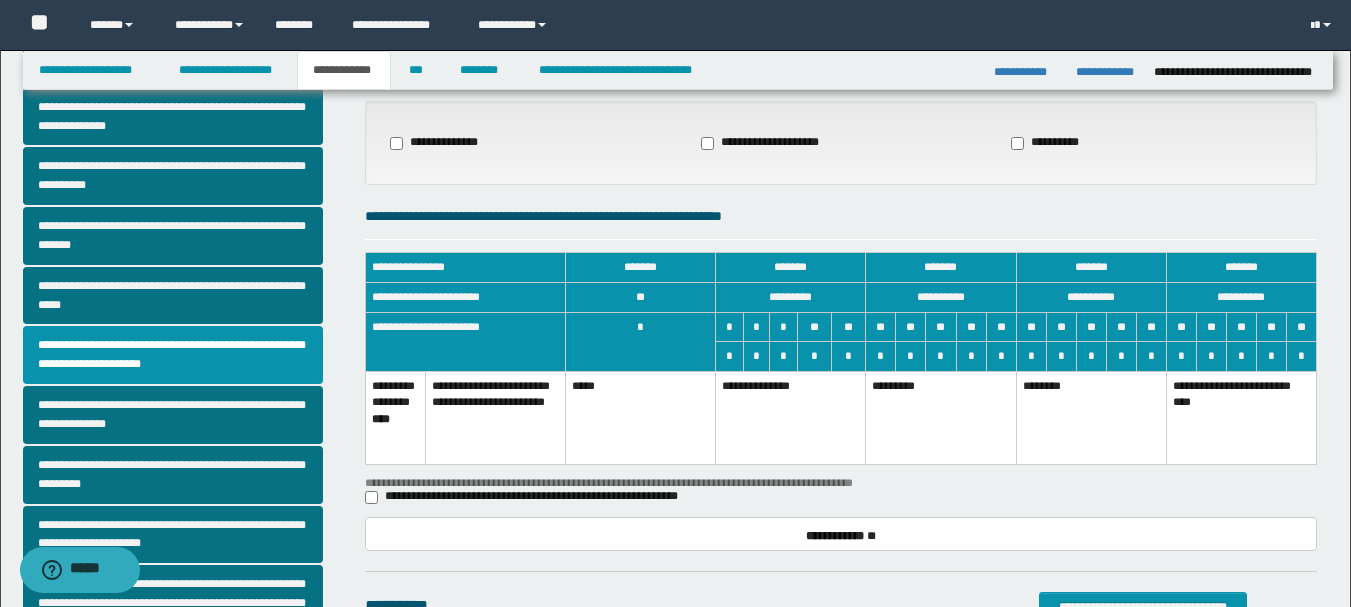 click on "**********" at bounding box center (841, 216) 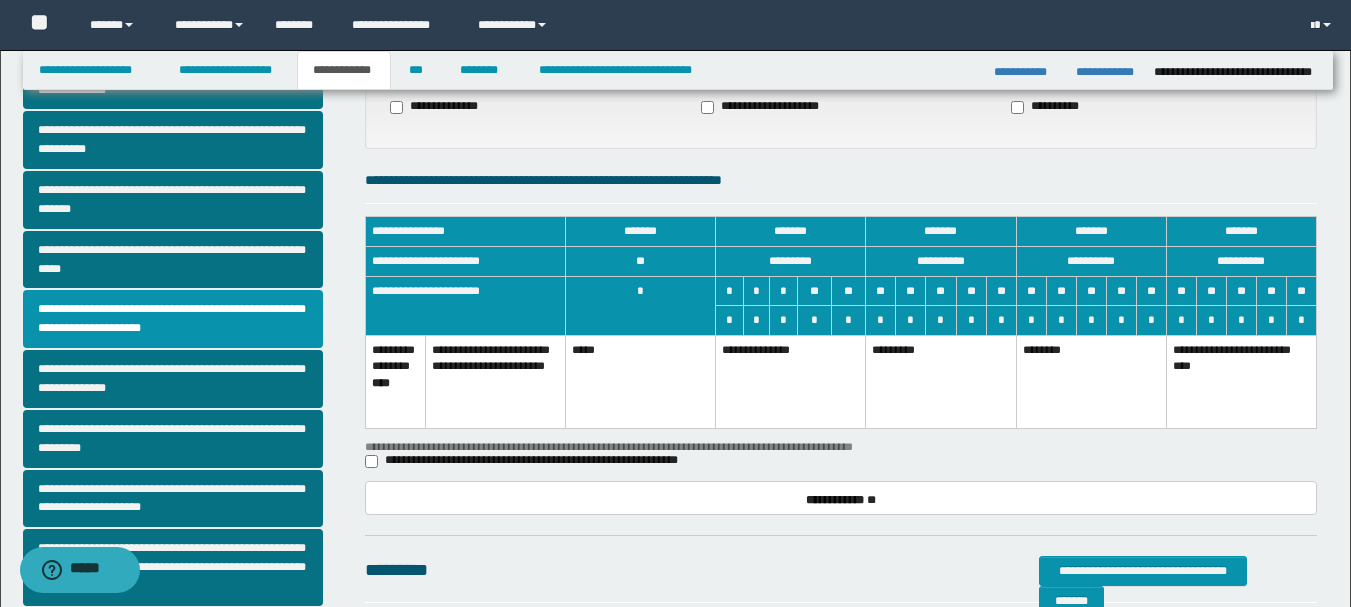 scroll, scrollTop: 200, scrollLeft: 0, axis: vertical 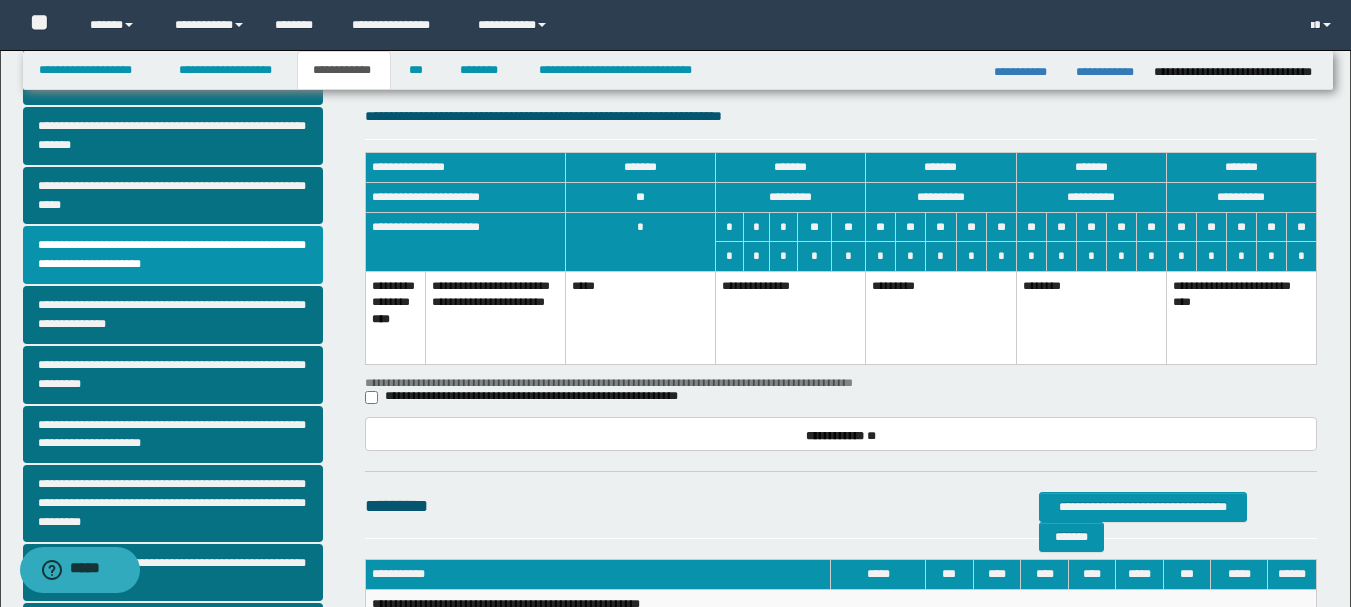 click on "**********" at bounding box center (791, 317) 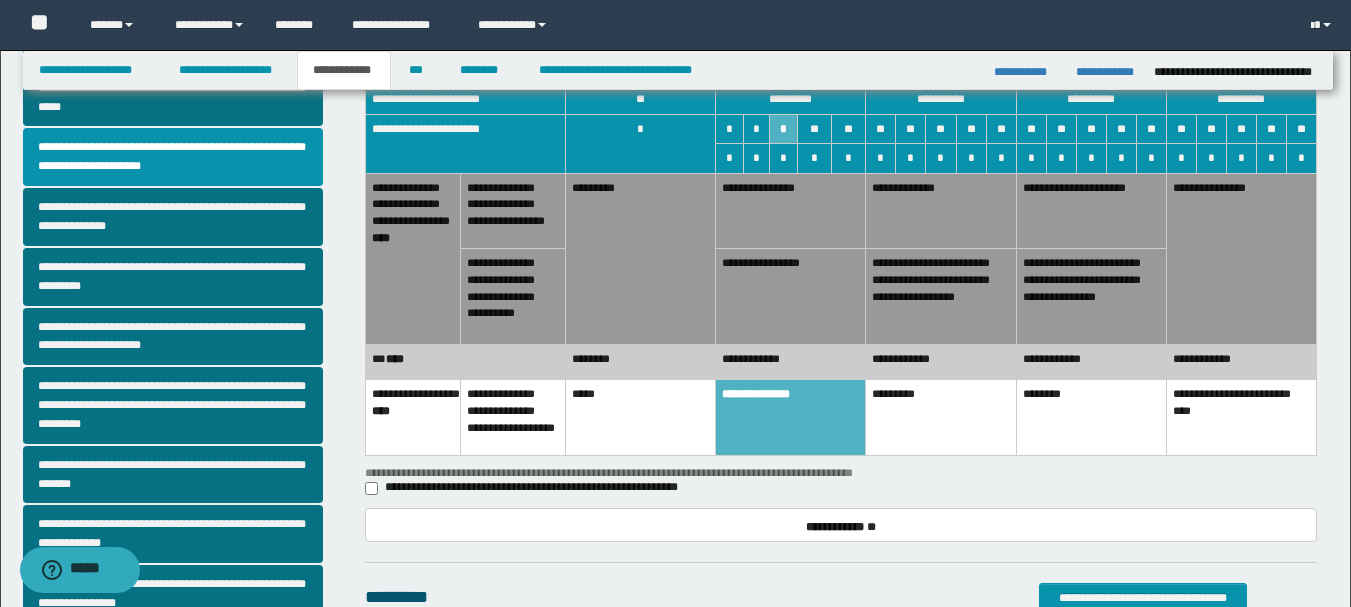 scroll, scrollTop: 200, scrollLeft: 0, axis: vertical 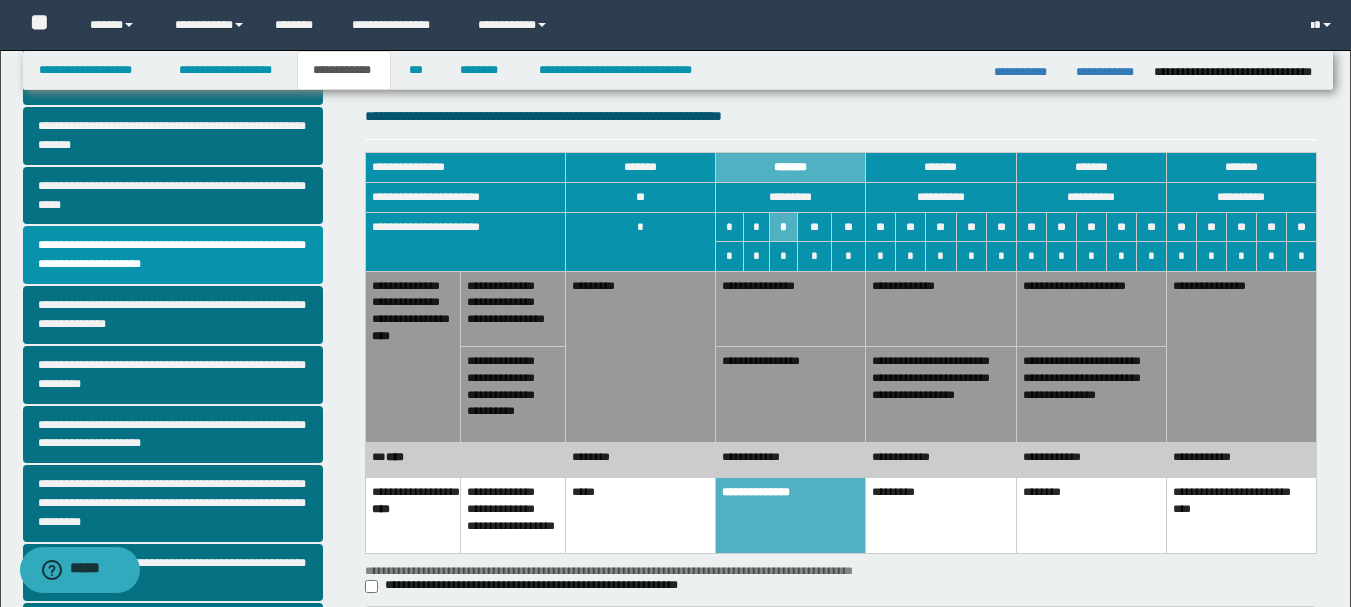 click on "*********" at bounding box center (641, 356) 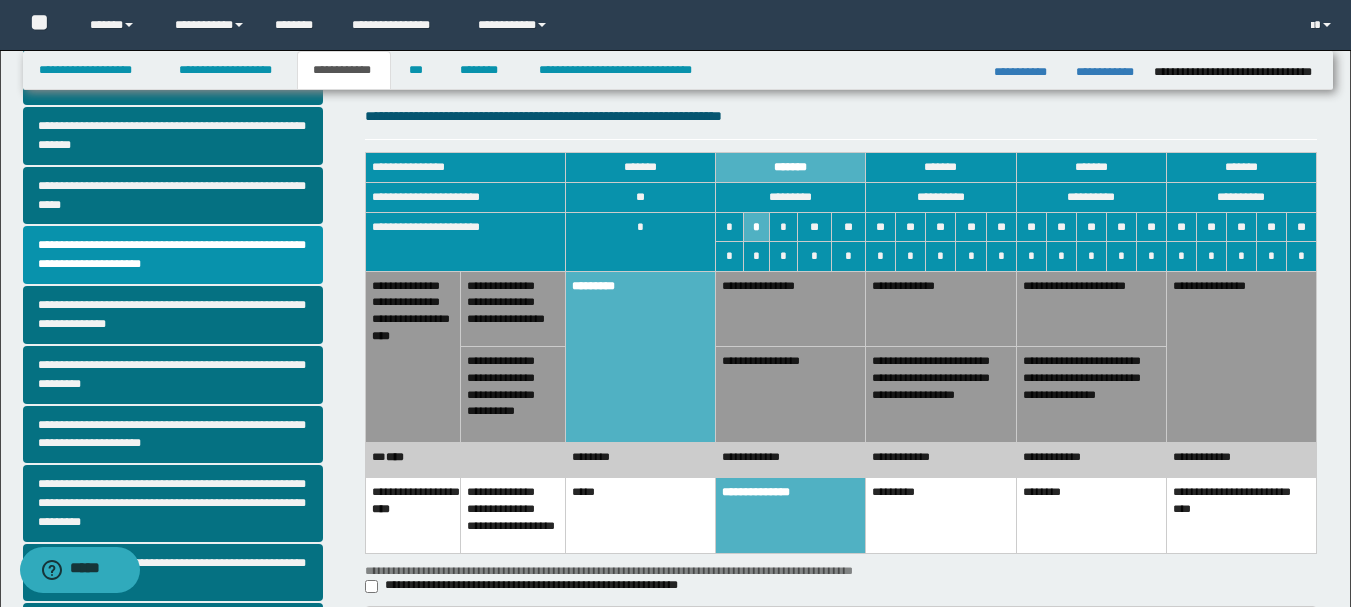 click on "*********" at bounding box center (641, 356) 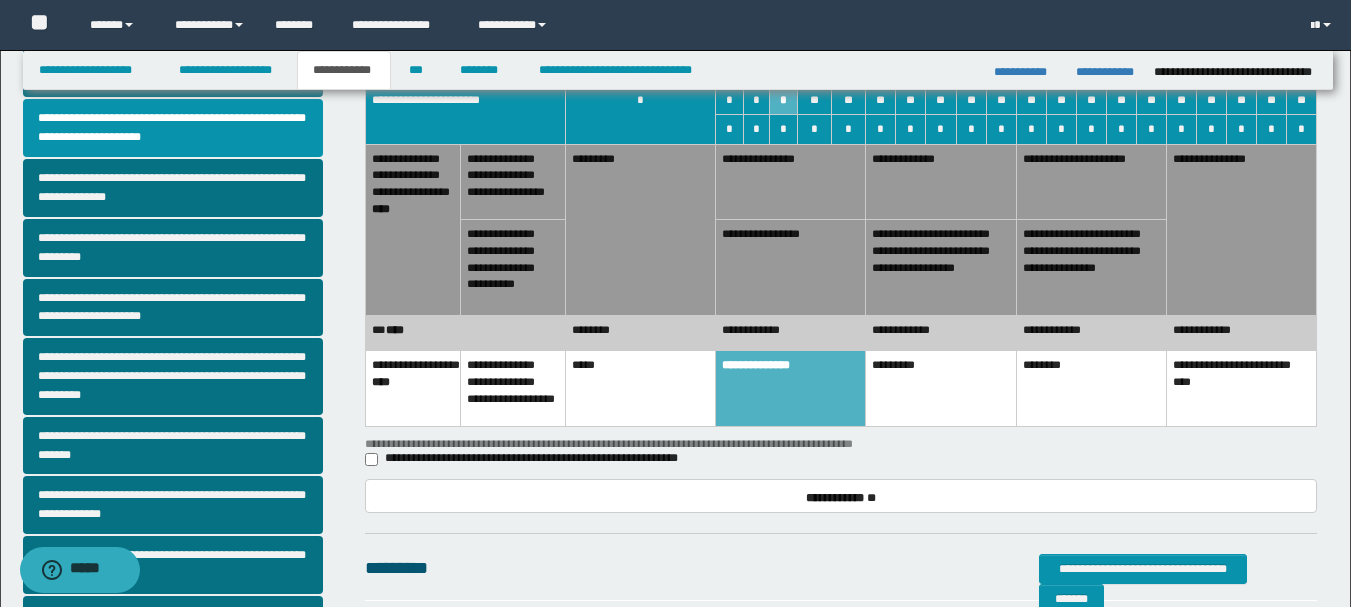 scroll, scrollTop: 300, scrollLeft: 0, axis: vertical 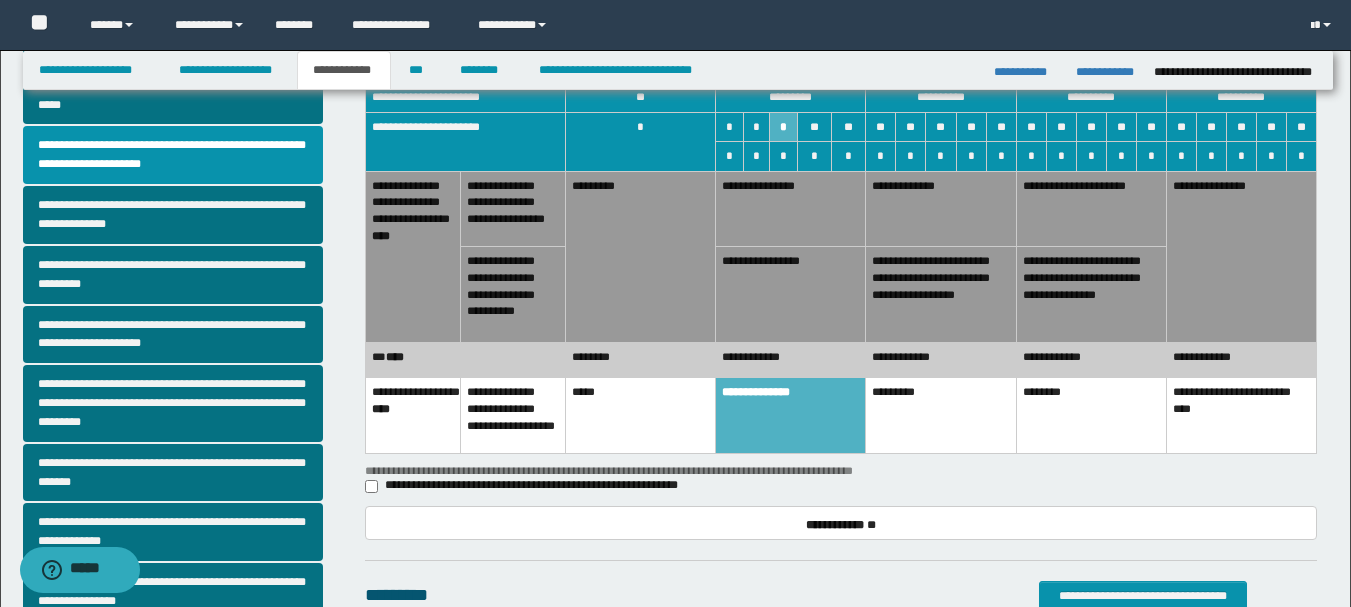 click on "*****" at bounding box center [641, 416] 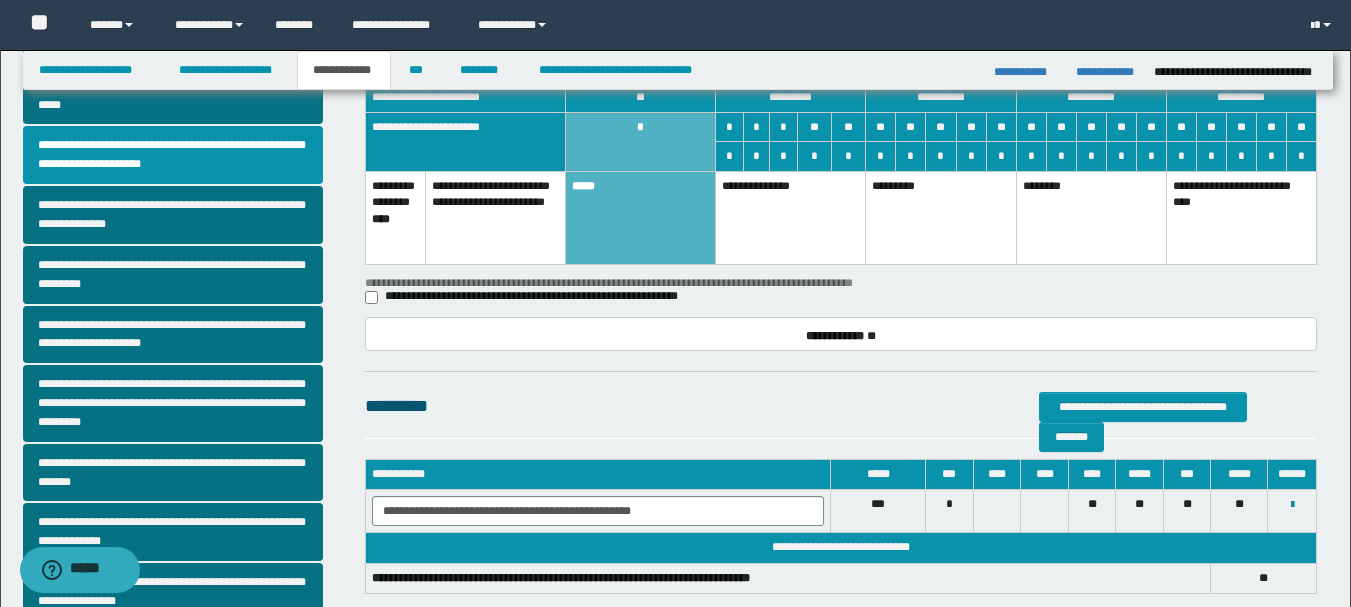 click on "*****" at bounding box center [641, 217] 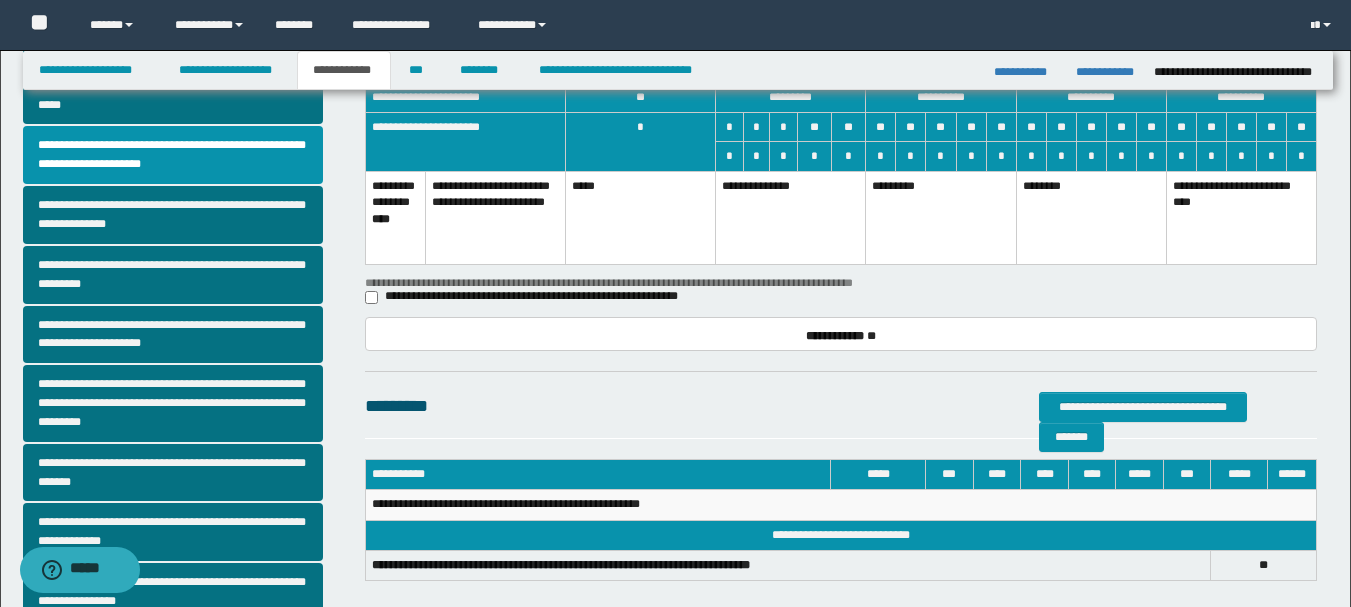 click on "*****" at bounding box center [641, 217] 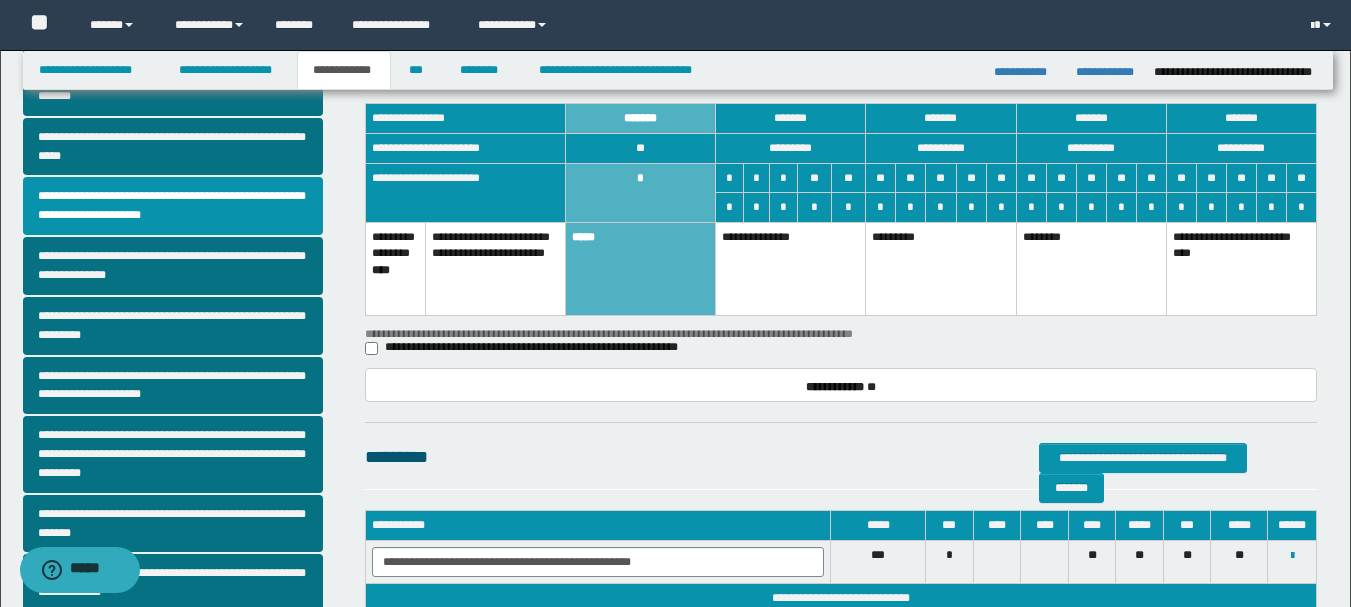scroll, scrollTop: 200, scrollLeft: 0, axis: vertical 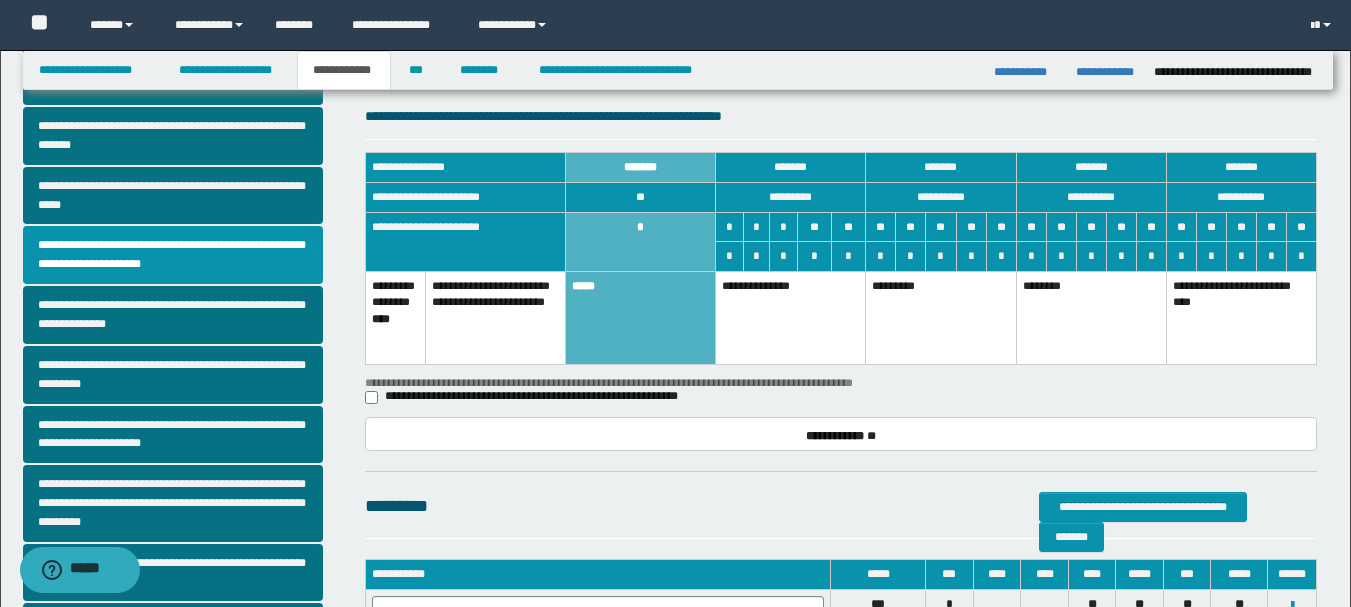 click on "**********" at bounding box center [791, 317] 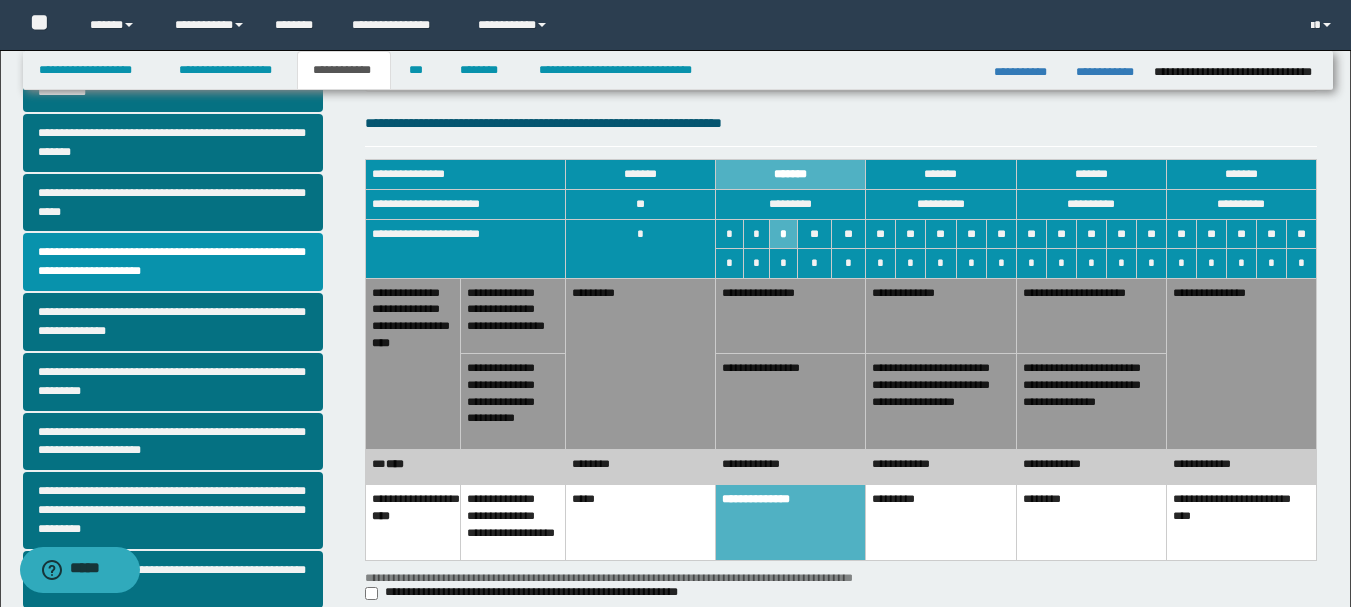 scroll, scrollTop: 200, scrollLeft: 0, axis: vertical 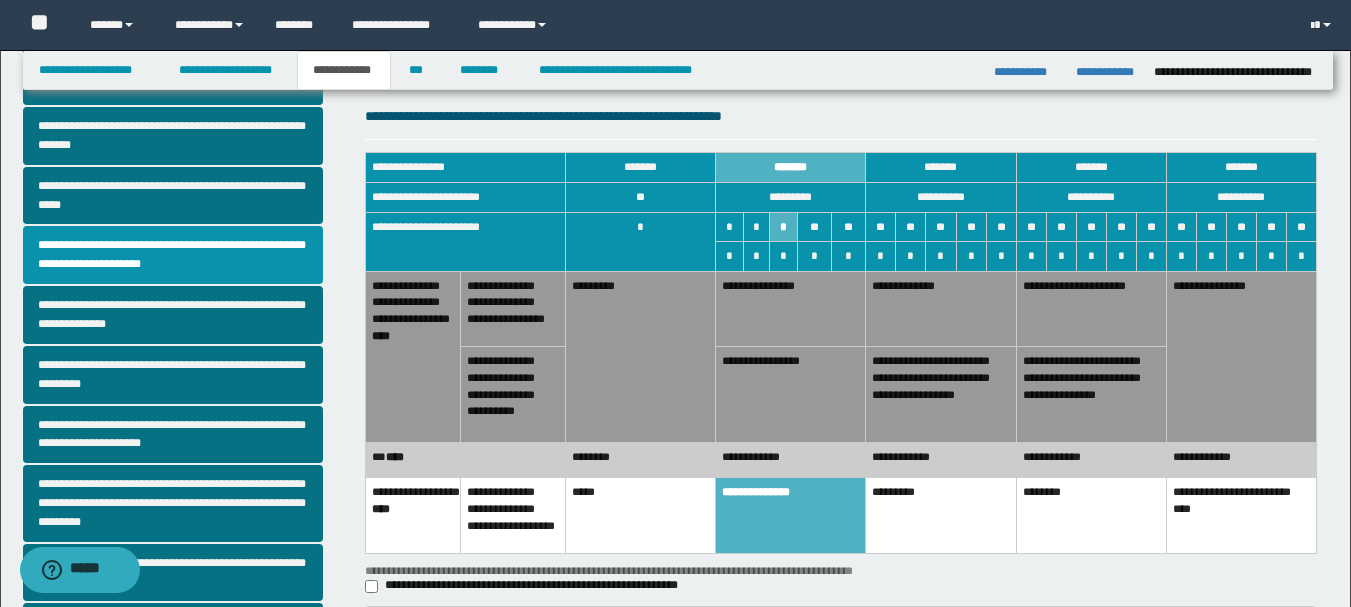 click on "**********" at bounding box center (513, 394) 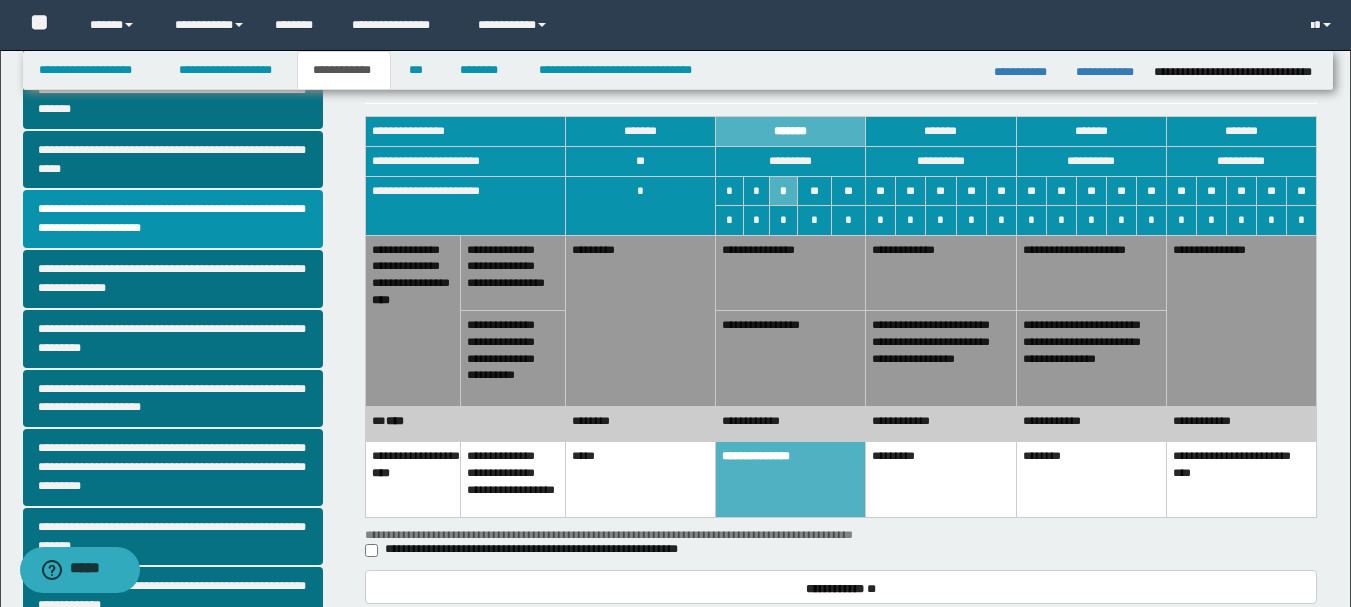 scroll, scrollTop: 200, scrollLeft: 0, axis: vertical 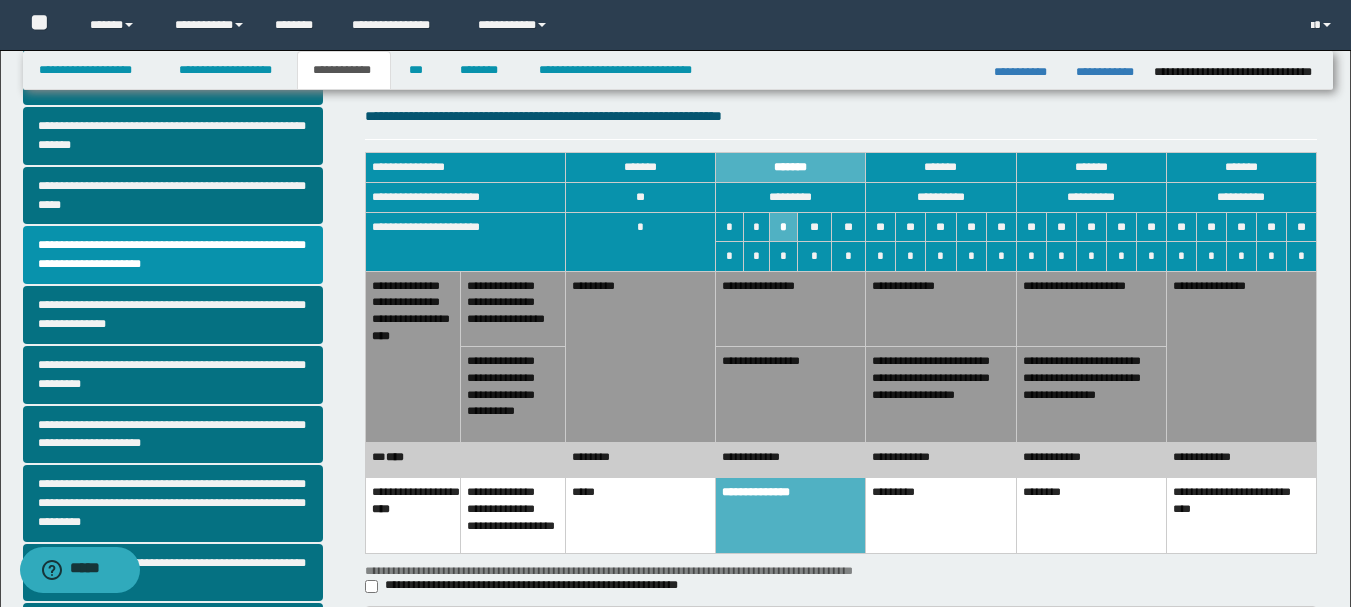 click on "**********" at bounding box center [513, 308] 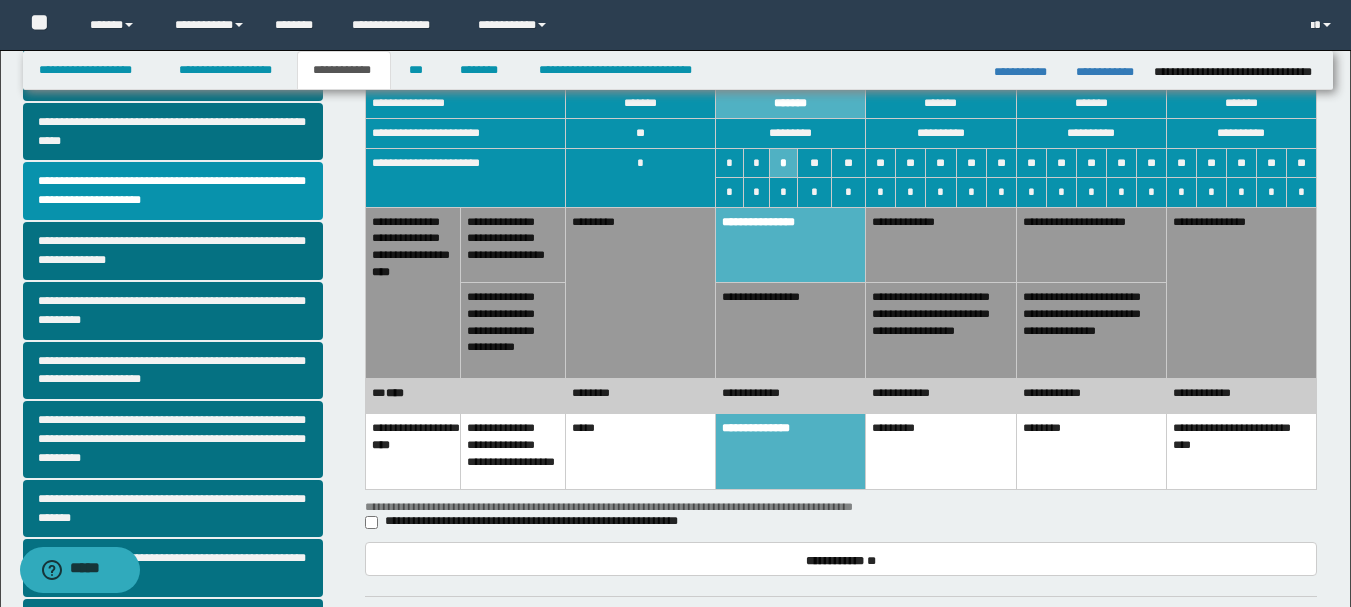 scroll, scrollTop: 300, scrollLeft: 0, axis: vertical 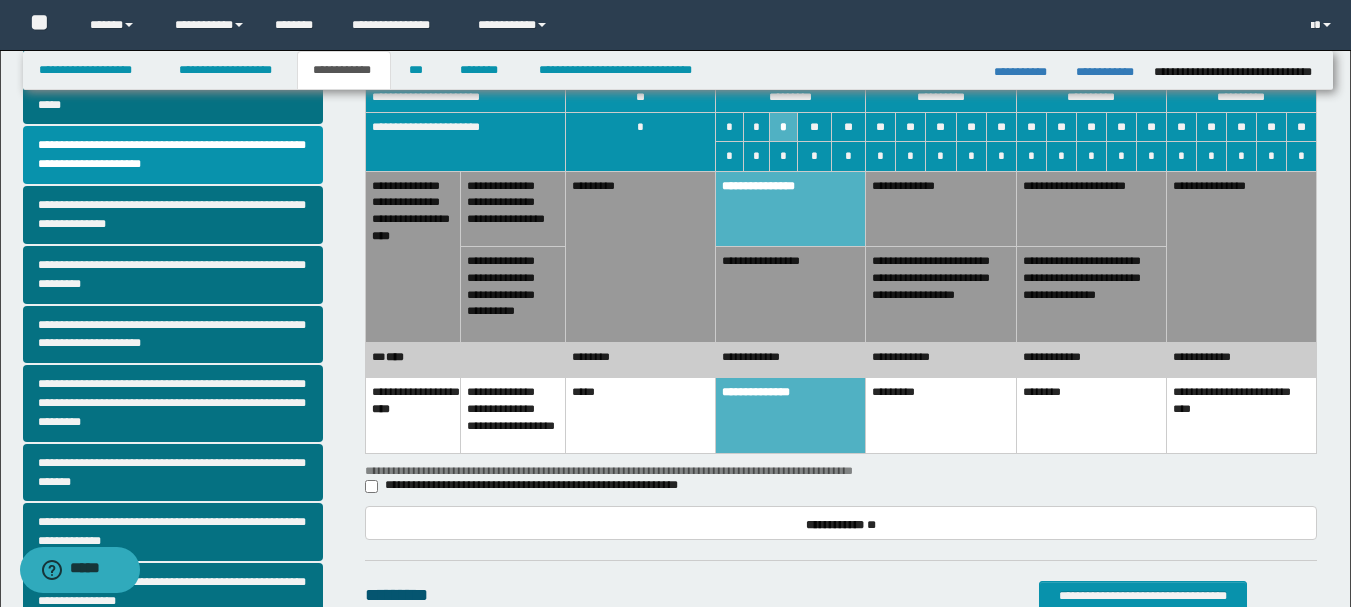 click on "**********" at bounding box center (791, 294) 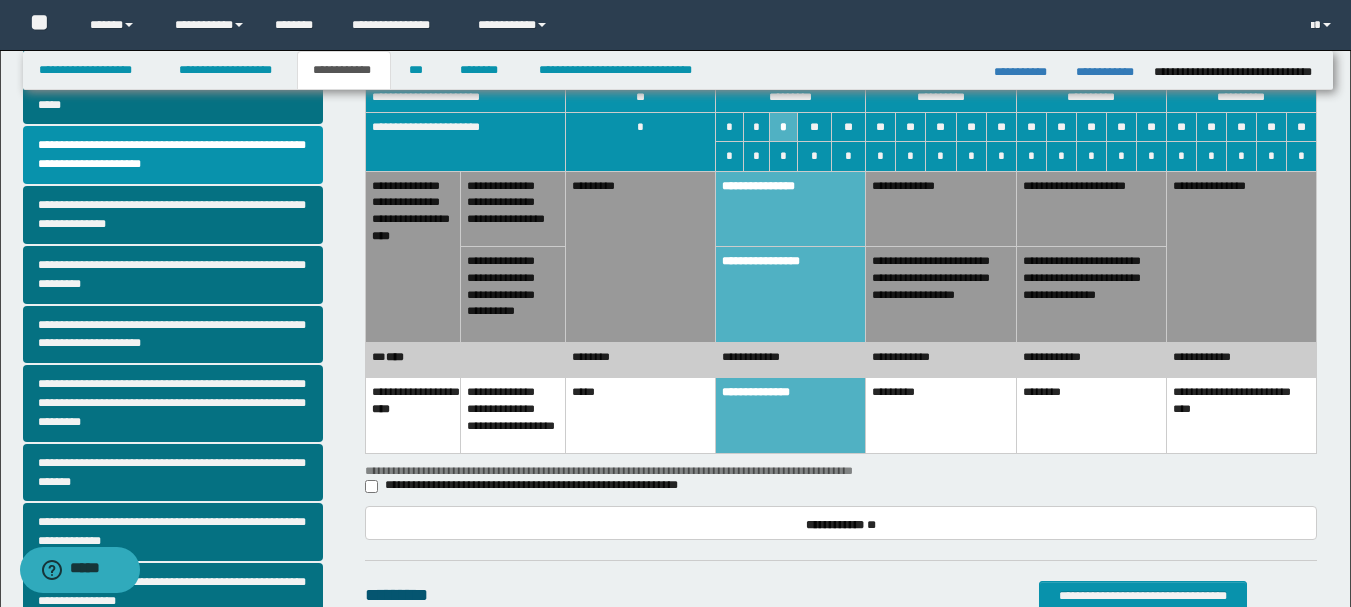 click on "**********" at bounding box center [791, 294] 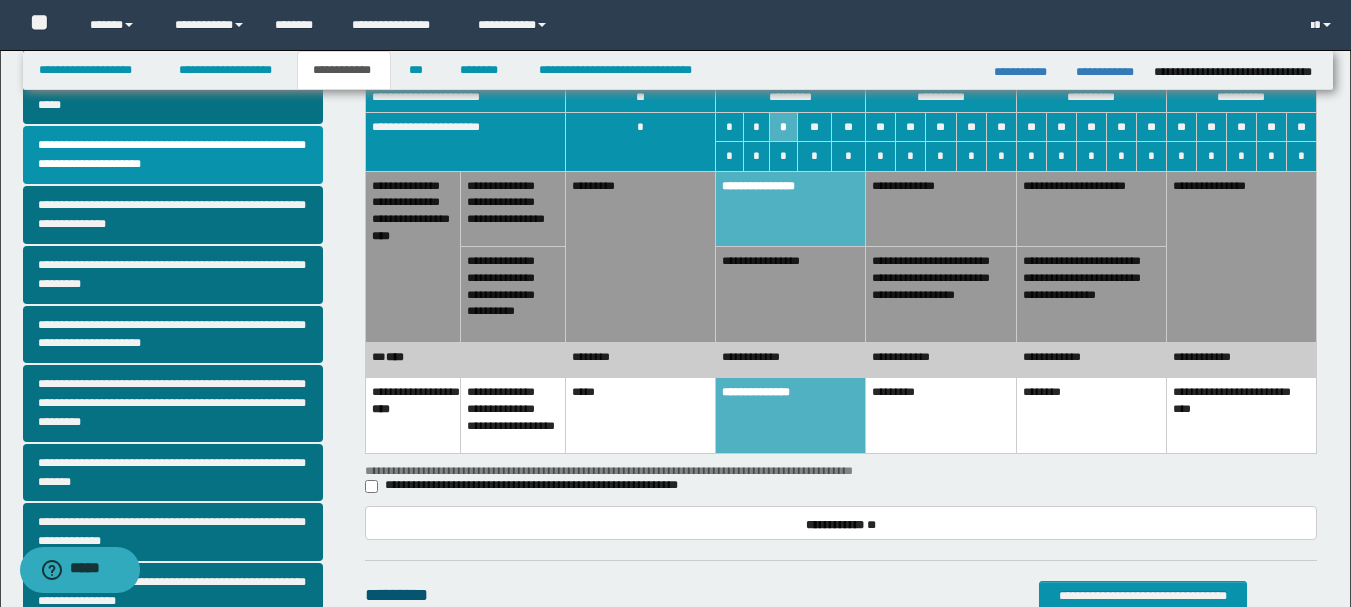 click on "*********" at bounding box center [641, 256] 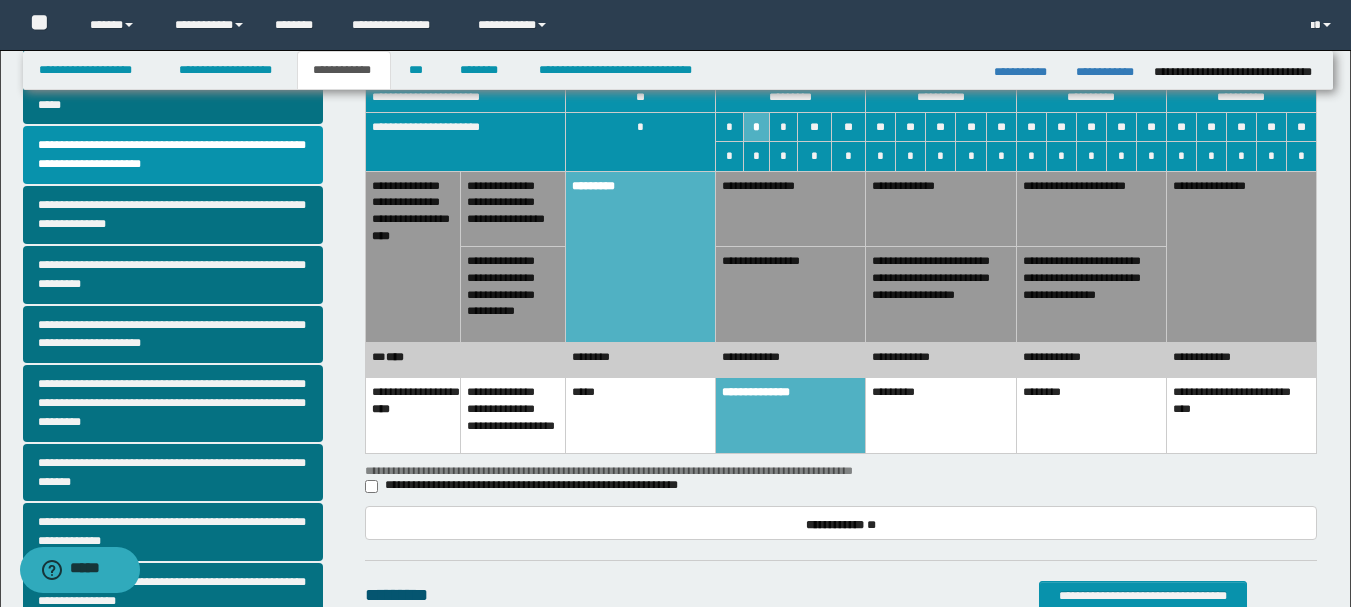 click on "**********" at bounding box center [791, 208] 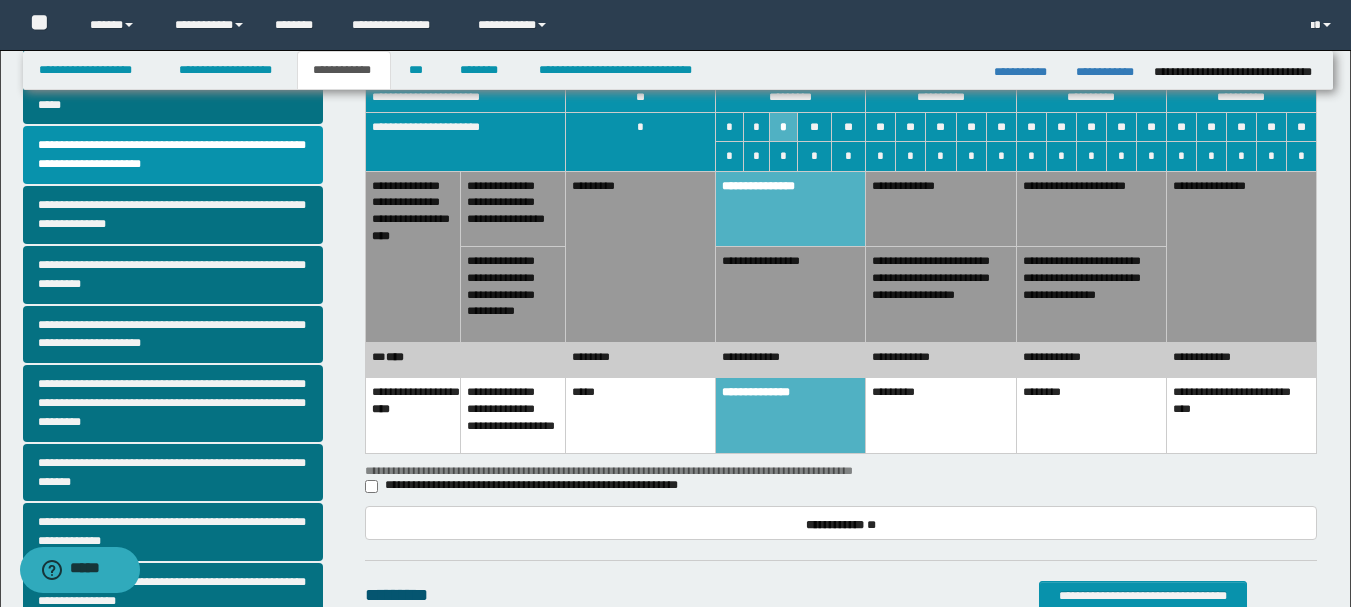 click on "*****" at bounding box center (641, 416) 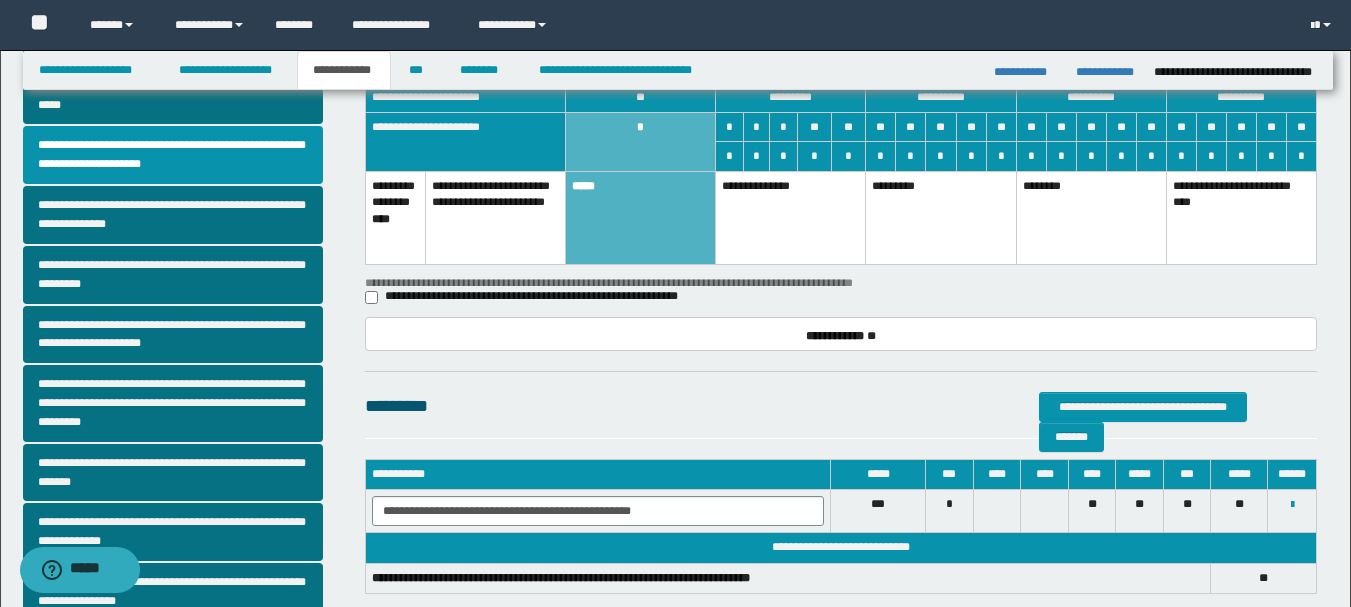 click on "*****" at bounding box center [641, 217] 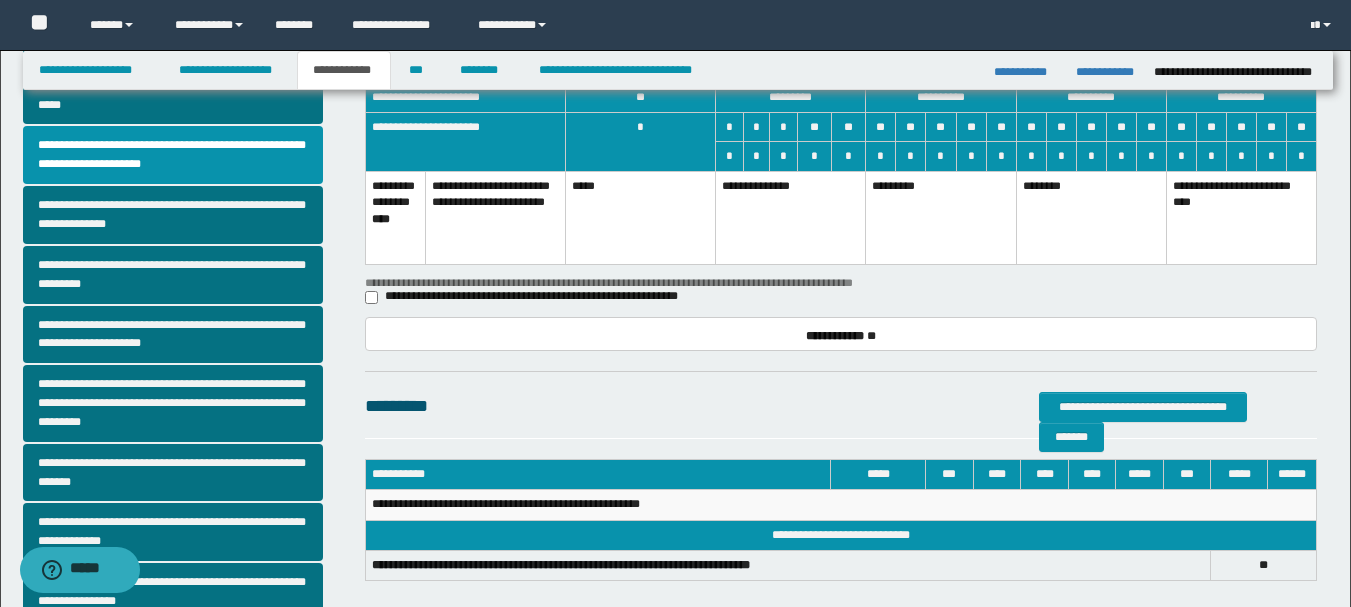 click on "**********" at bounding box center (395, 217) 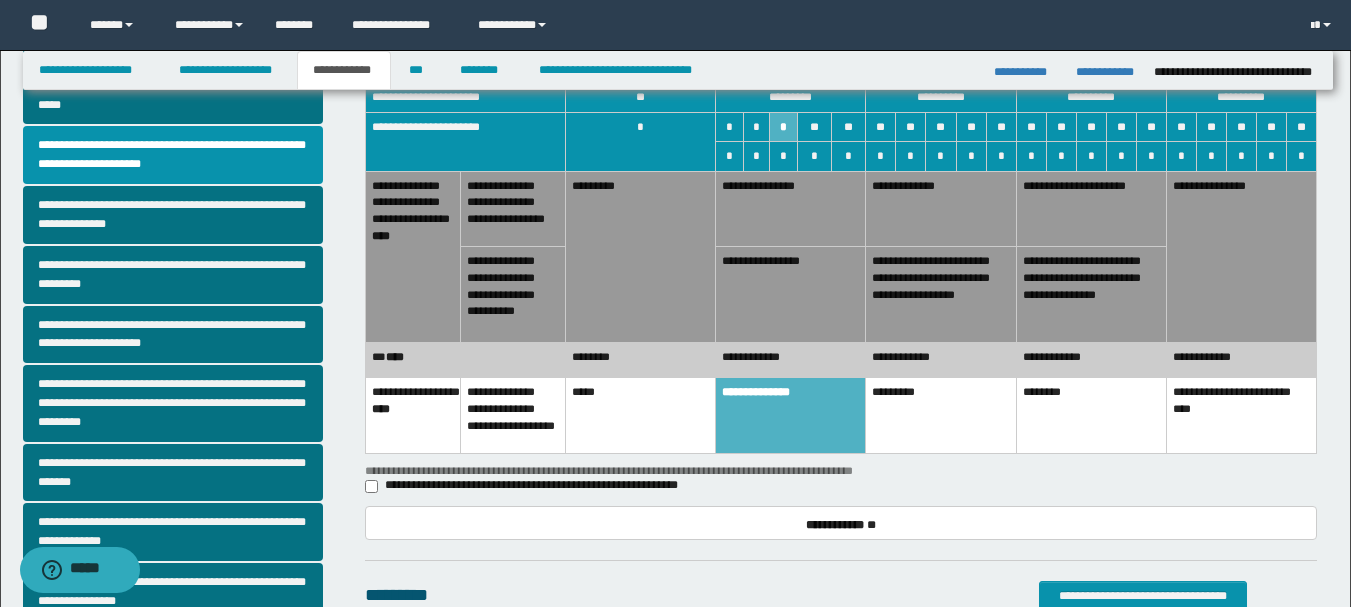 click on "********" at bounding box center (641, 360) 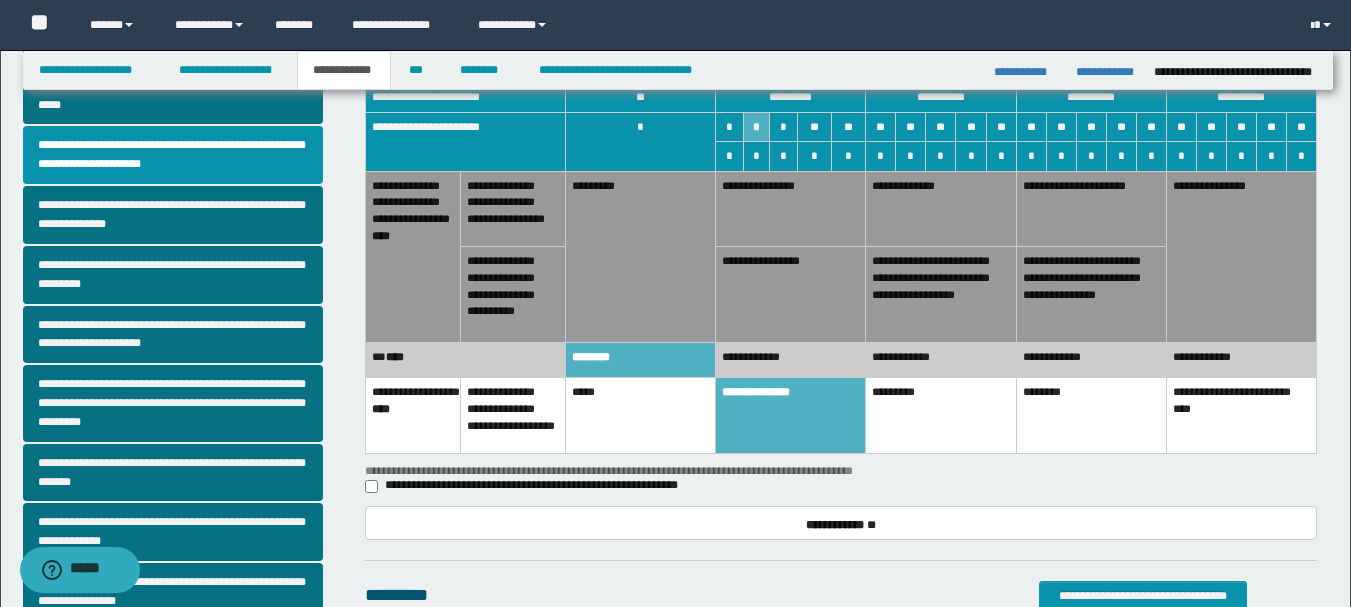 click on "**********" at bounding box center (791, 208) 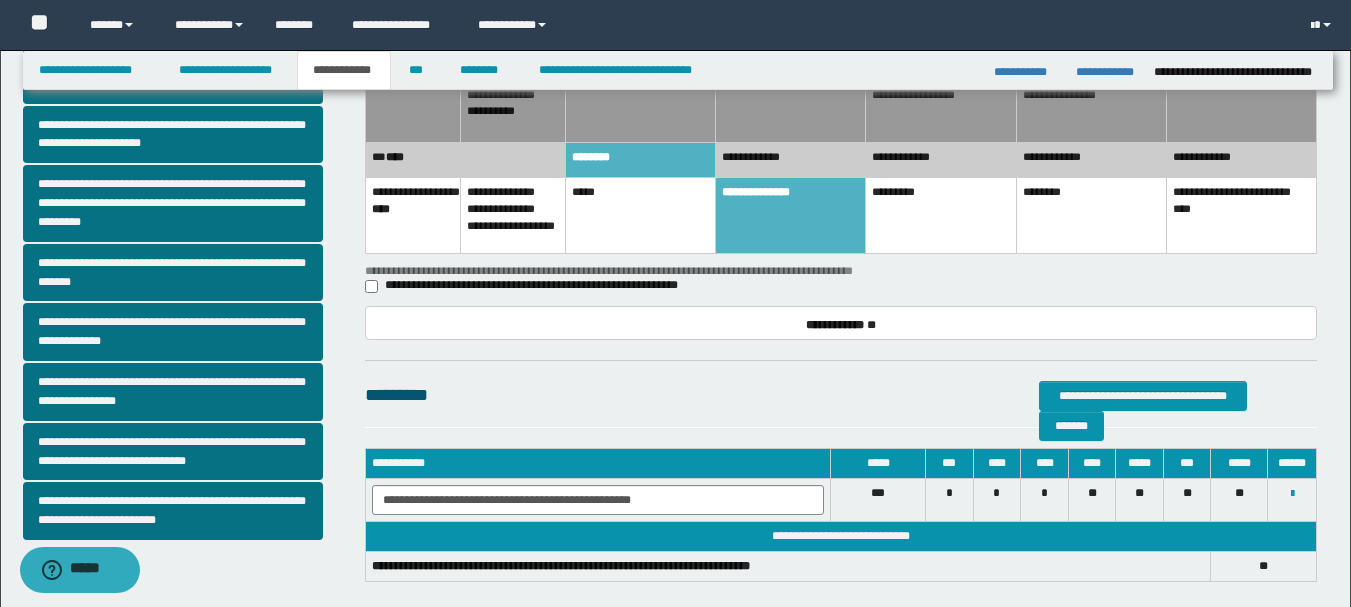 scroll, scrollTop: 600, scrollLeft: 0, axis: vertical 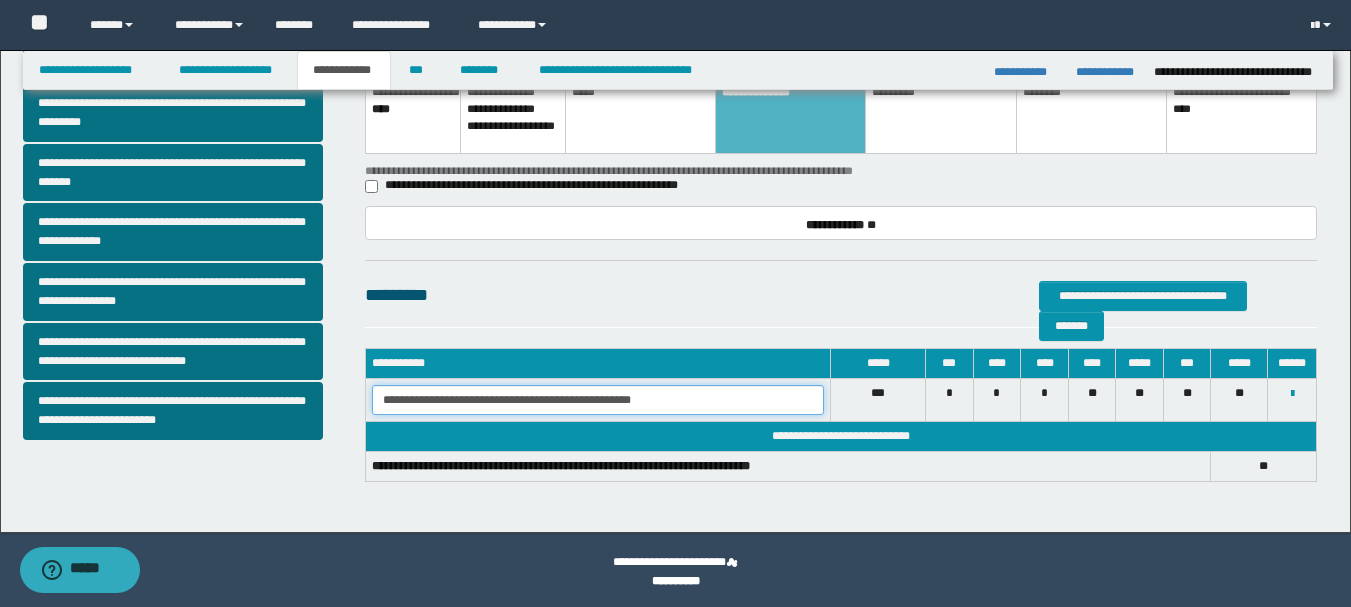 click on "**********" at bounding box center [598, 400] 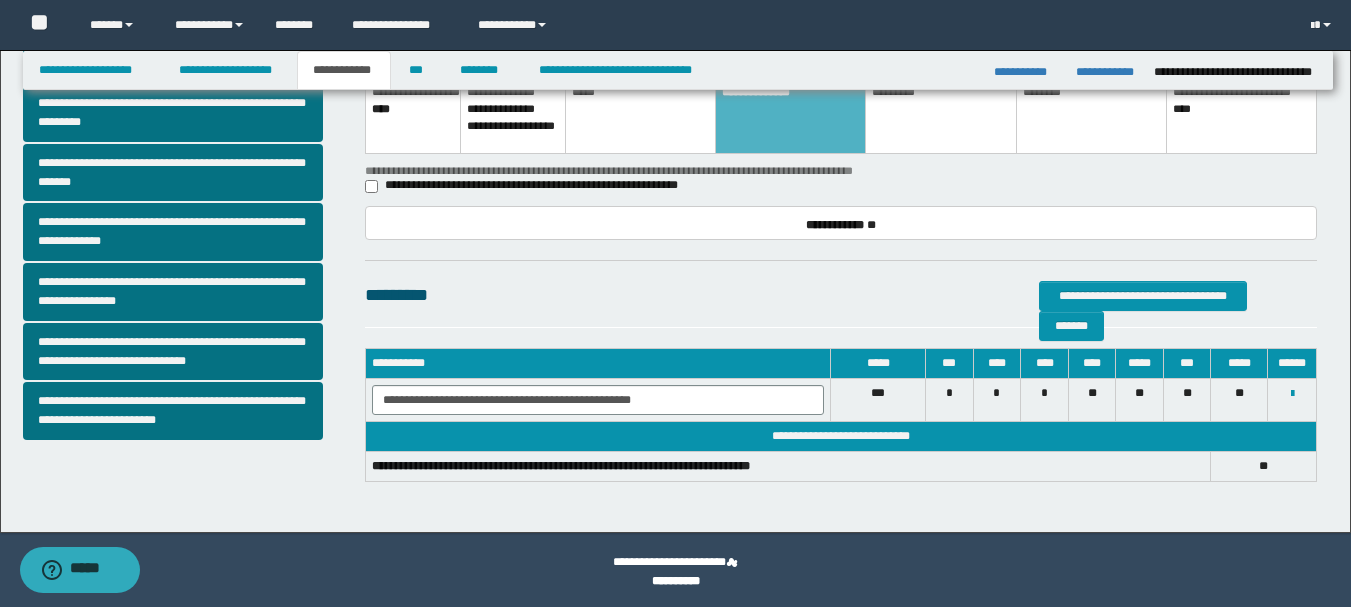 click on "*" at bounding box center [950, 400] 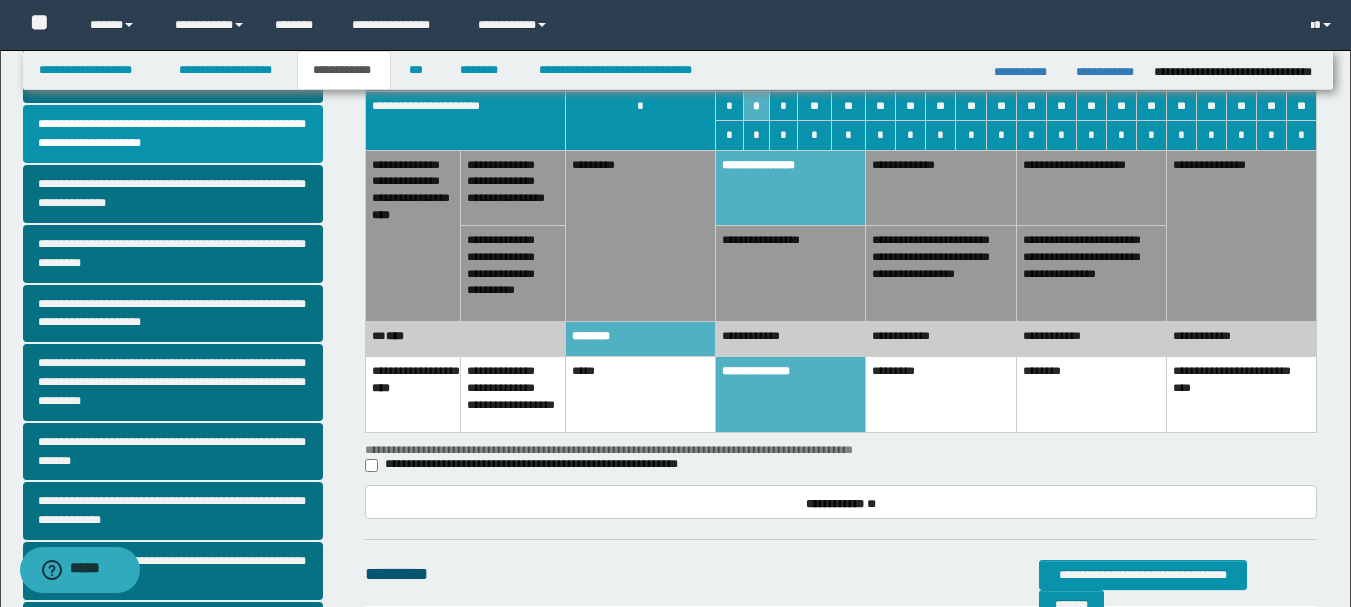 scroll, scrollTop: 300, scrollLeft: 0, axis: vertical 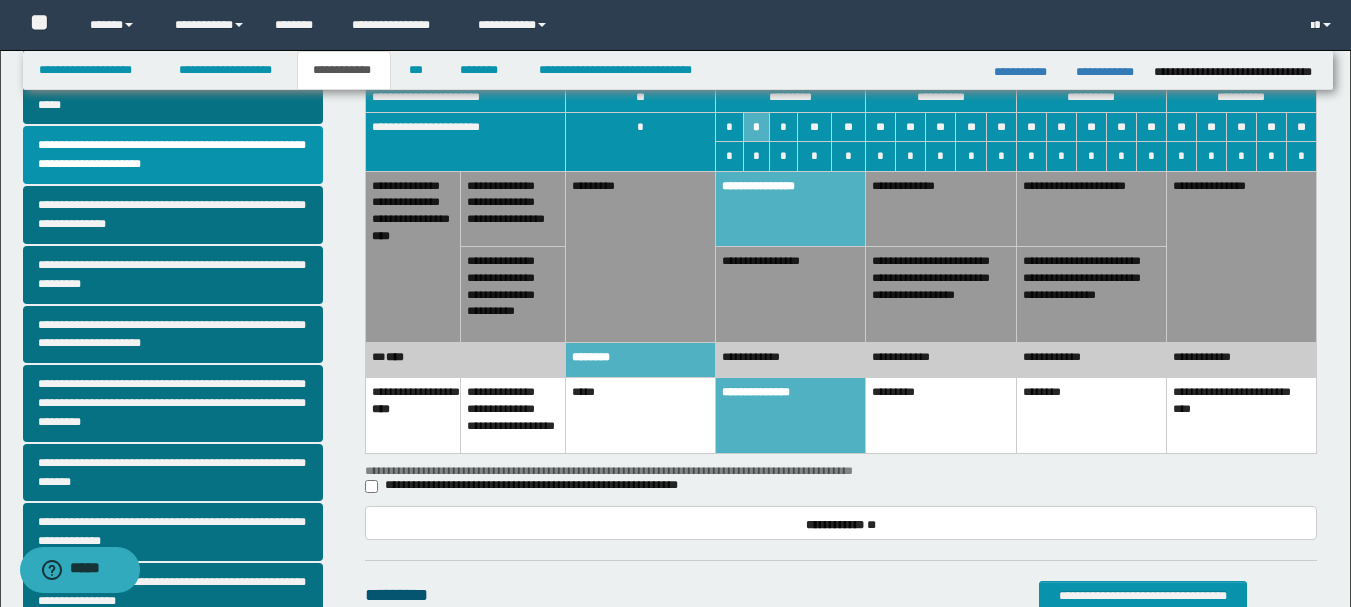 click on "**********" at bounding box center [791, 416] 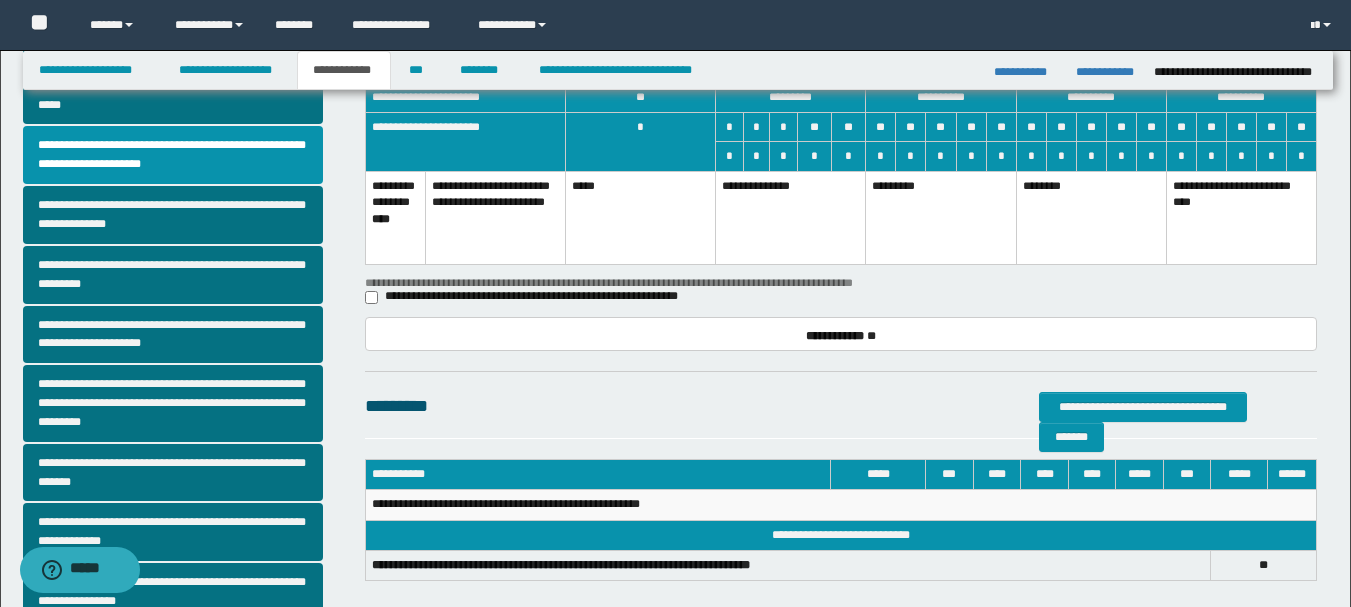 click on "**********" at bounding box center (791, 217) 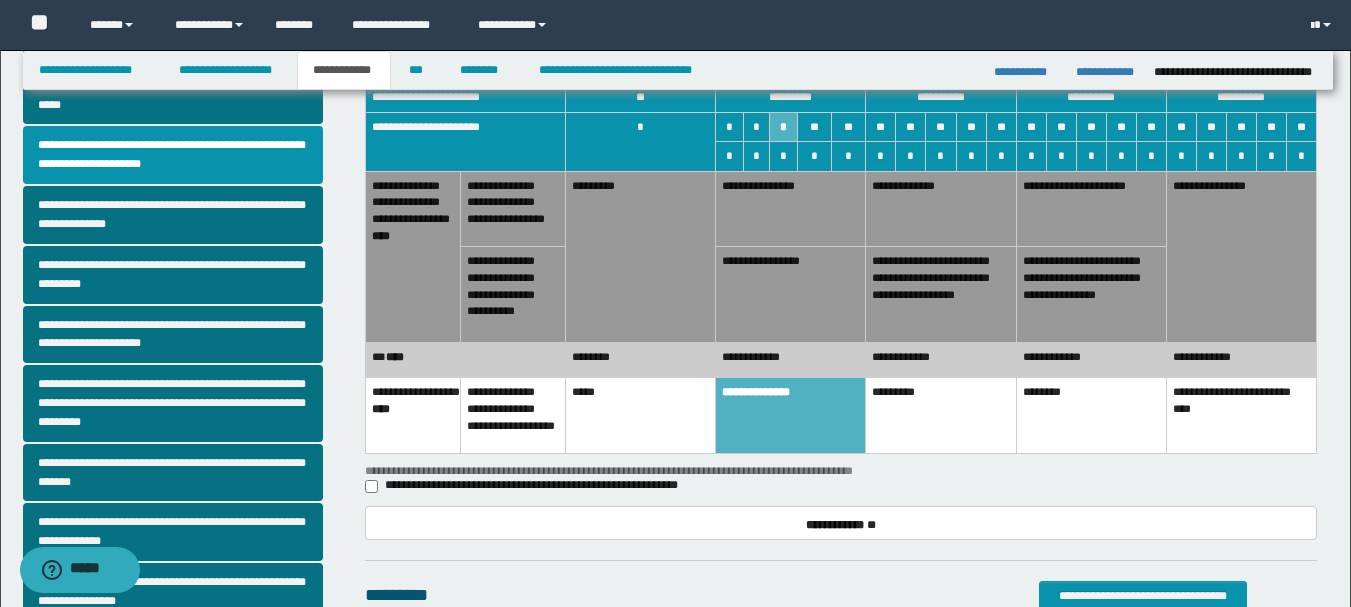 click on "********" at bounding box center (641, 360) 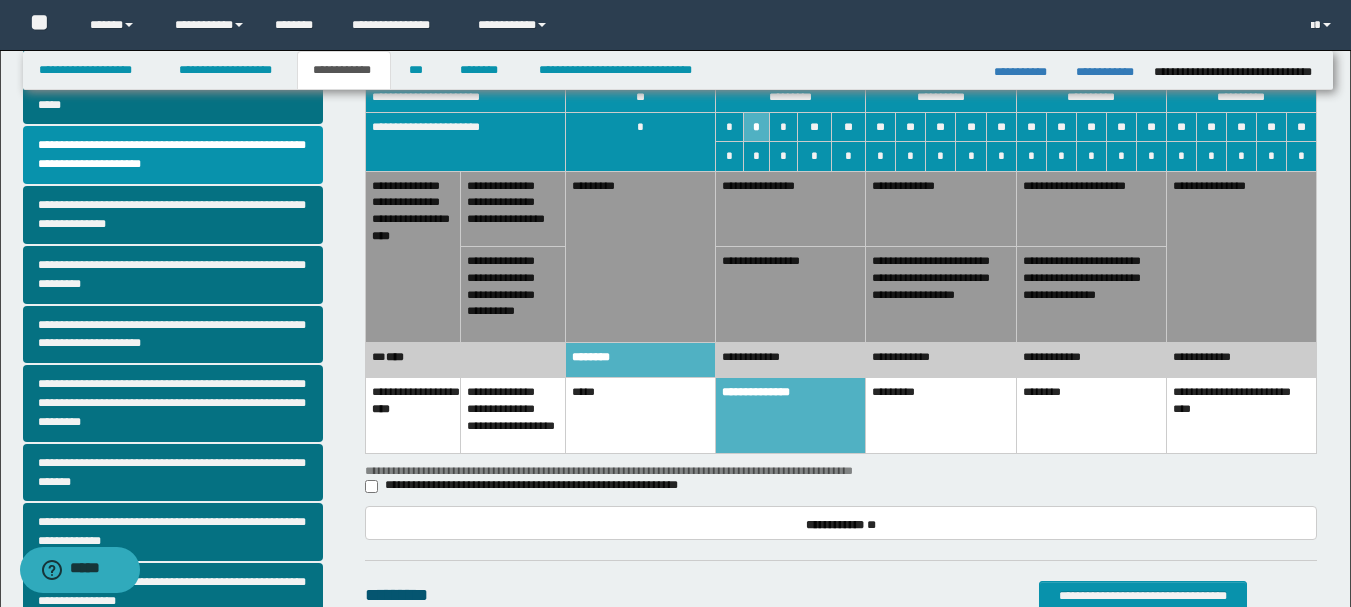click on "**********" at bounding box center [791, 294] 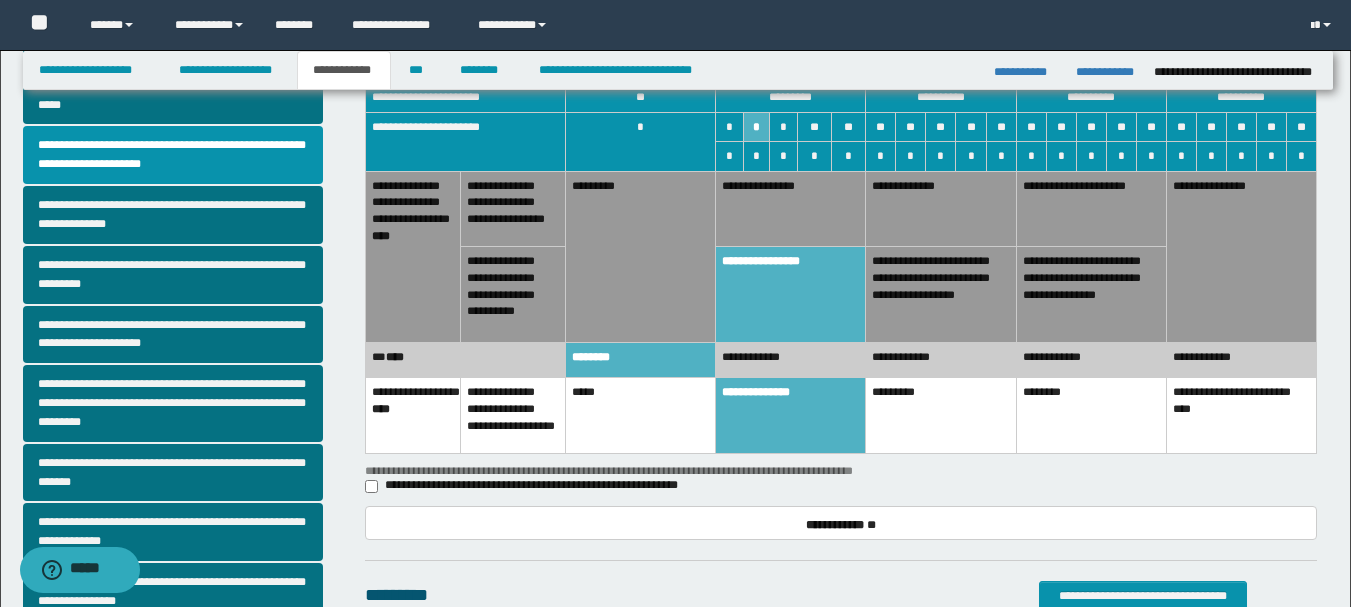 click on "**********" at bounding box center [791, 208] 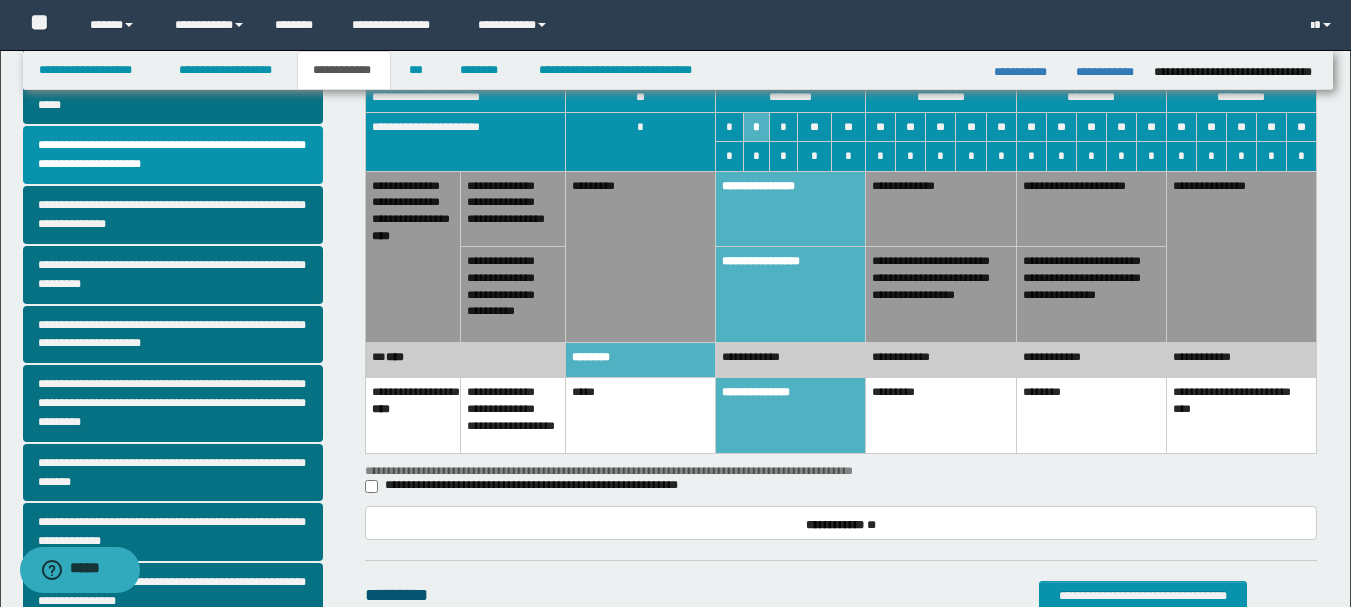 click on "*" at bounding box center [730, 127] 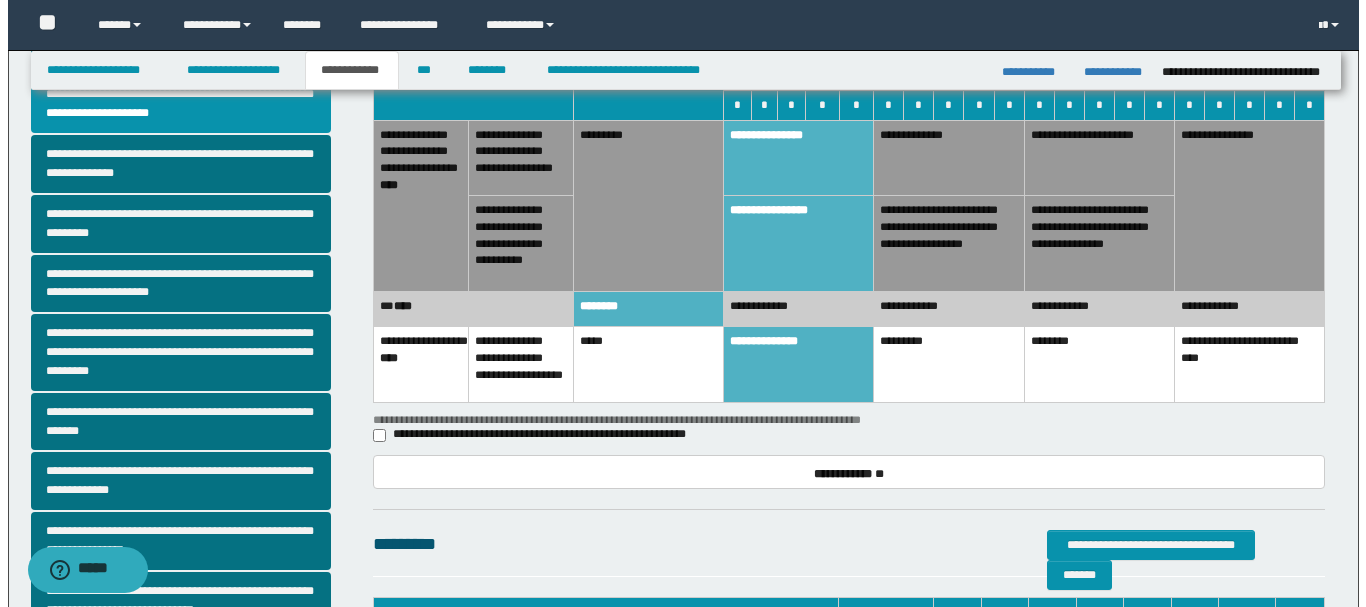scroll, scrollTop: 400, scrollLeft: 0, axis: vertical 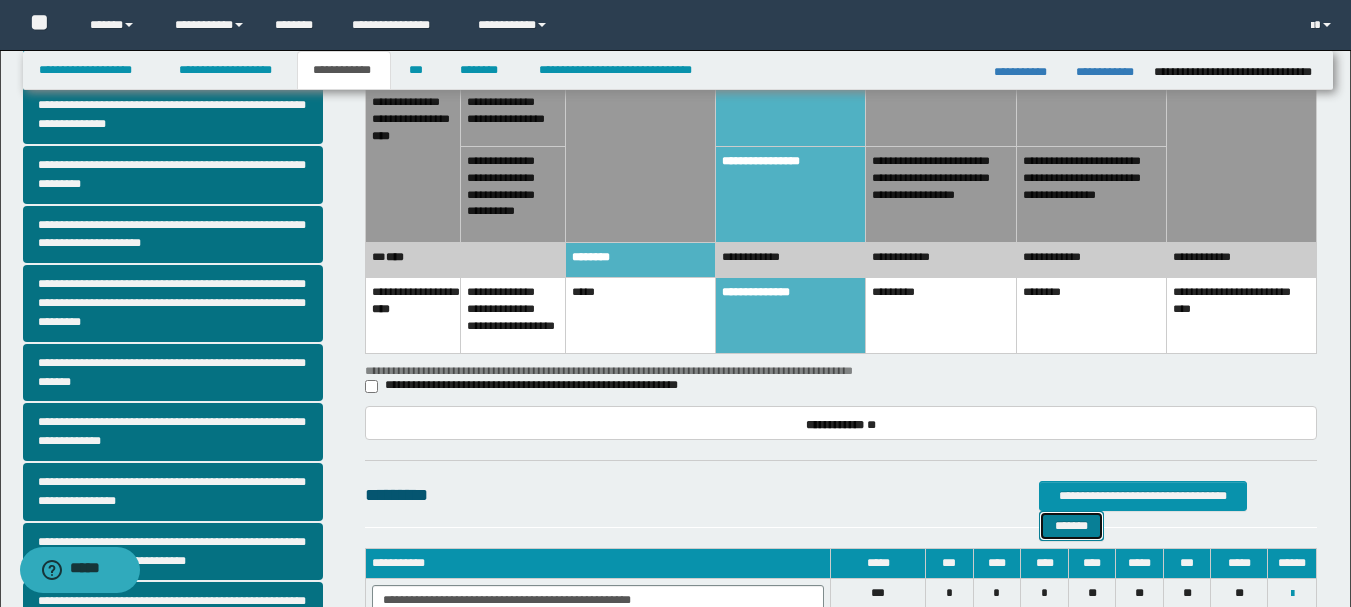 click on "*******" at bounding box center (1071, 526) 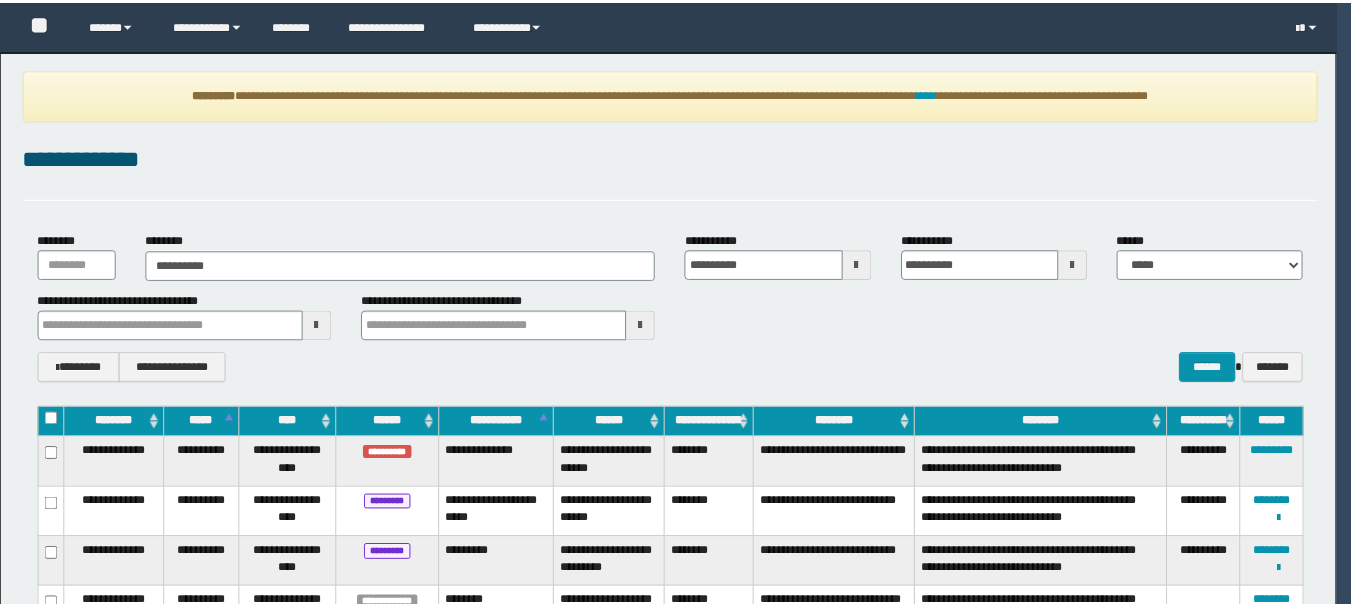 scroll, scrollTop: 0, scrollLeft: 0, axis: both 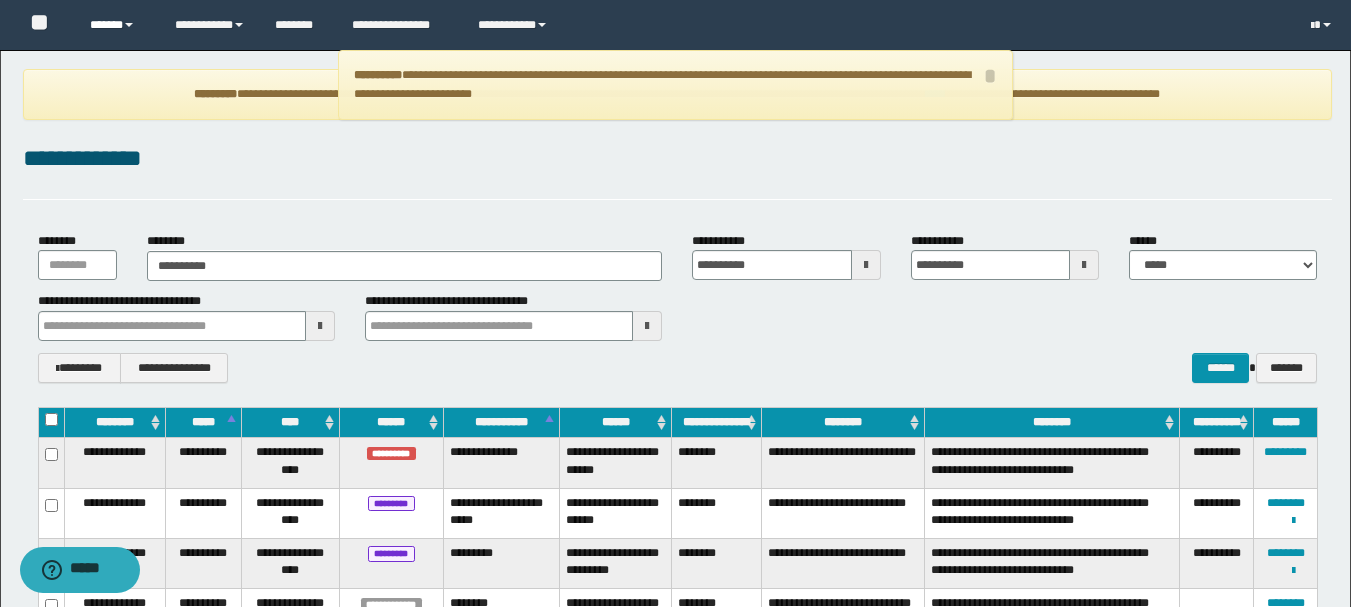 click on "******" at bounding box center [117, 25] 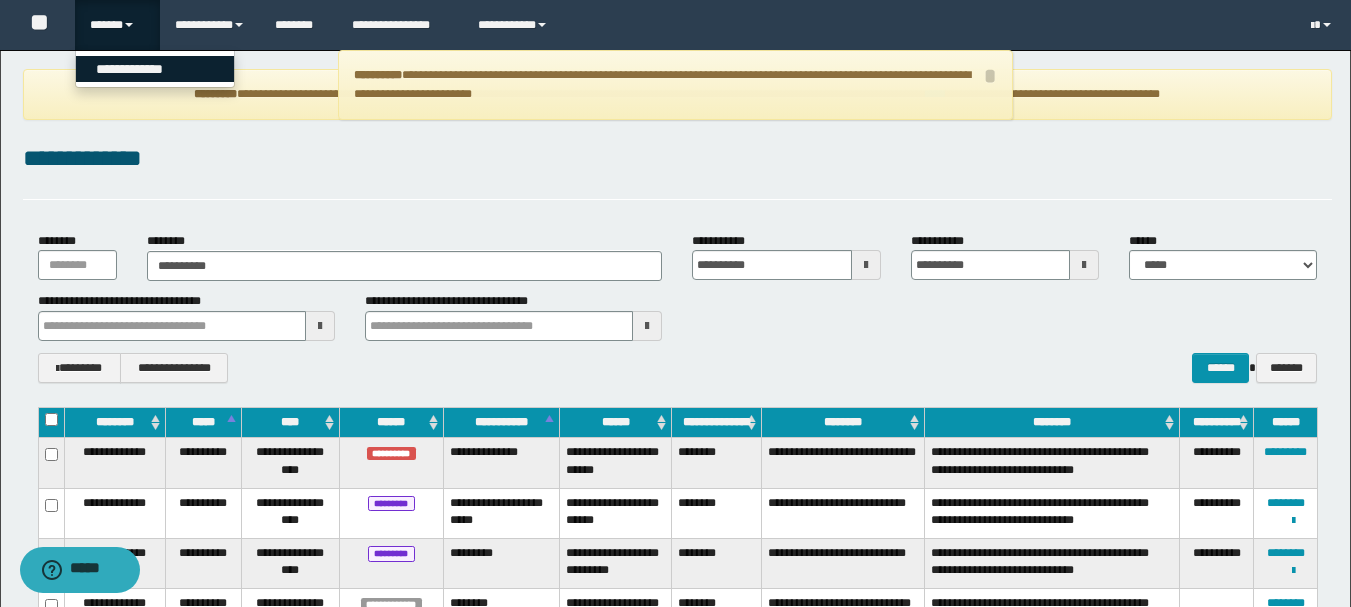 click on "**********" at bounding box center [155, 69] 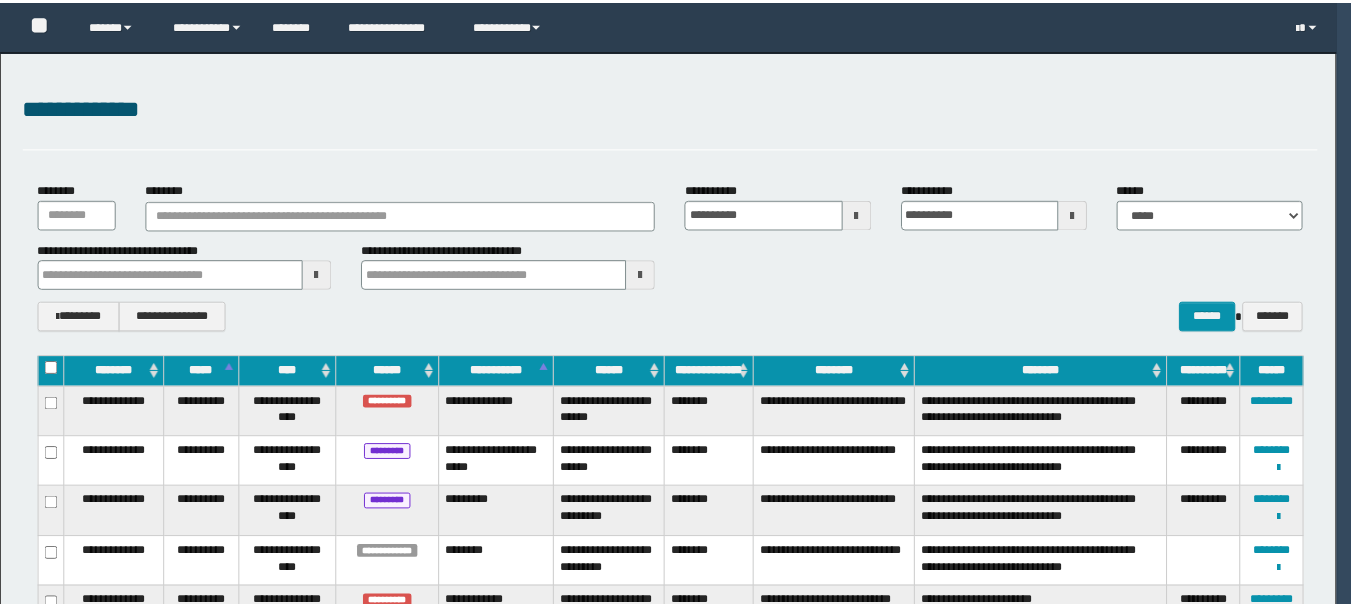 scroll, scrollTop: 0, scrollLeft: 0, axis: both 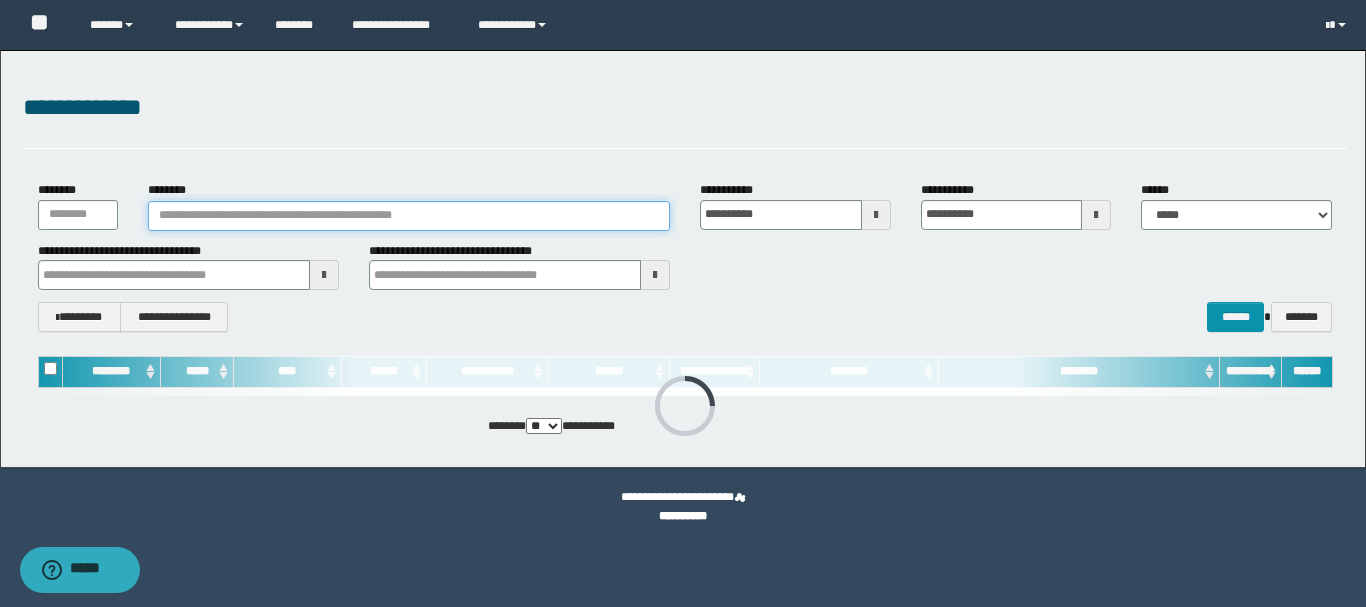 click on "********" at bounding box center (409, 216) 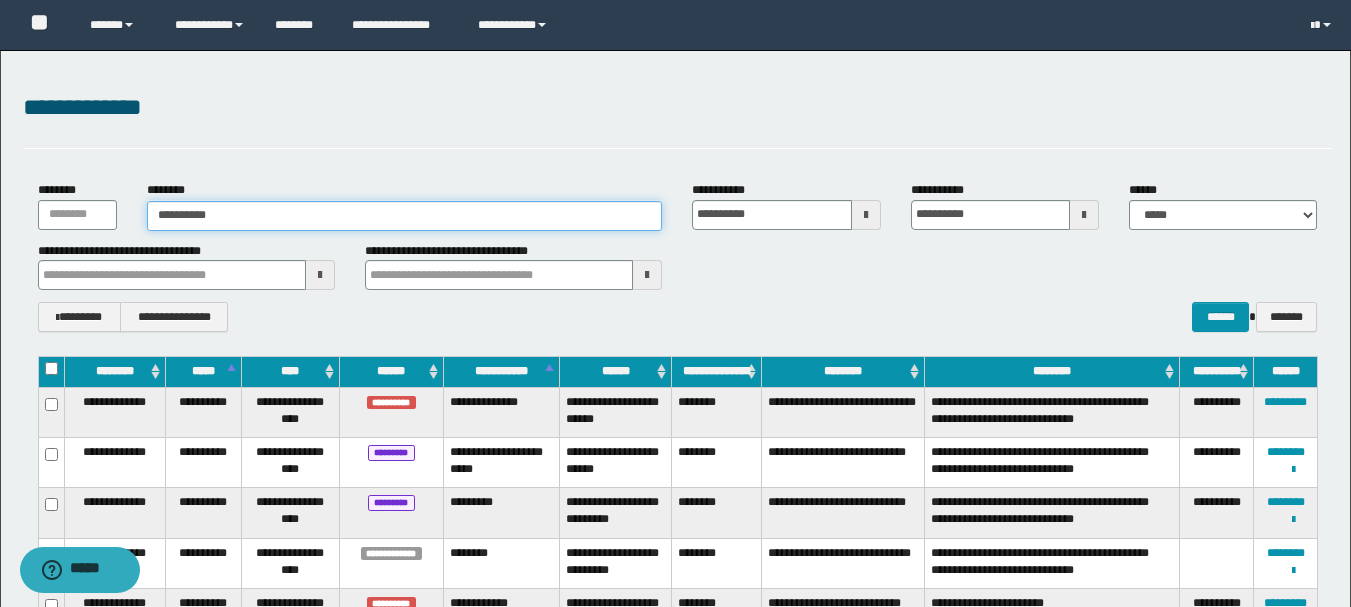 click on "**********" at bounding box center (405, 216) 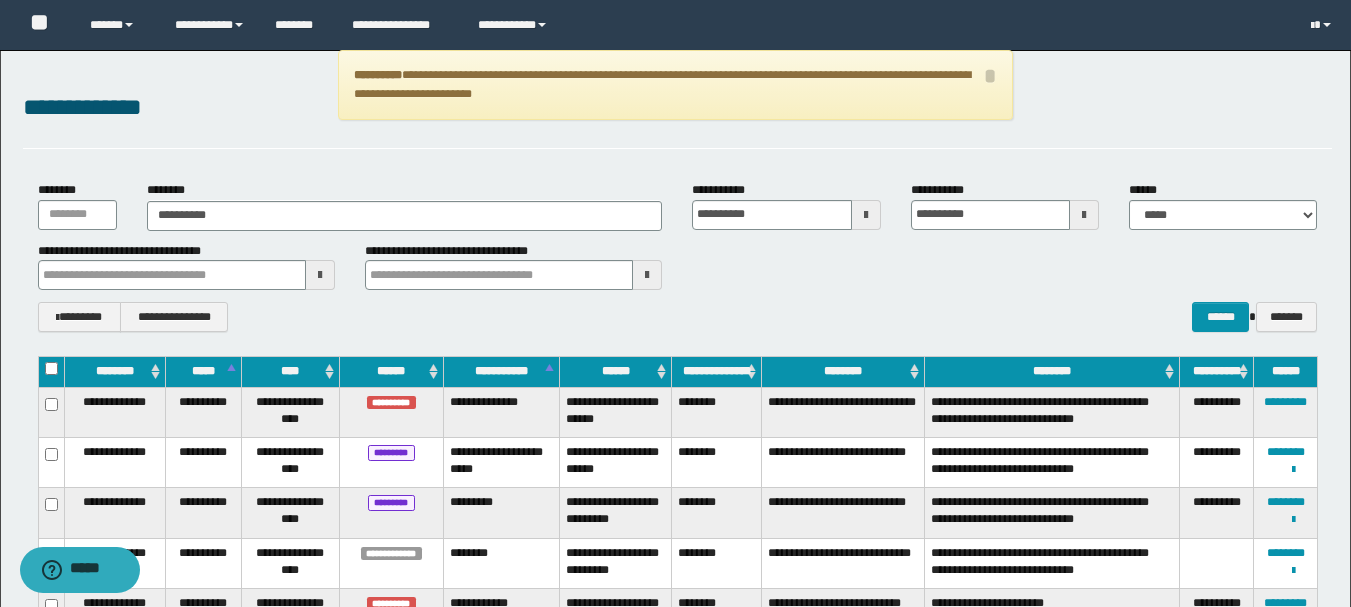 click on "**********" at bounding box center (405, 205) 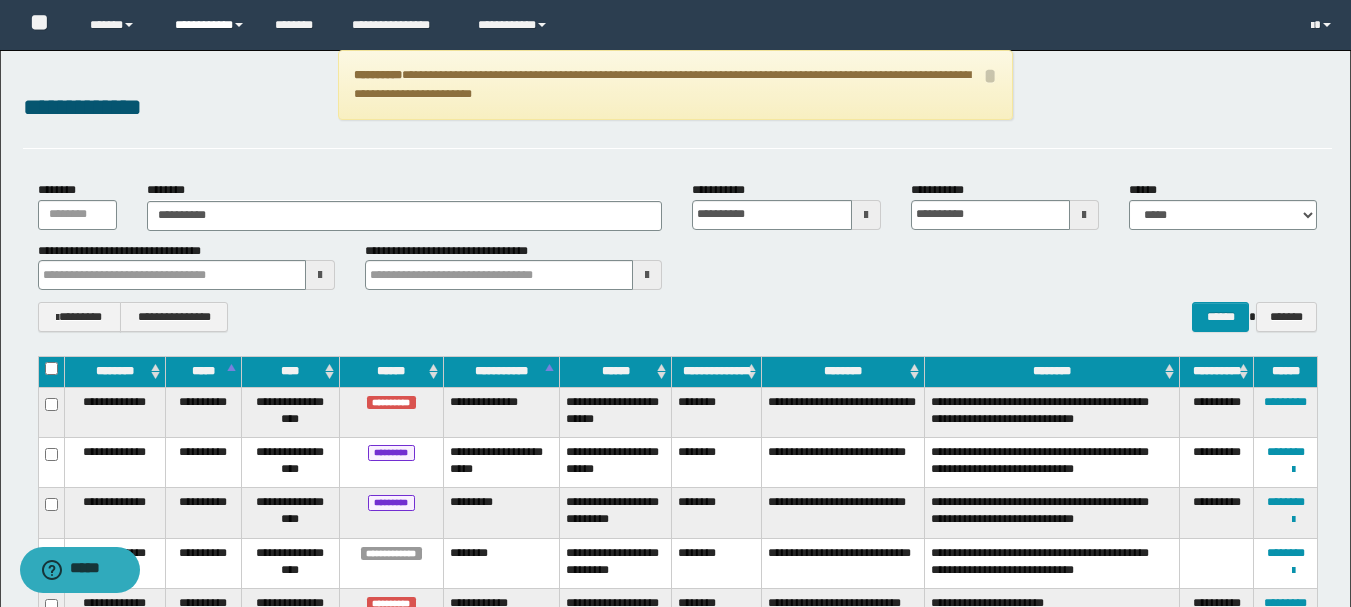 click on "**********" at bounding box center [210, 25] 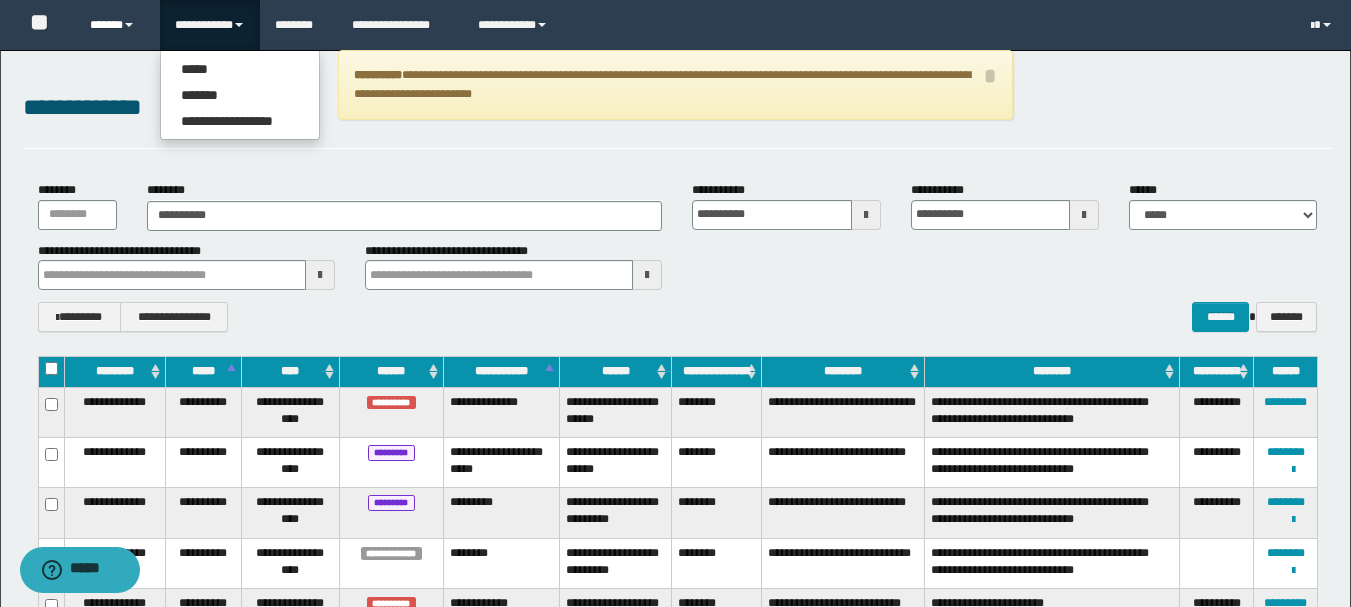 click on "******" at bounding box center [117, 25] 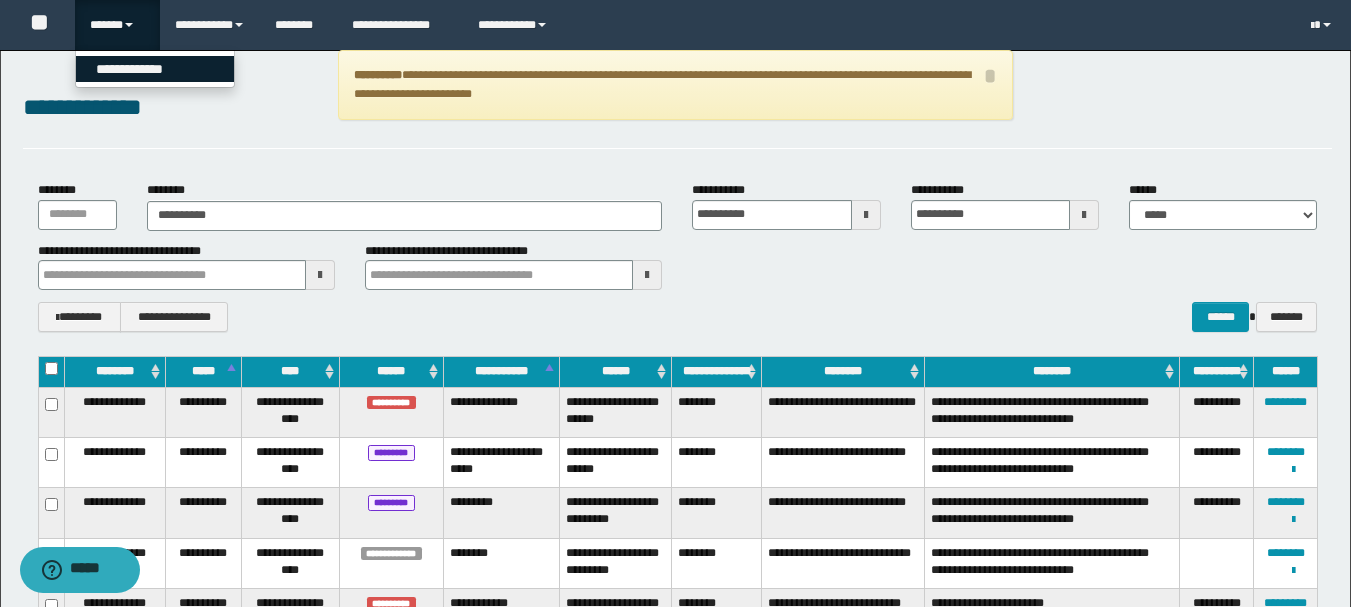 click on "**********" at bounding box center [155, 69] 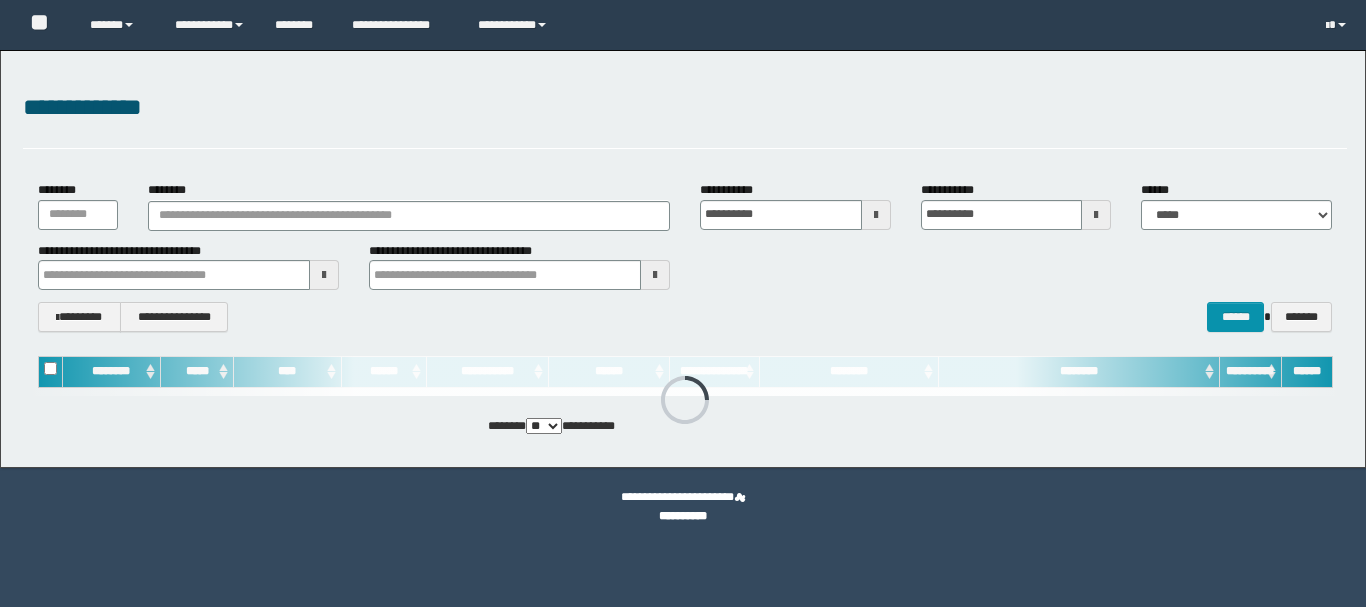 scroll, scrollTop: 0, scrollLeft: 0, axis: both 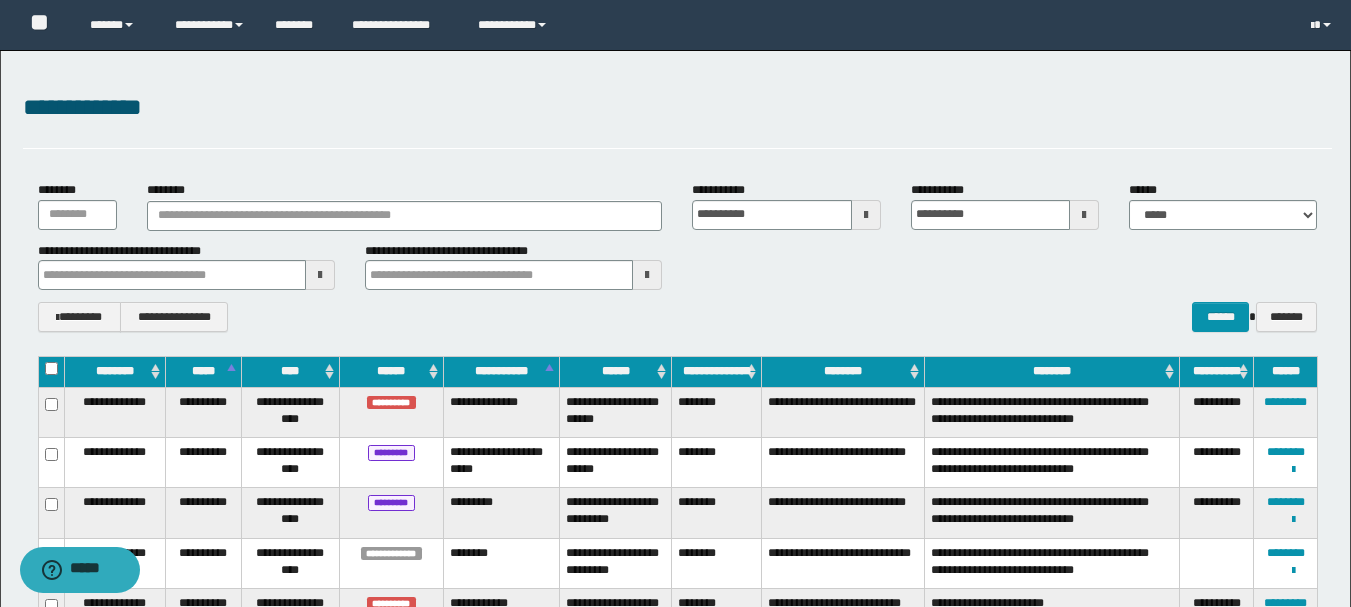 click on "********" at bounding box center (405, 205) 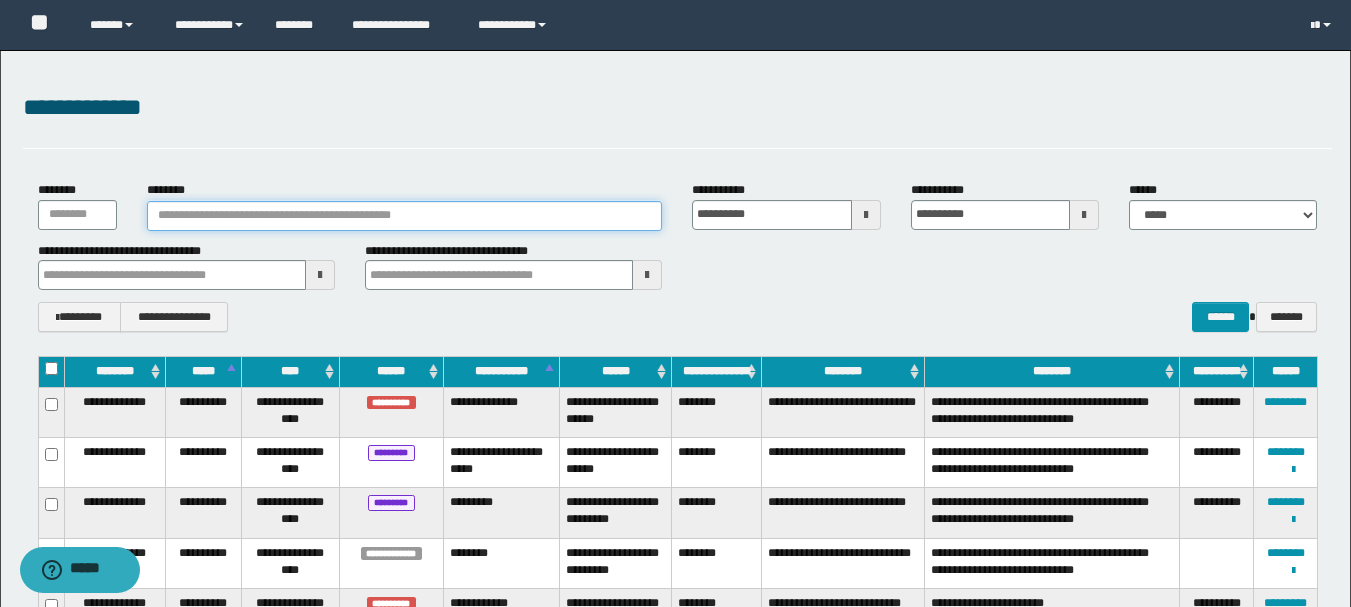 click on "********" at bounding box center (405, 216) 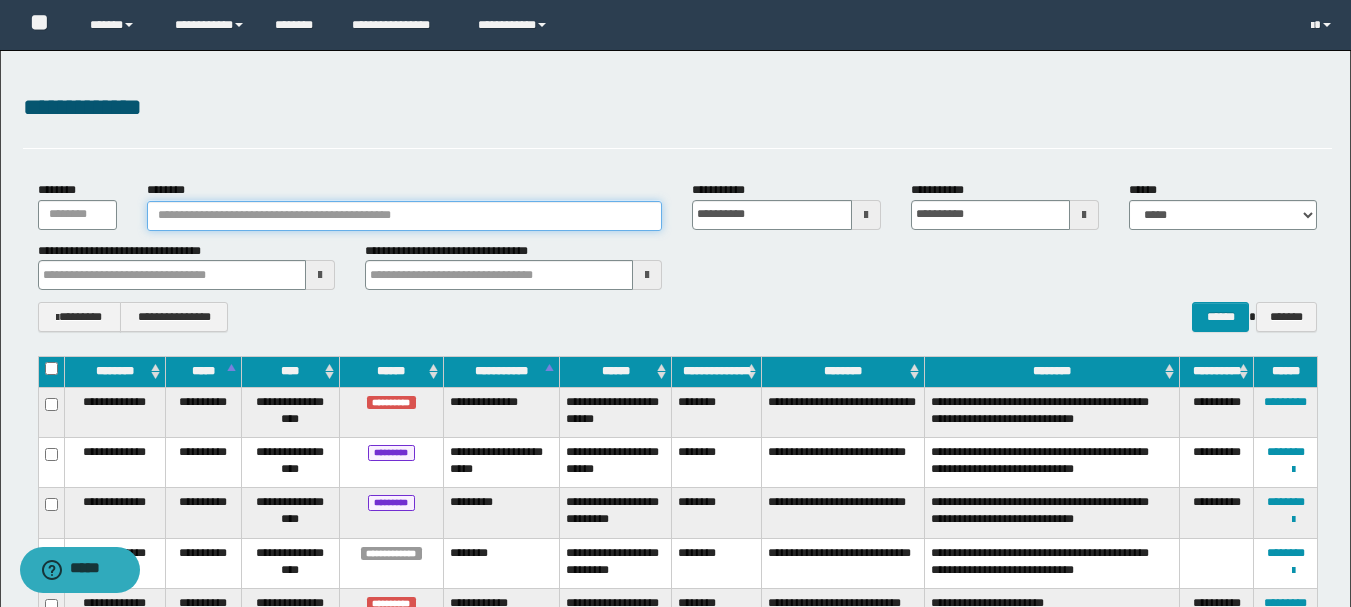paste on "**********" 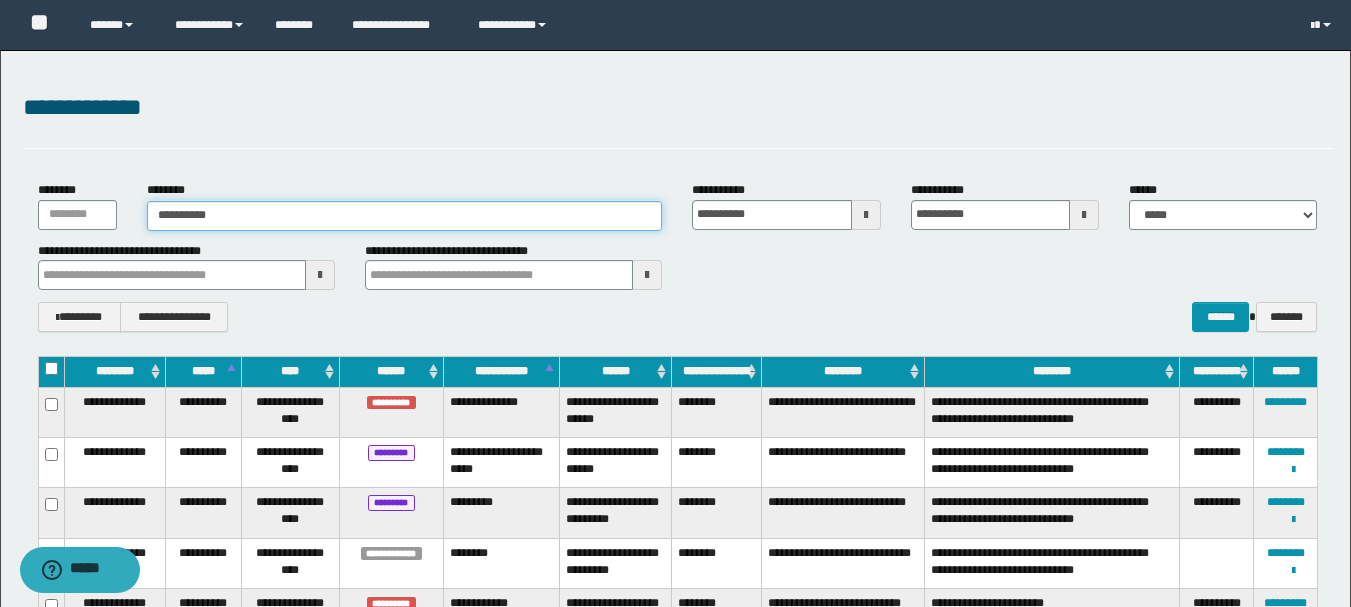click on "**********" at bounding box center [405, 216] 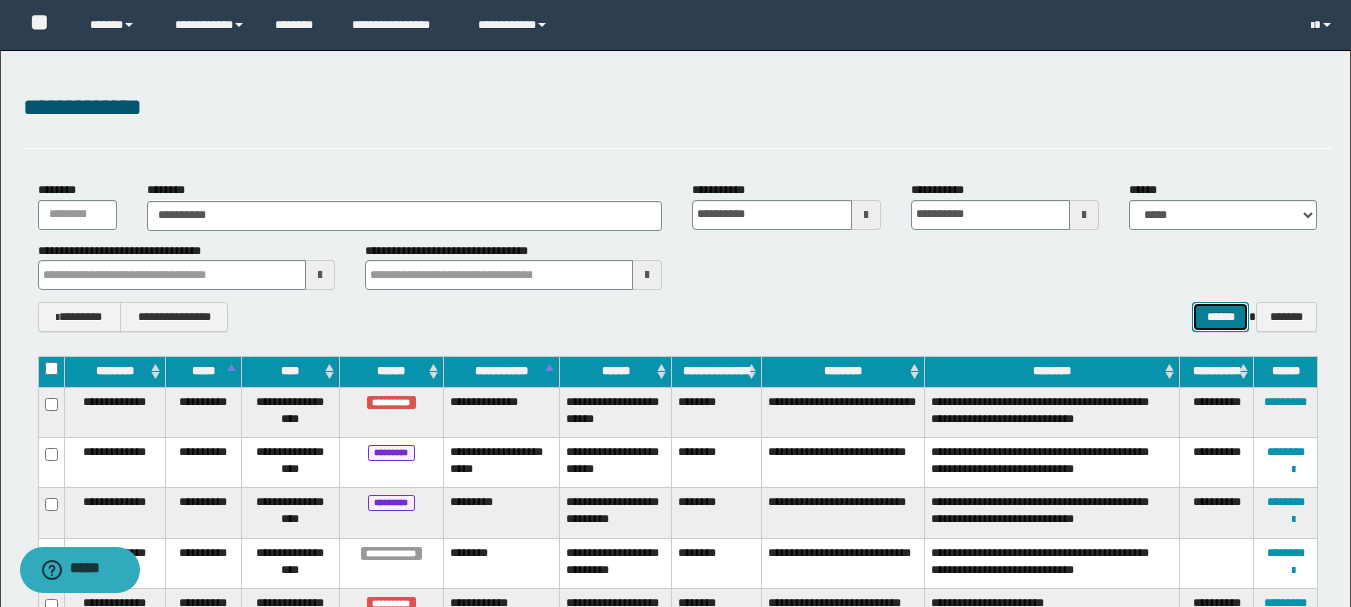 click on "******" at bounding box center [1220, 317] 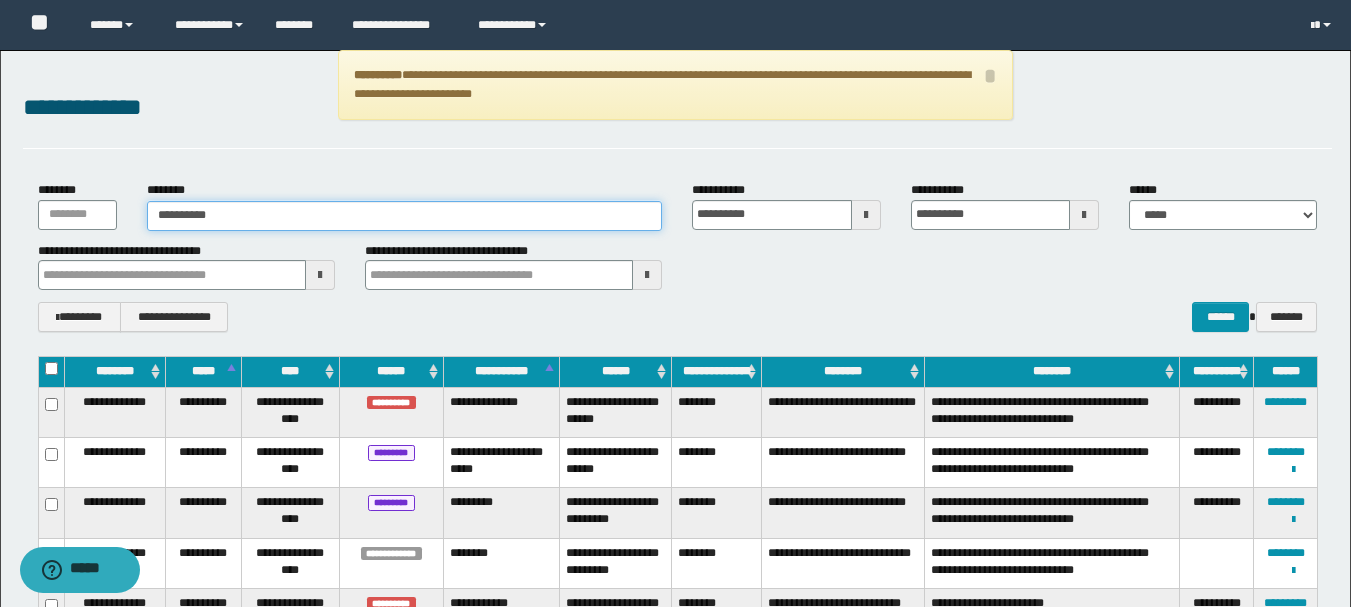 click on "**********" at bounding box center (405, 216) 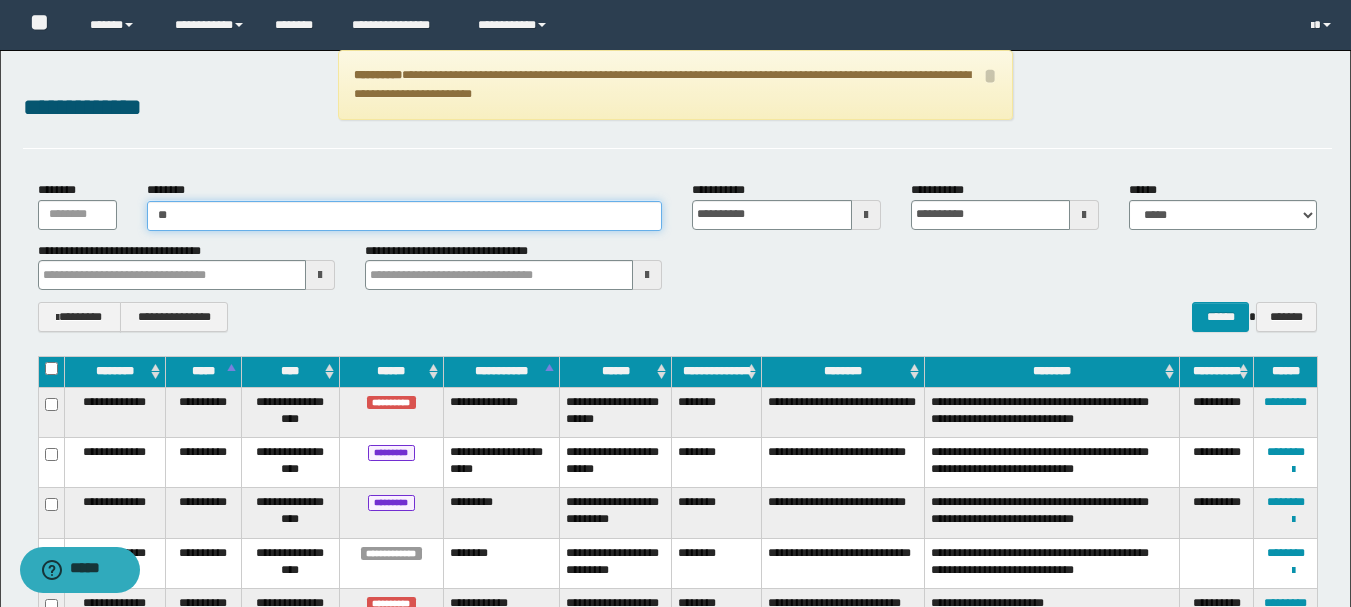 type on "*" 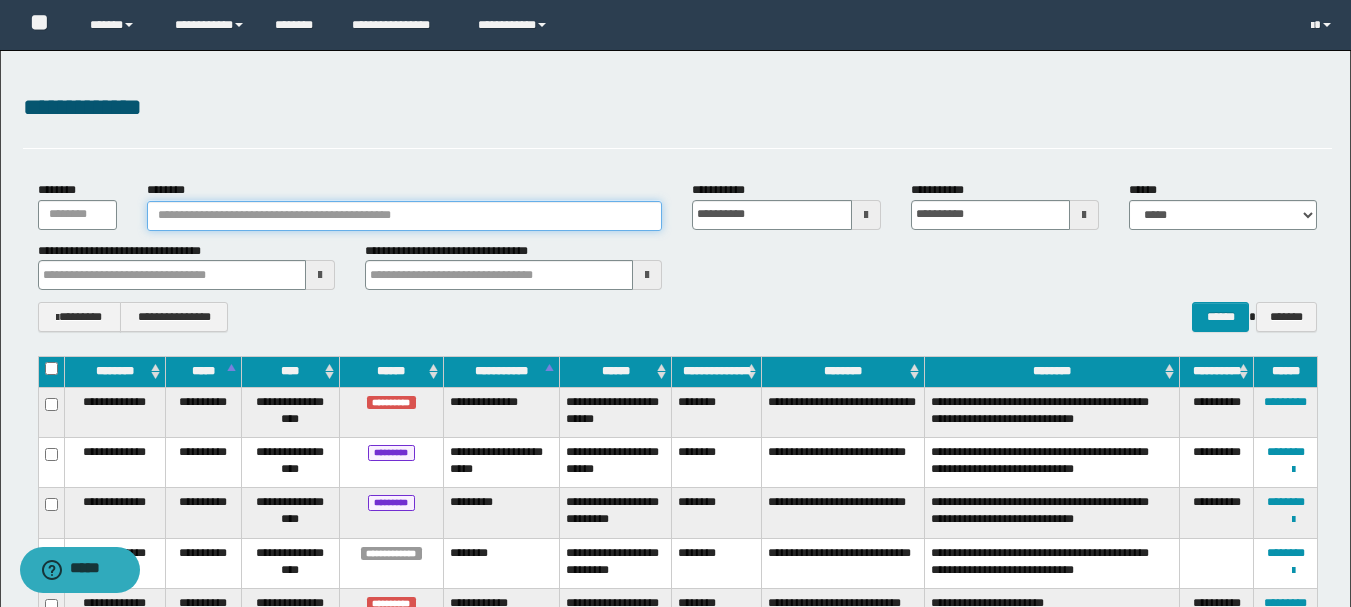 paste on "**********" 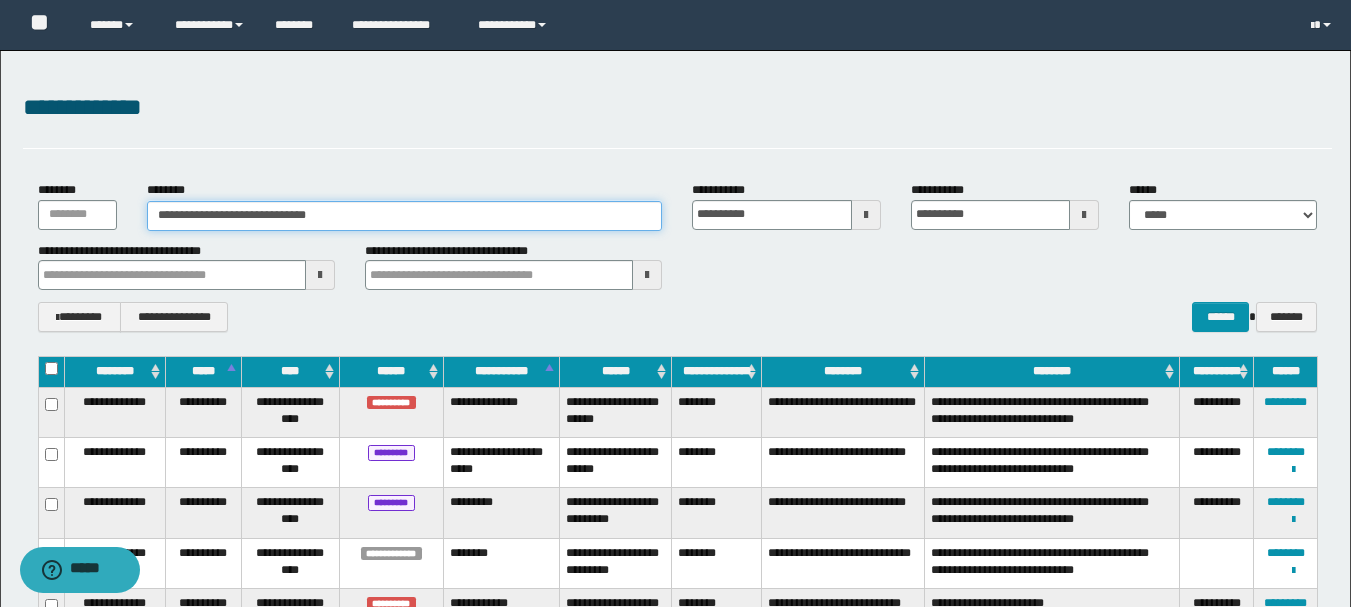 type on "**********" 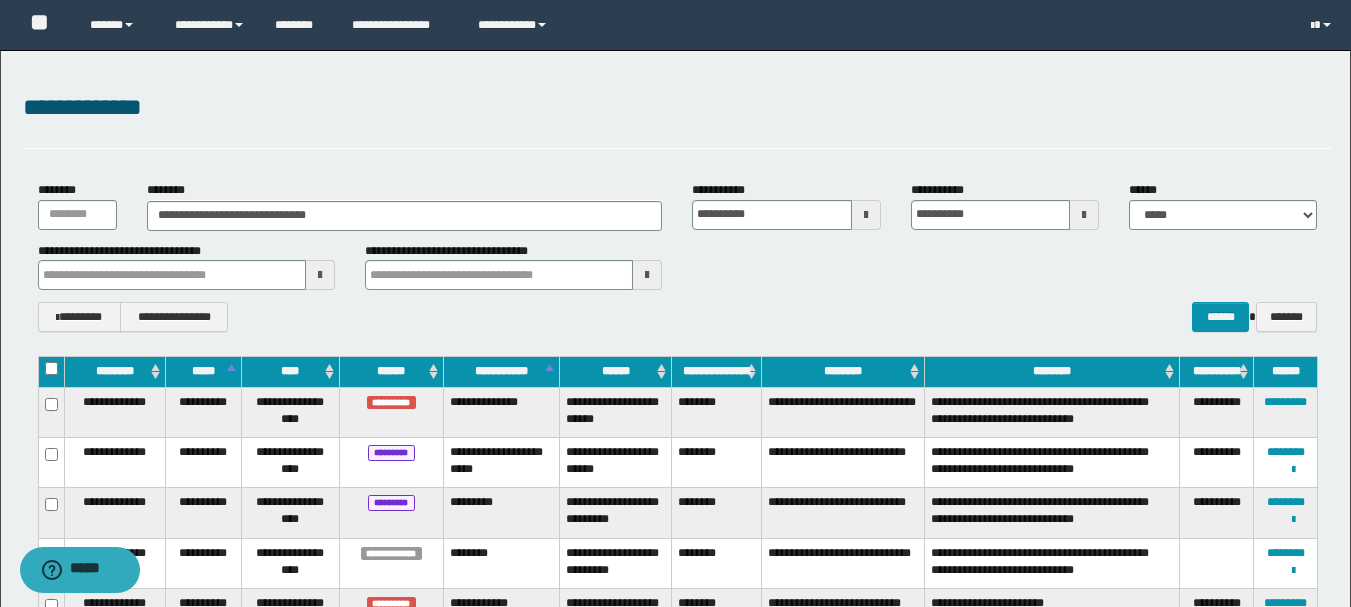 click on "**********" at bounding box center (675, 1526) 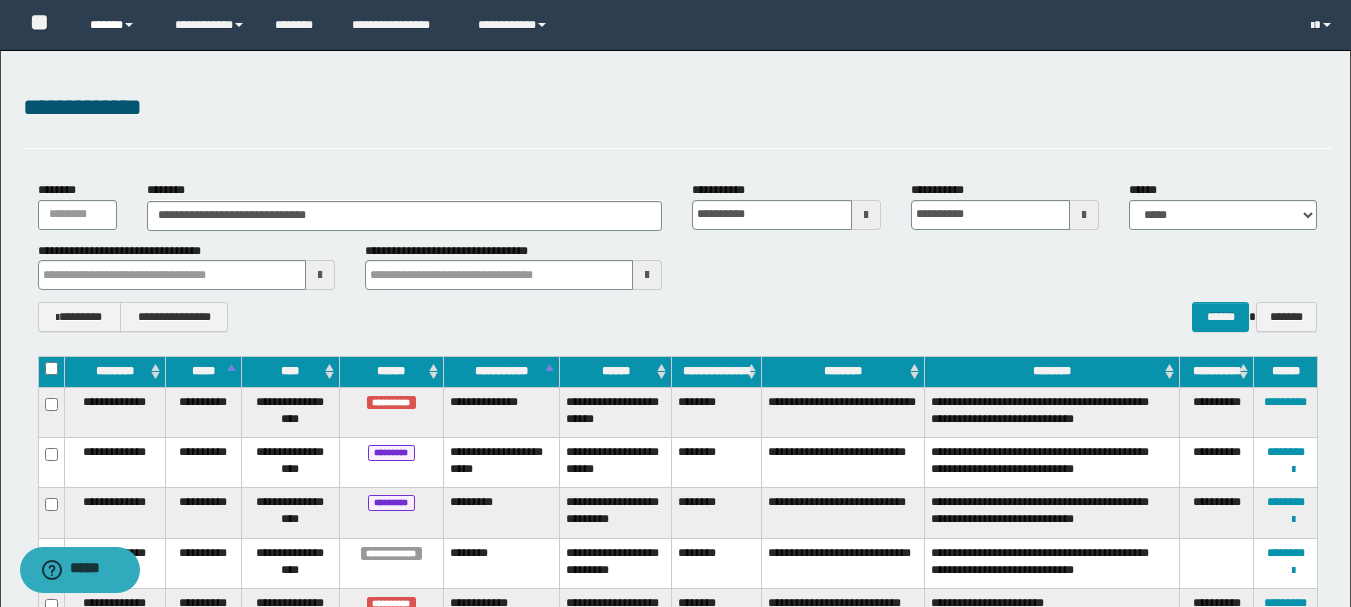 click on "******" at bounding box center [117, 25] 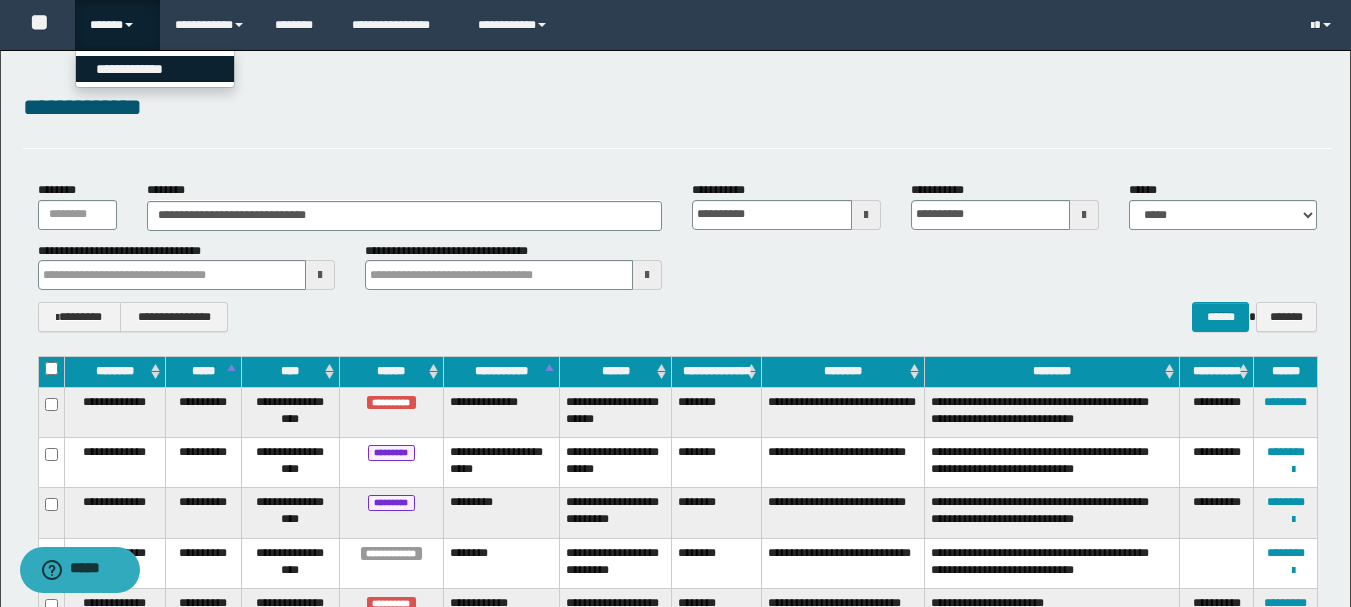 click on "**********" at bounding box center [155, 69] 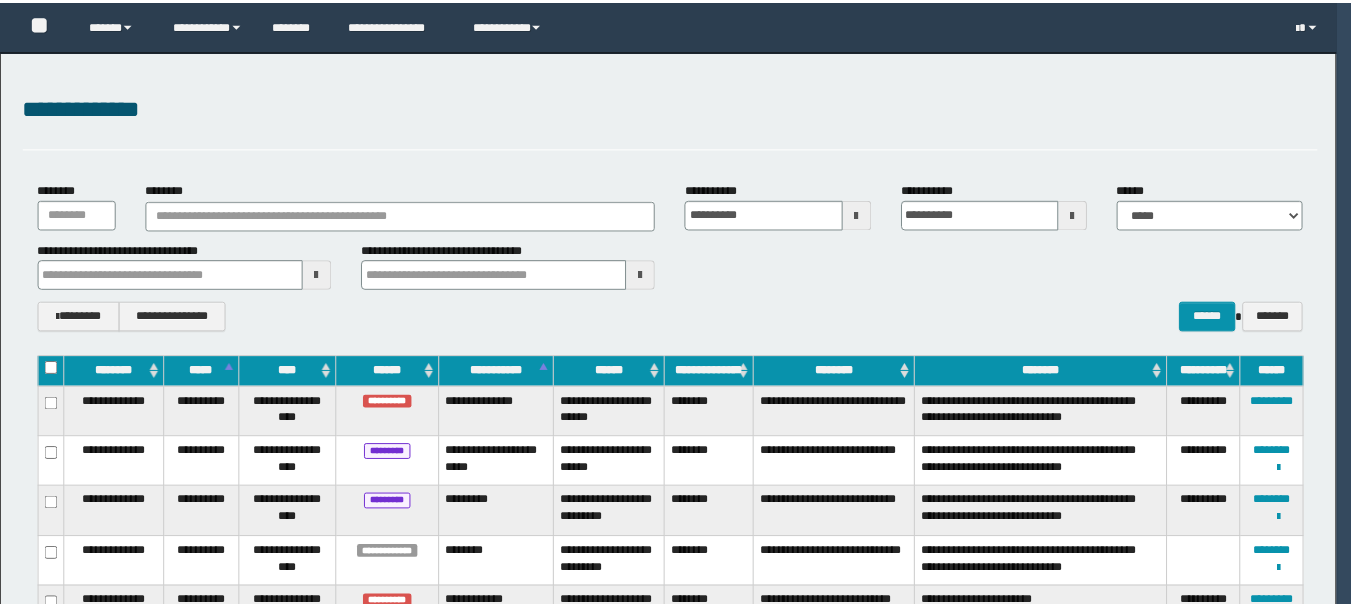 scroll, scrollTop: 0, scrollLeft: 0, axis: both 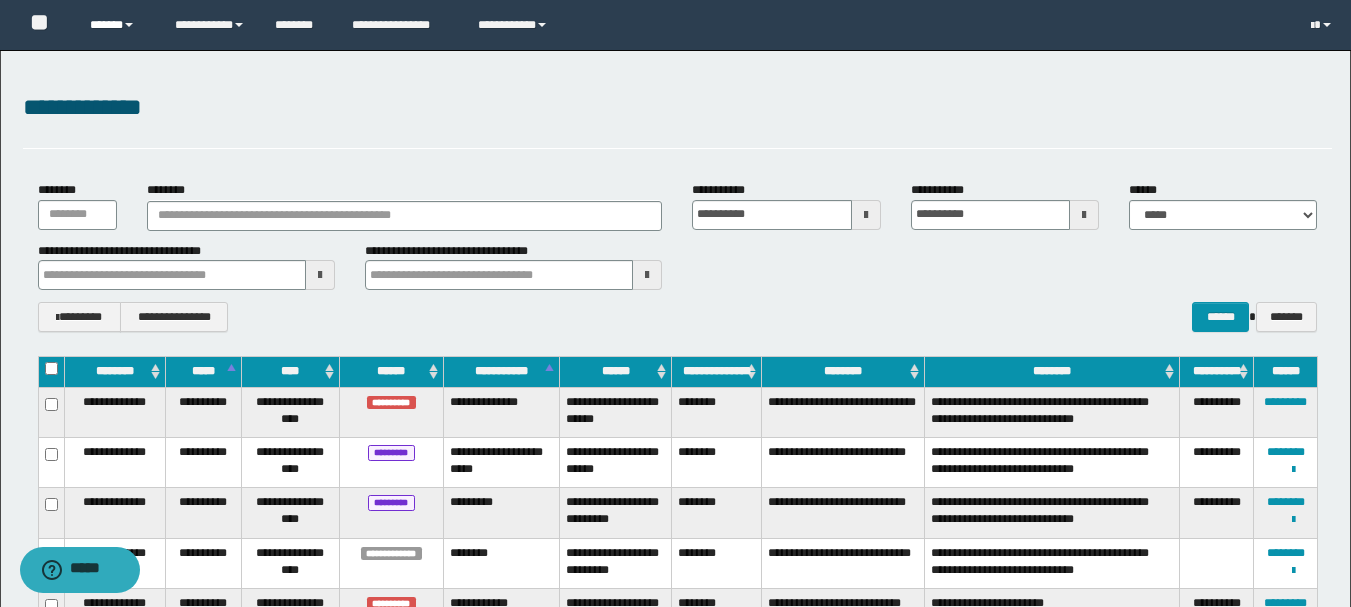 click on "******" at bounding box center [117, 25] 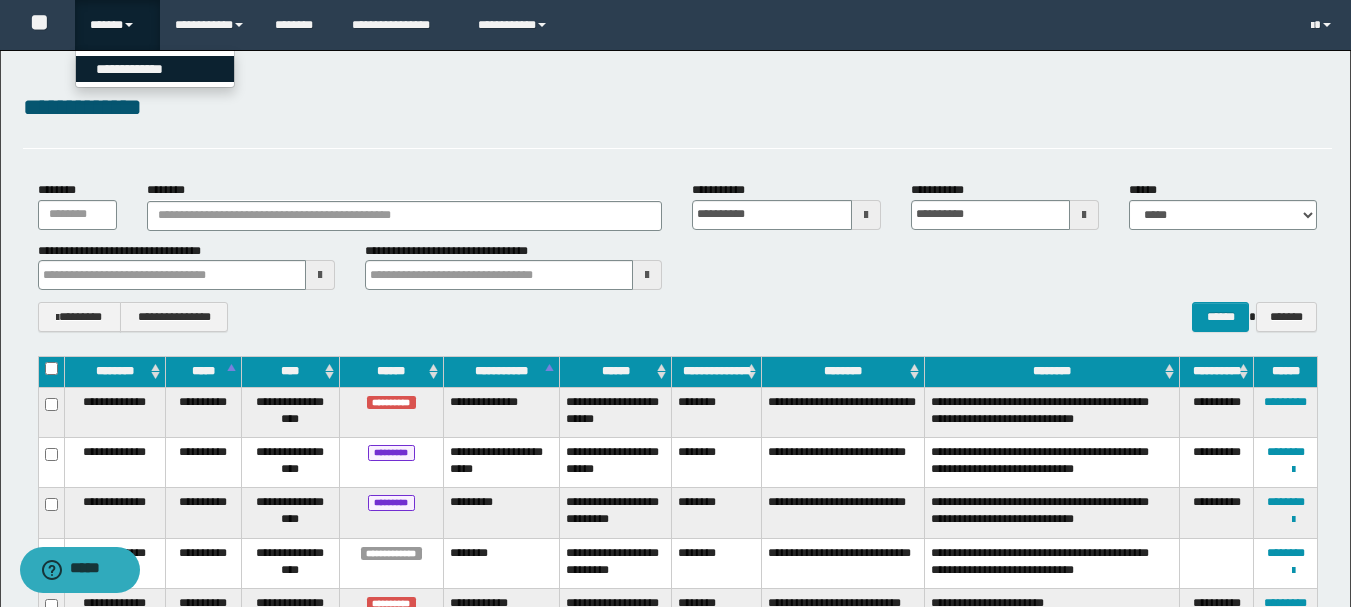 click on "**********" at bounding box center [155, 69] 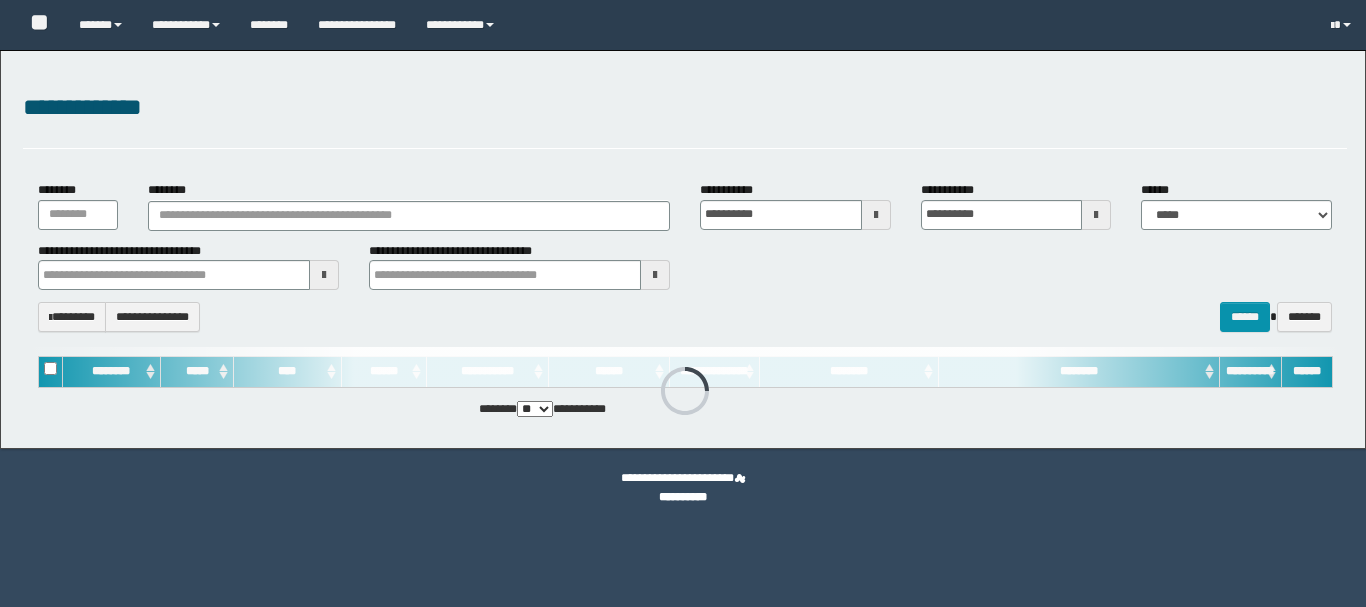 scroll, scrollTop: 0, scrollLeft: 0, axis: both 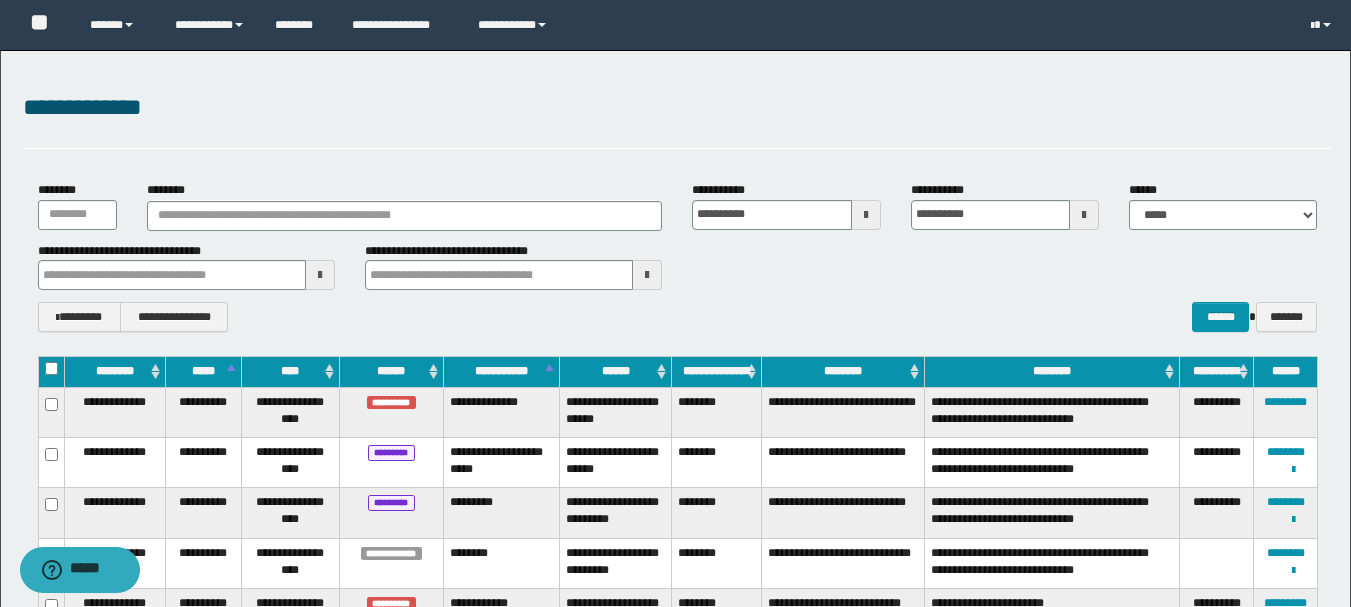 click at bounding box center (320, 275) 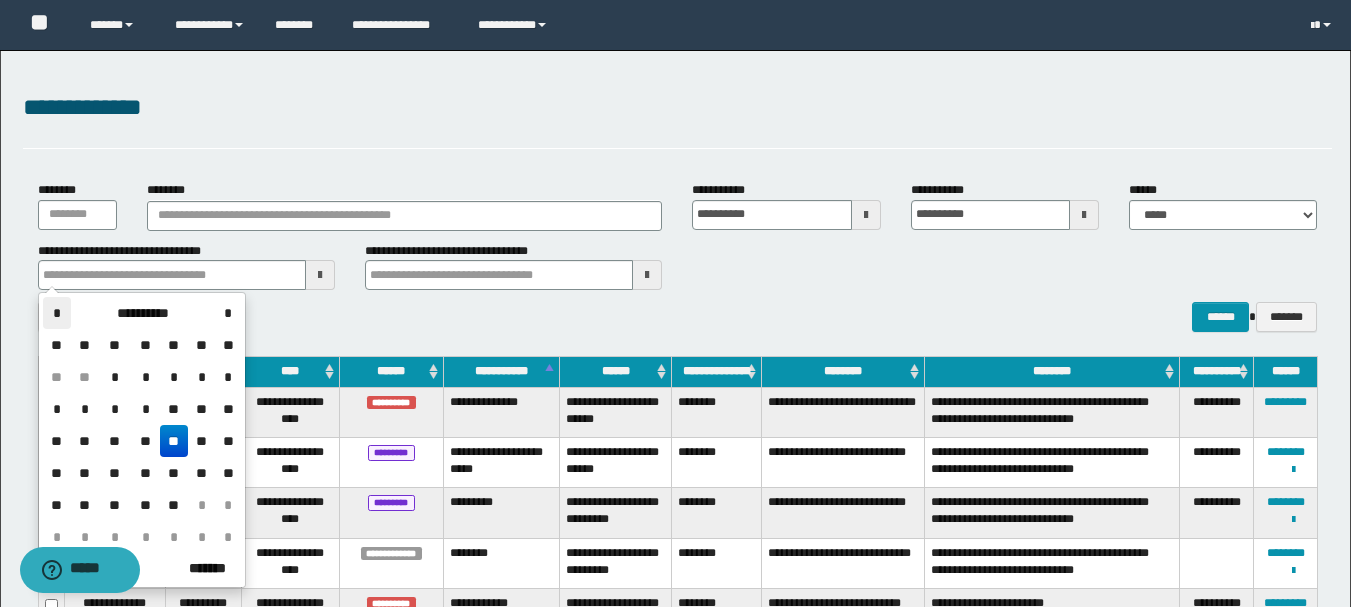 click on "*" at bounding box center (57, 313) 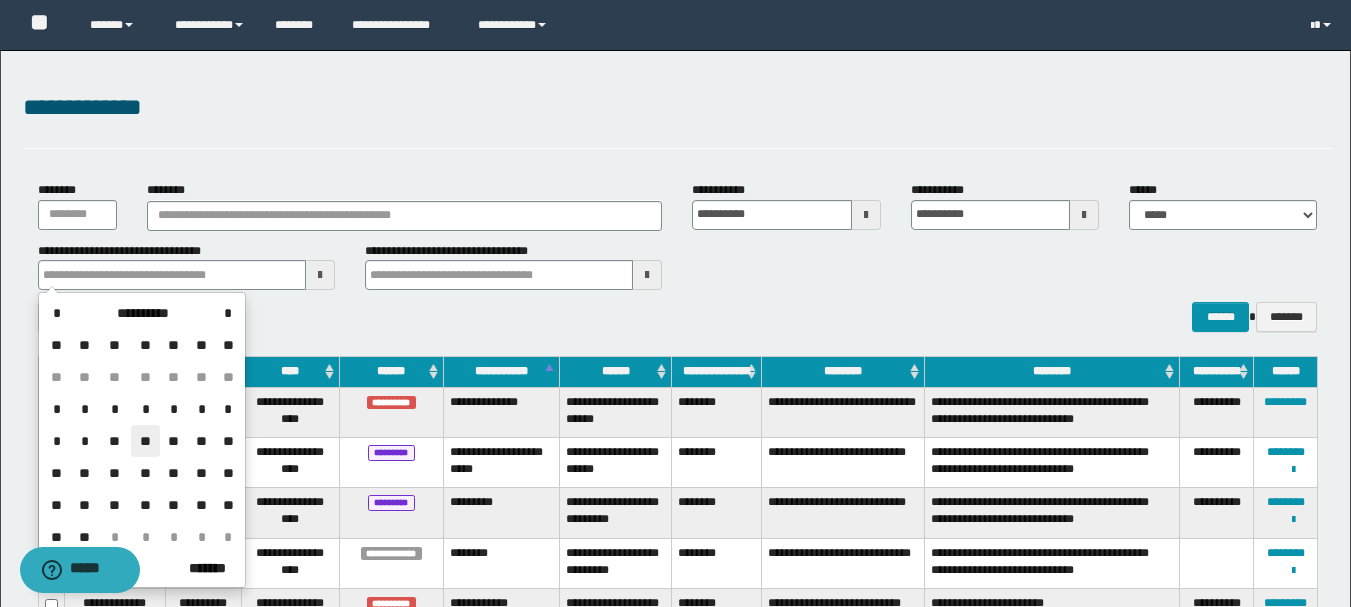 click on "**" at bounding box center [145, 441] 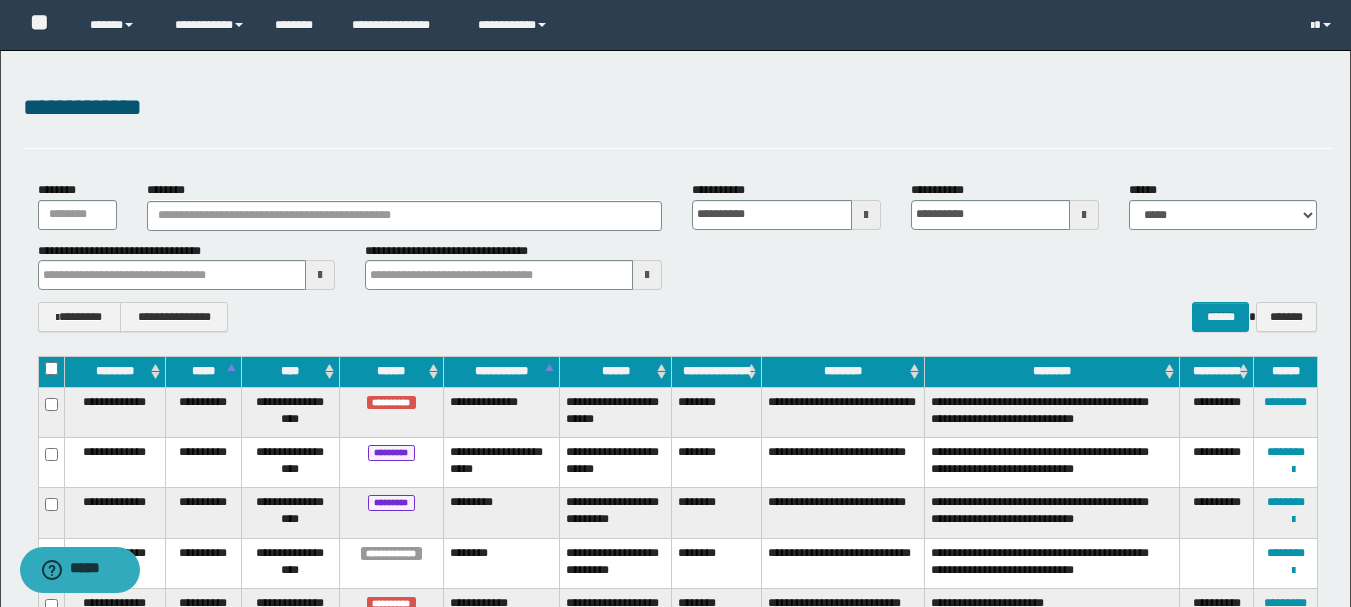 click on "**********" at bounding box center (186, 317) 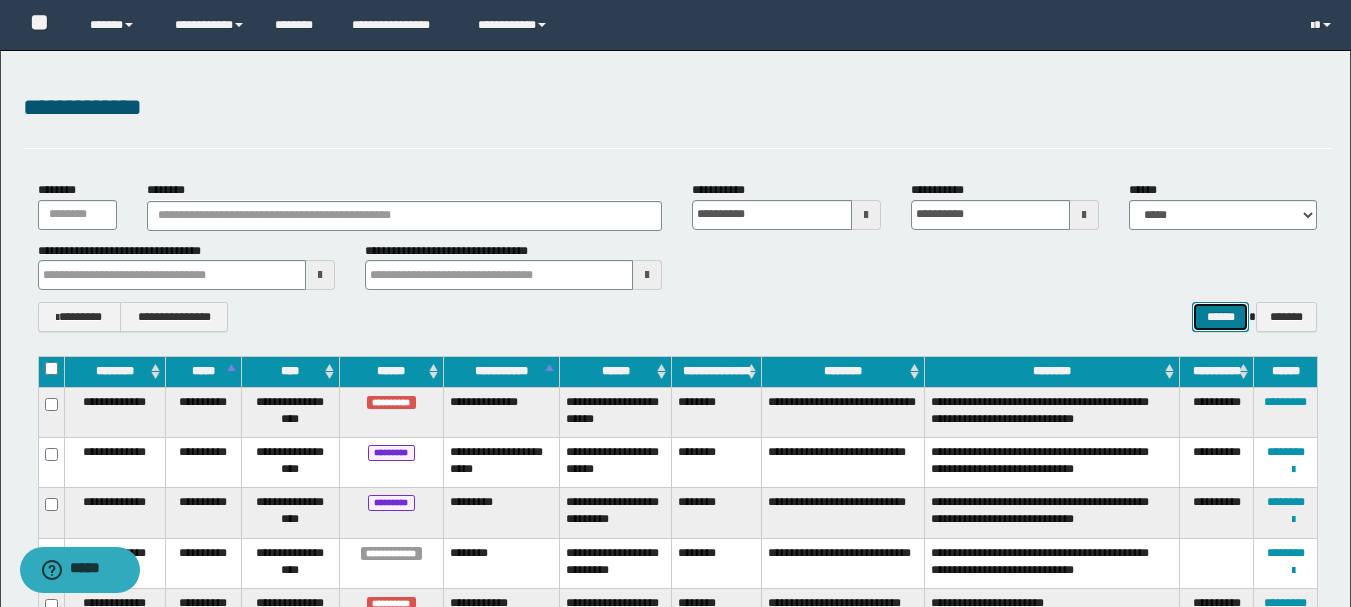click on "******" at bounding box center (1220, 317) 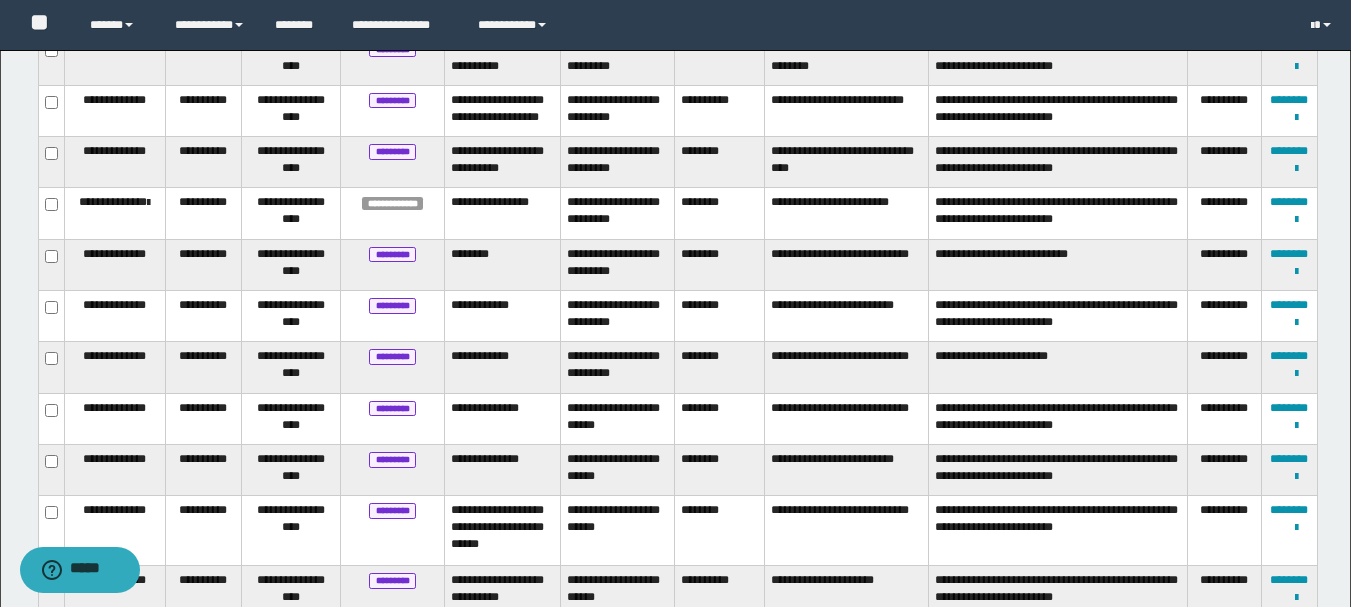 scroll, scrollTop: 2500, scrollLeft: 0, axis: vertical 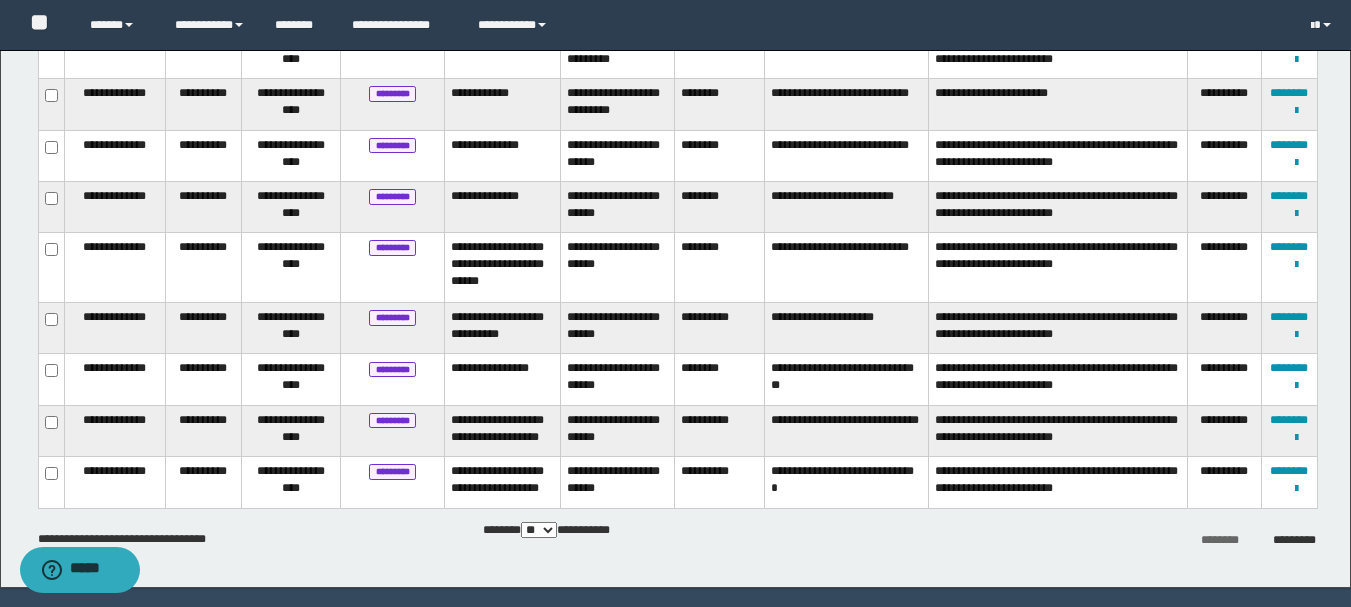click on "** *** *** ***" at bounding box center (539, 530) 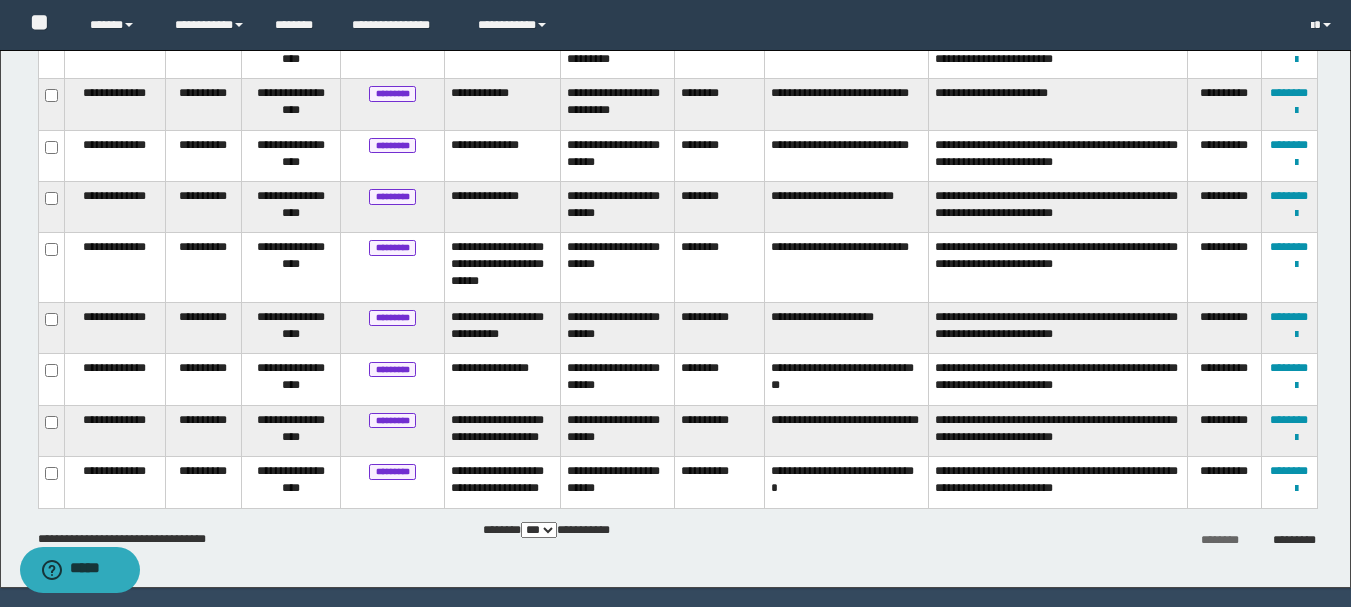 click on "** *** *** ***" at bounding box center [539, 530] 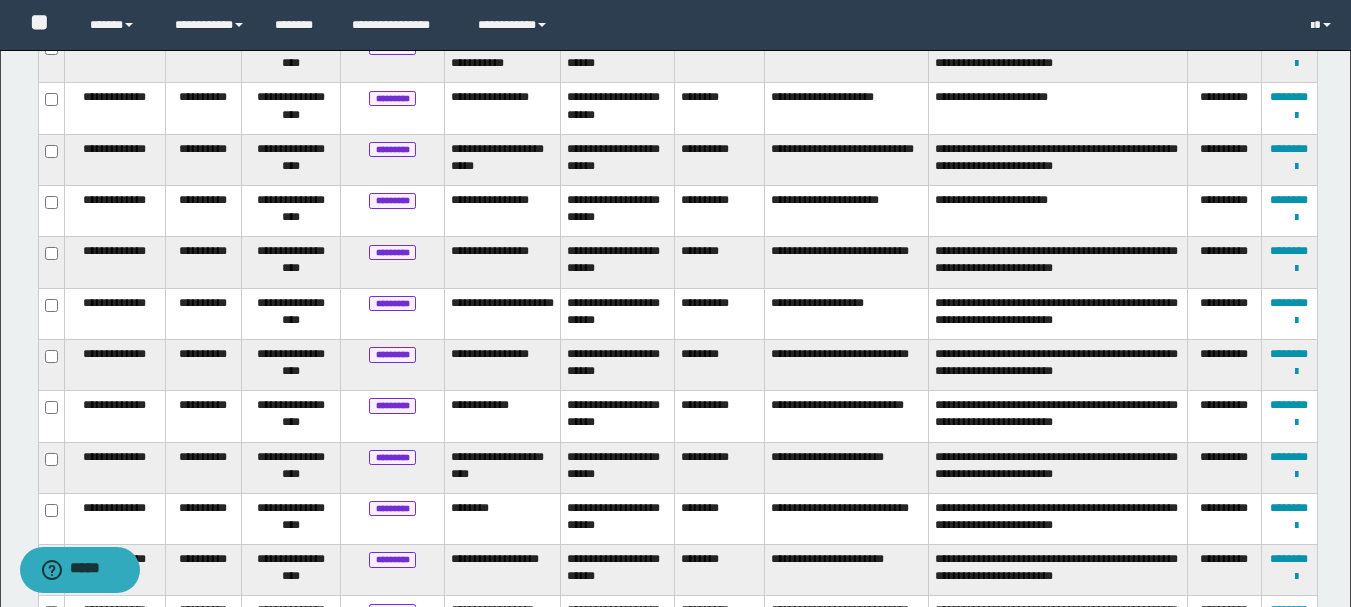 scroll, scrollTop: 0, scrollLeft: 0, axis: both 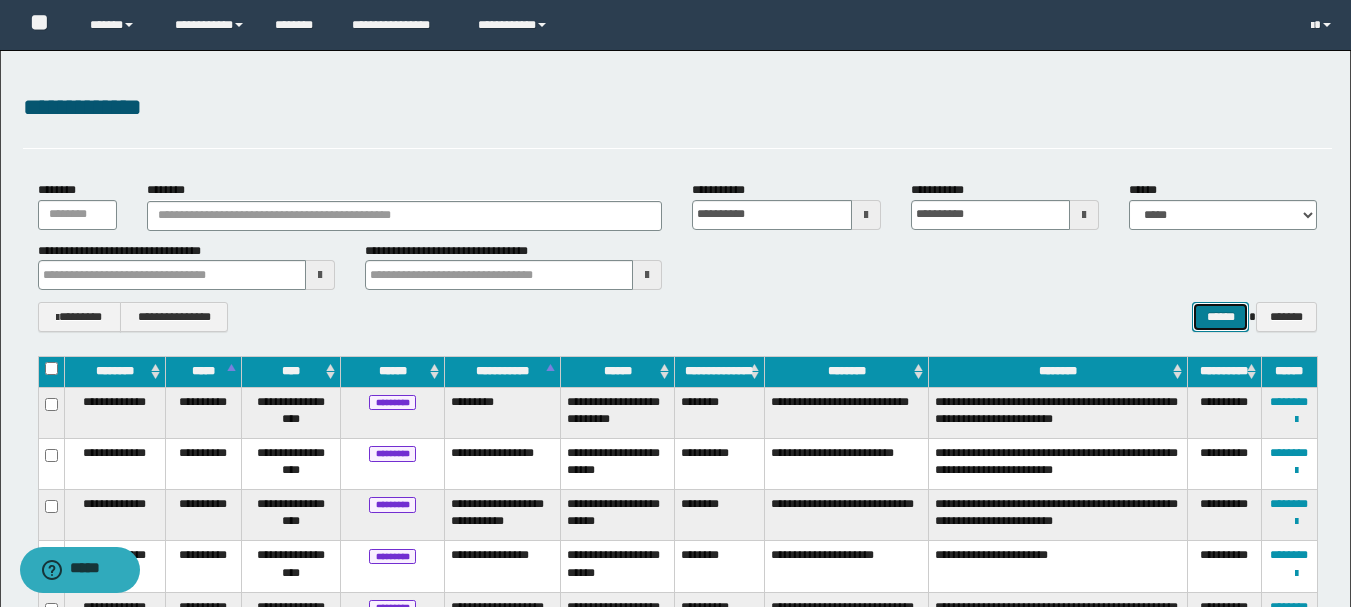 drag, startPoint x: 1227, startPoint y: 318, endPoint x: 966, endPoint y: 379, distance: 268.03357 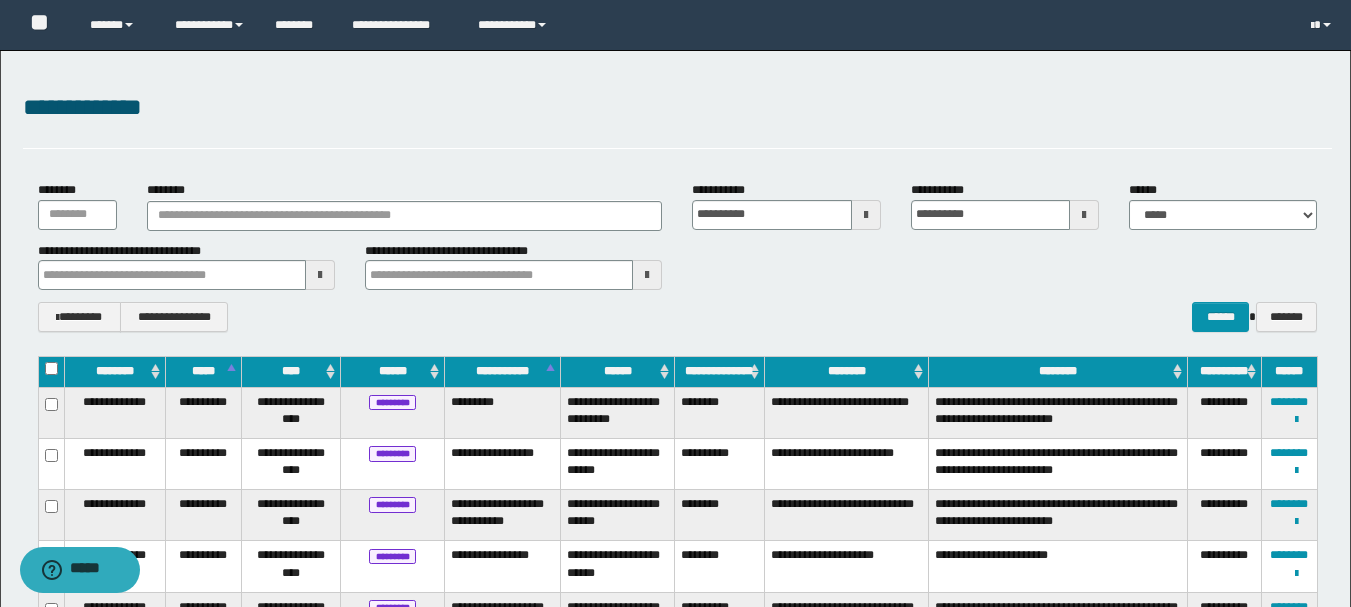 click on "**********" at bounding box center [677, 257] 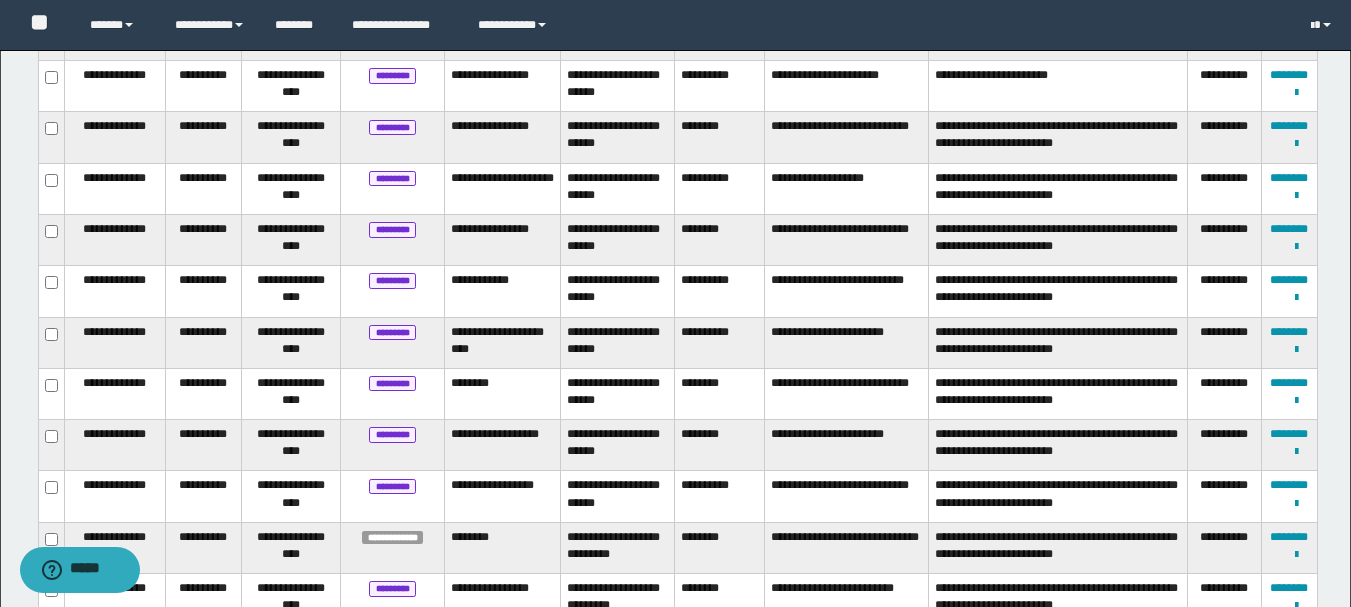 scroll, scrollTop: 600, scrollLeft: 0, axis: vertical 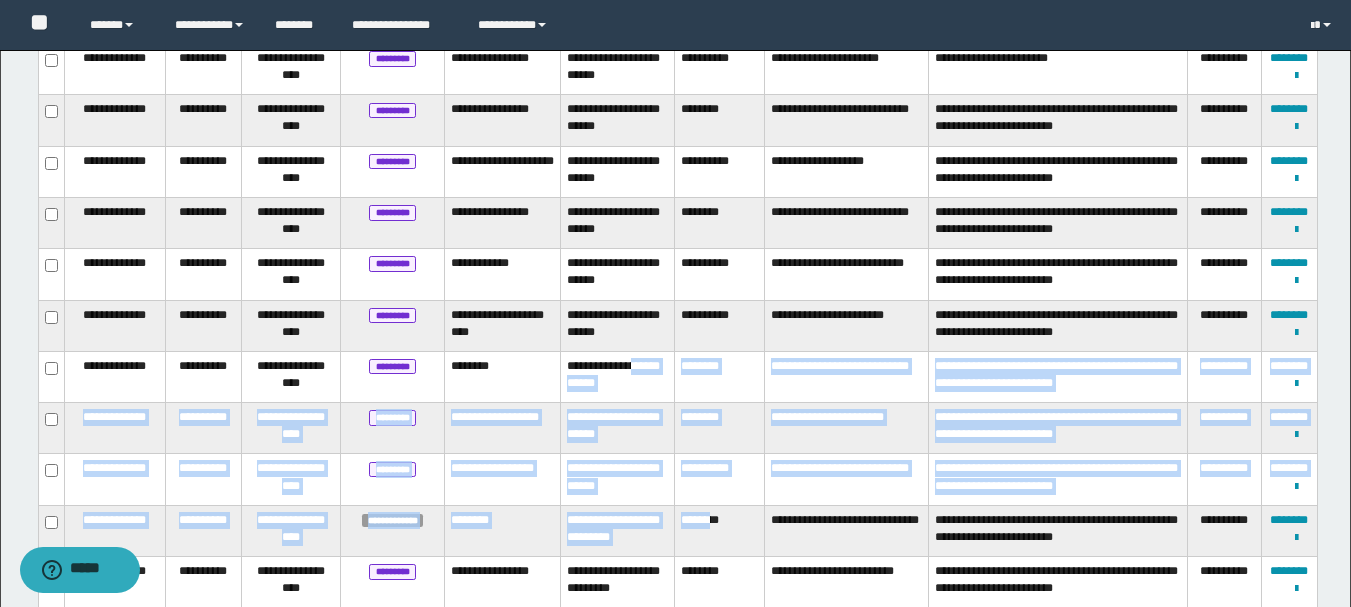 drag, startPoint x: 649, startPoint y: 344, endPoint x: 727, endPoint y: 481, distance: 157.64835 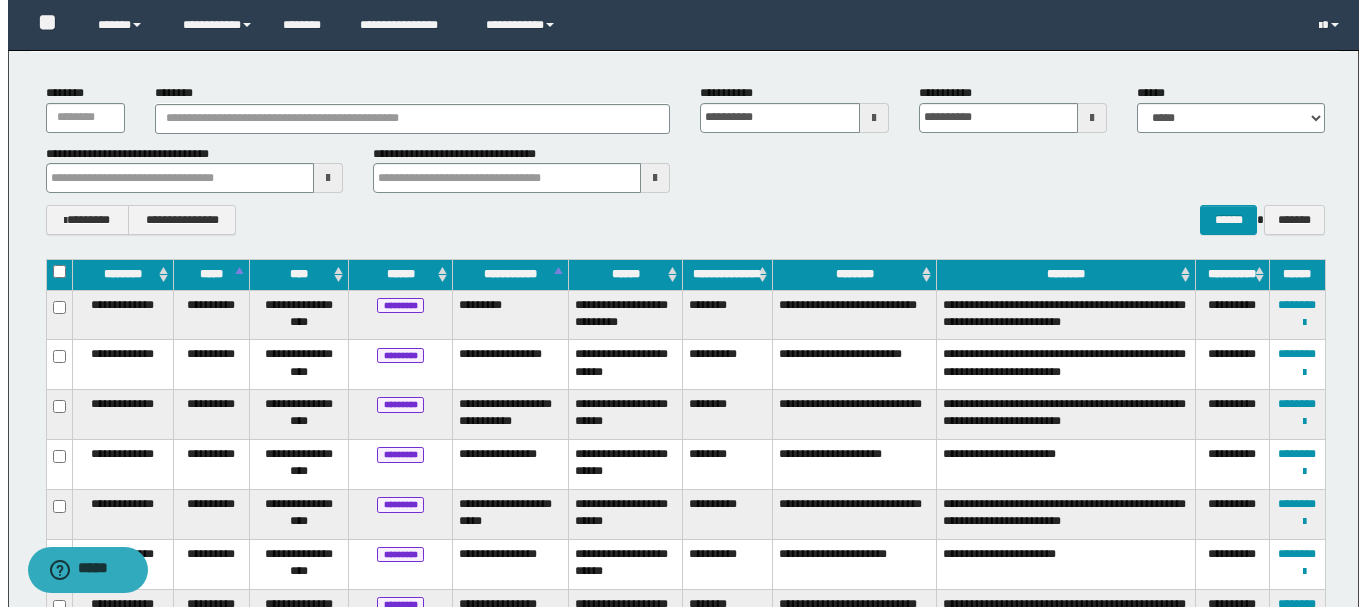 scroll, scrollTop: 0, scrollLeft: 0, axis: both 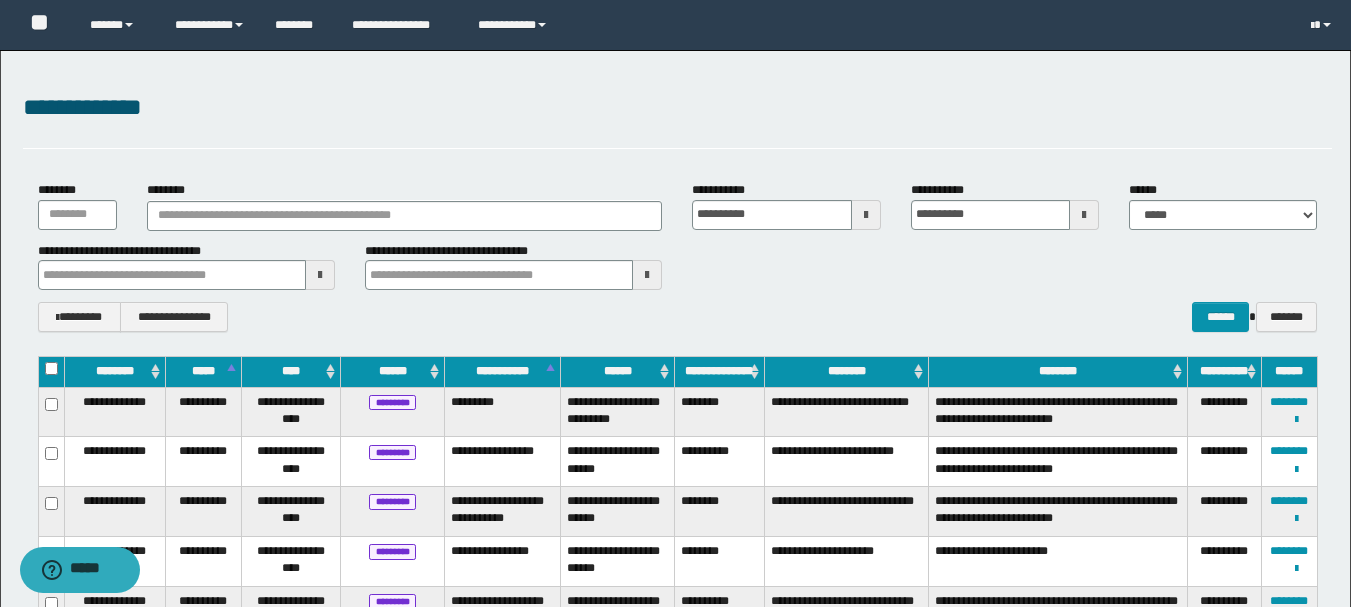 click on "**********" at bounding box center [677, 317] 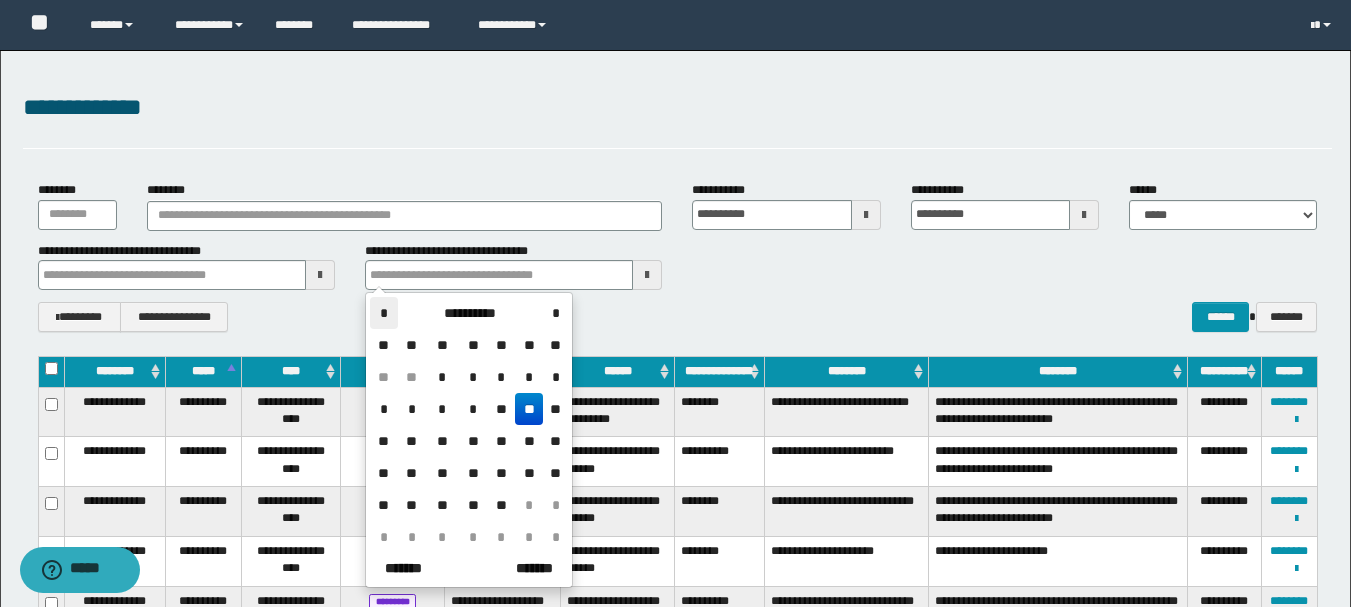 click on "*" at bounding box center (384, 313) 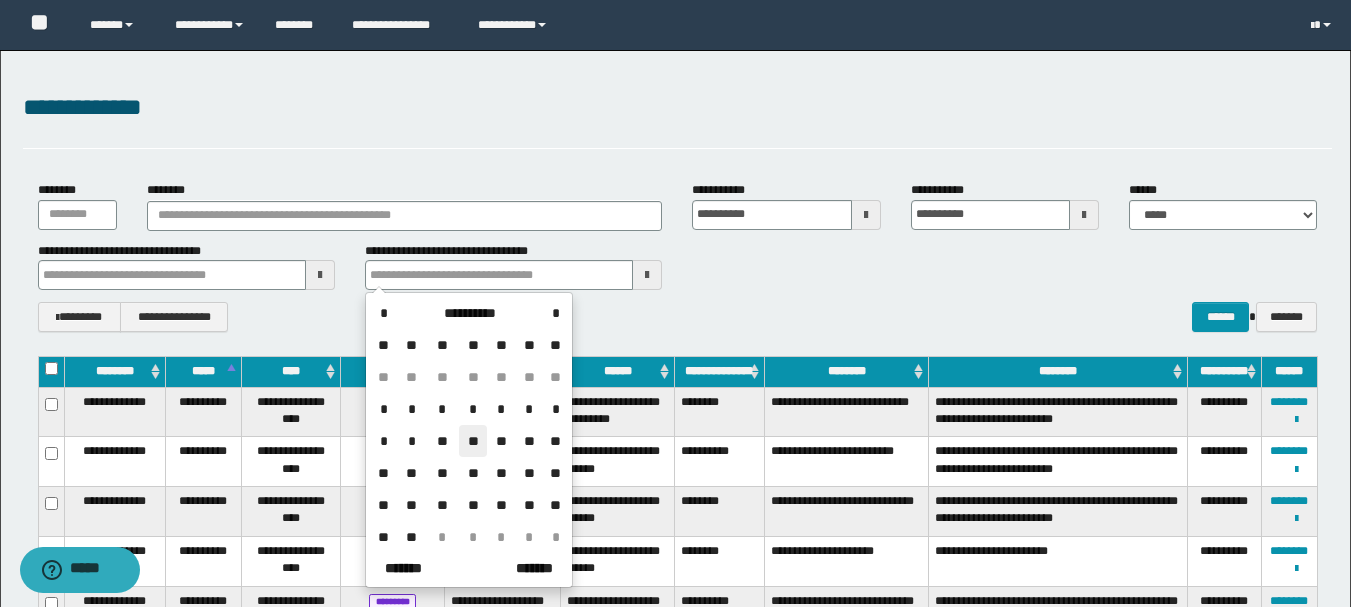 click on "**" at bounding box center (473, 441) 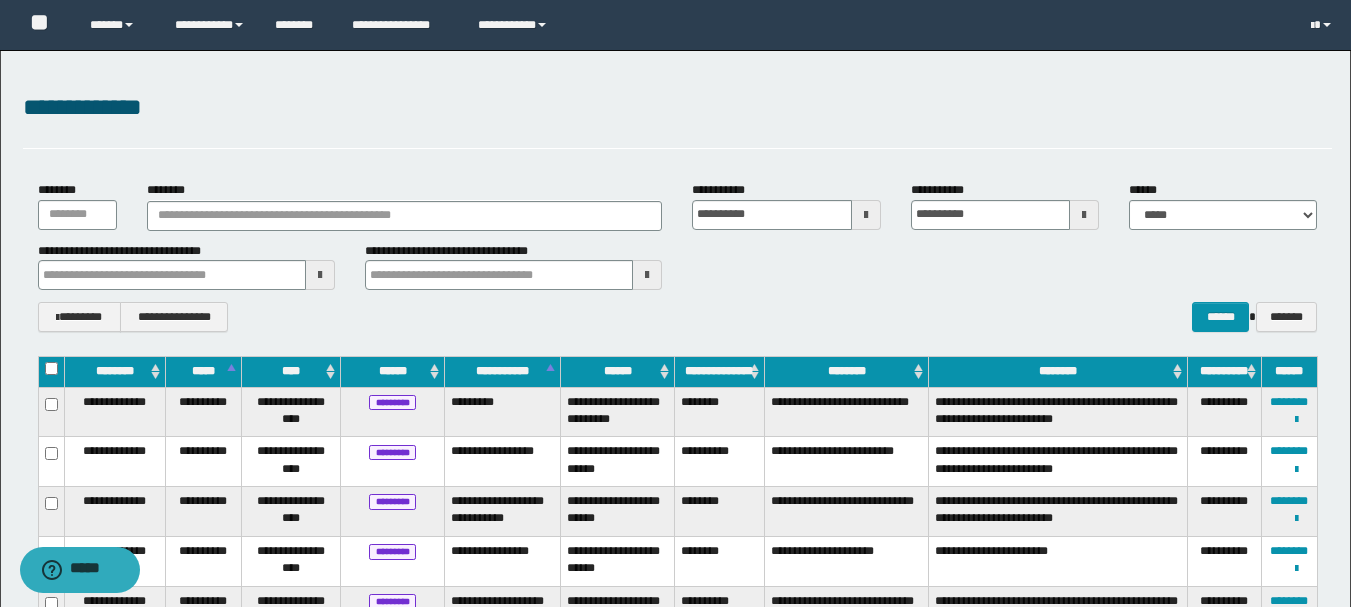 click on "**********" at bounding box center (677, 317) 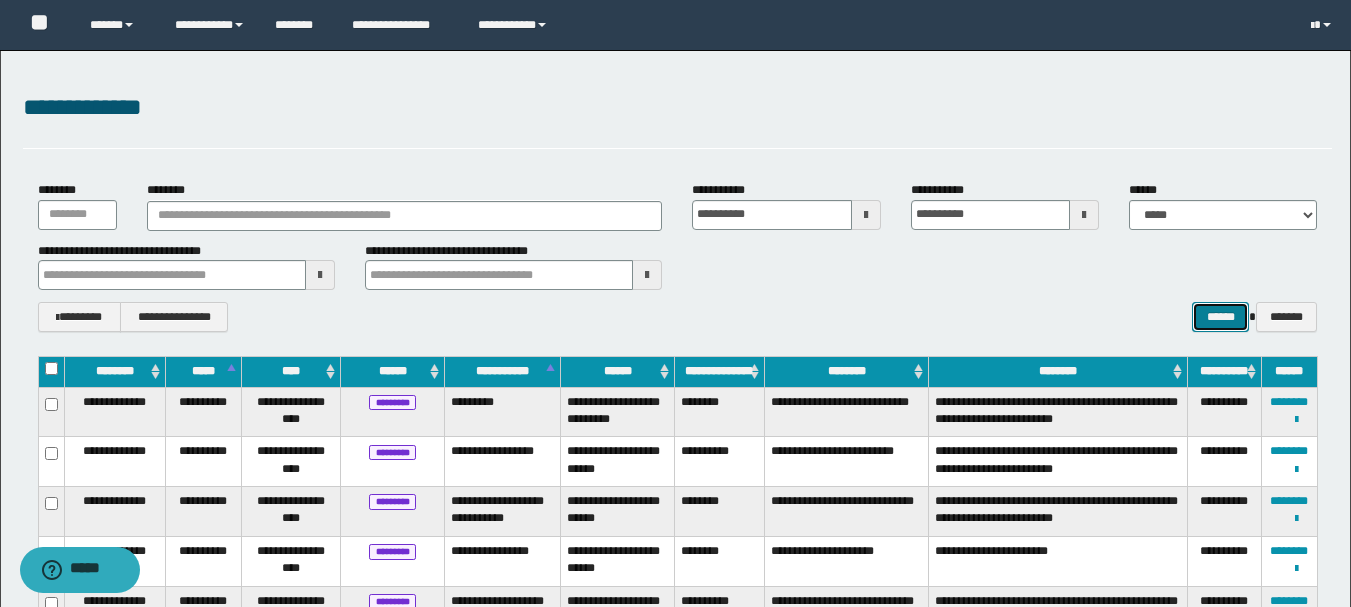 click on "******" at bounding box center [1220, 317] 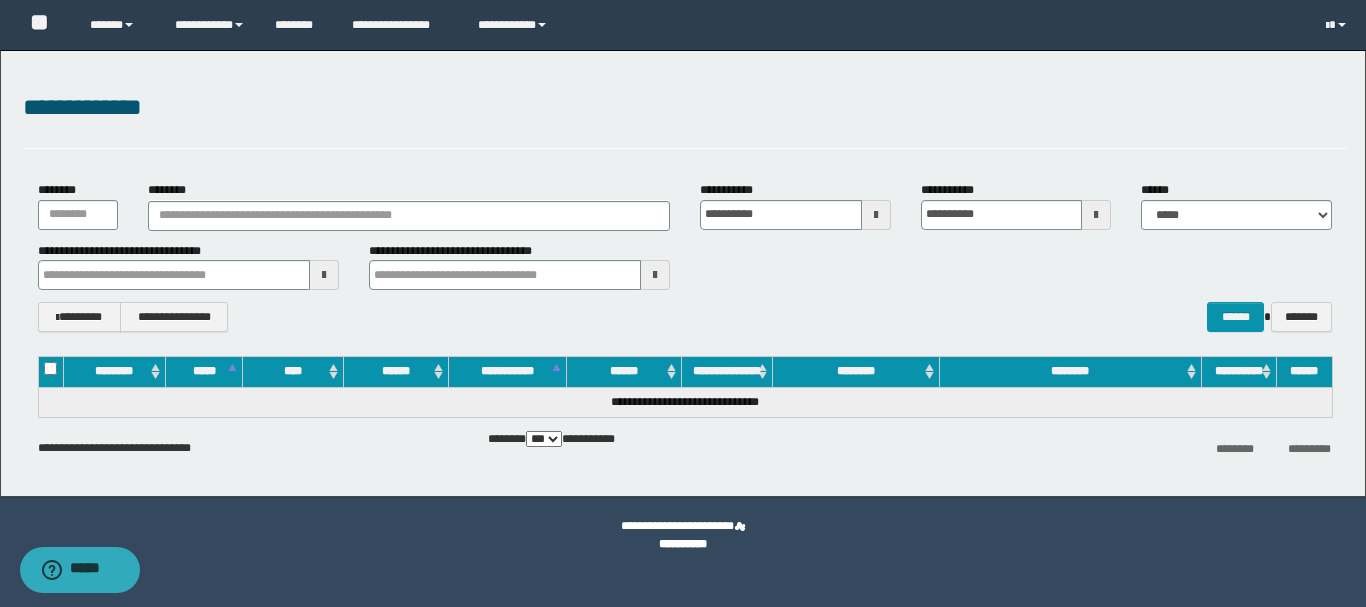 click on "**********" at bounding box center [685, 317] 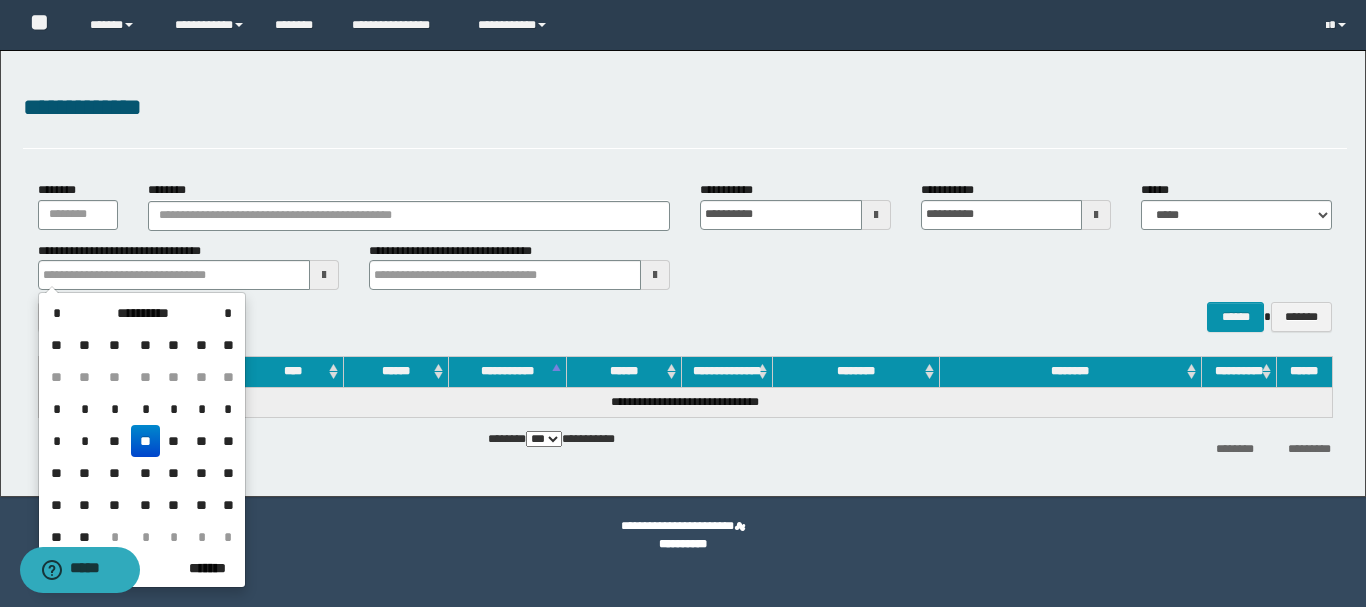 click on "**" at bounding box center [145, 441] 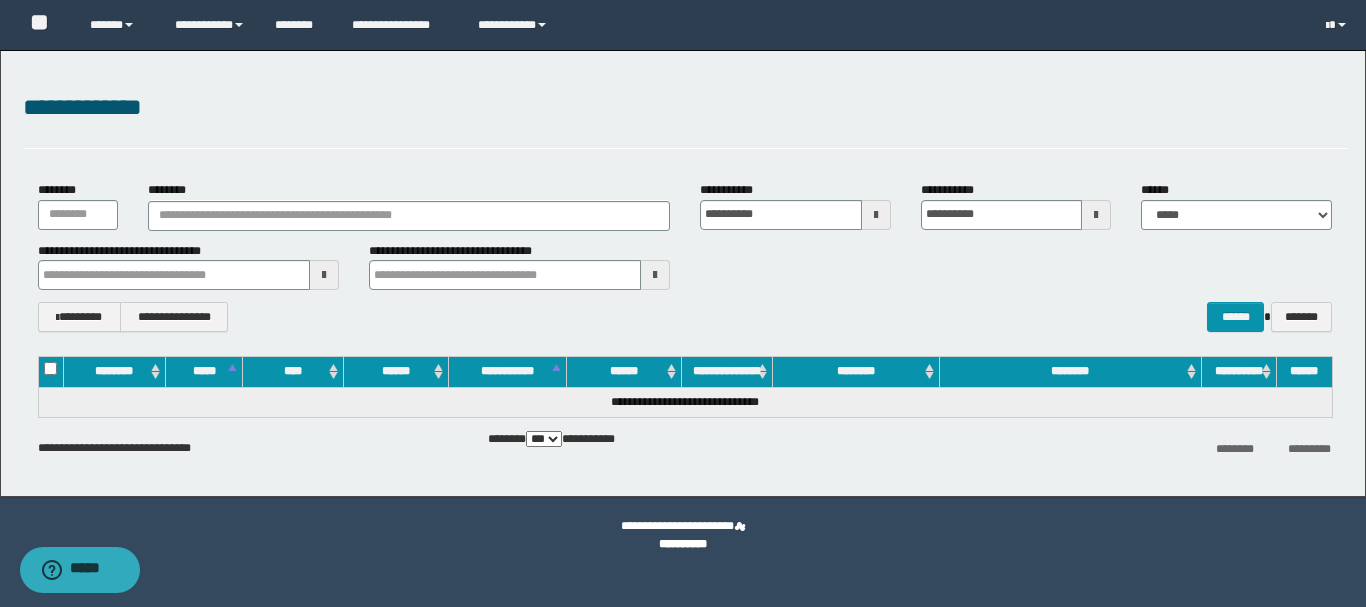 click at bounding box center (655, 275) 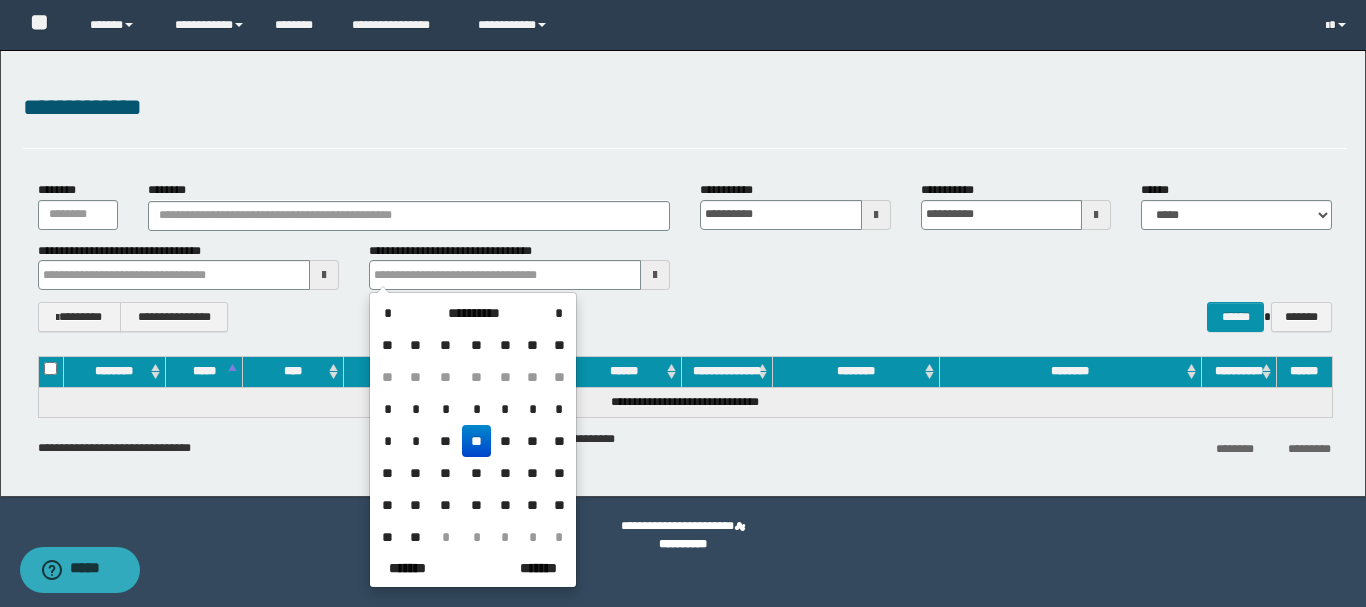drag, startPoint x: 473, startPoint y: 443, endPoint x: 546, endPoint y: 417, distance: 77.491936 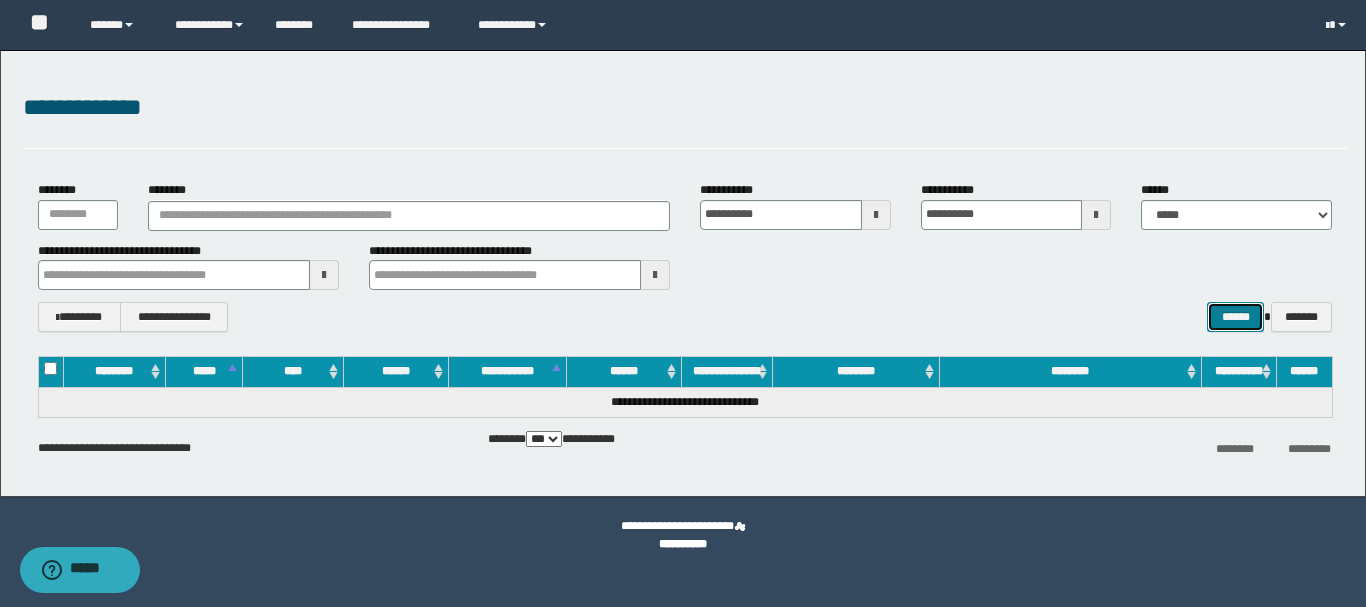 drag, startPoint x: 1237, startPoint y: 329, endPoint x: 1135, endPoint y: 329, distance: 102 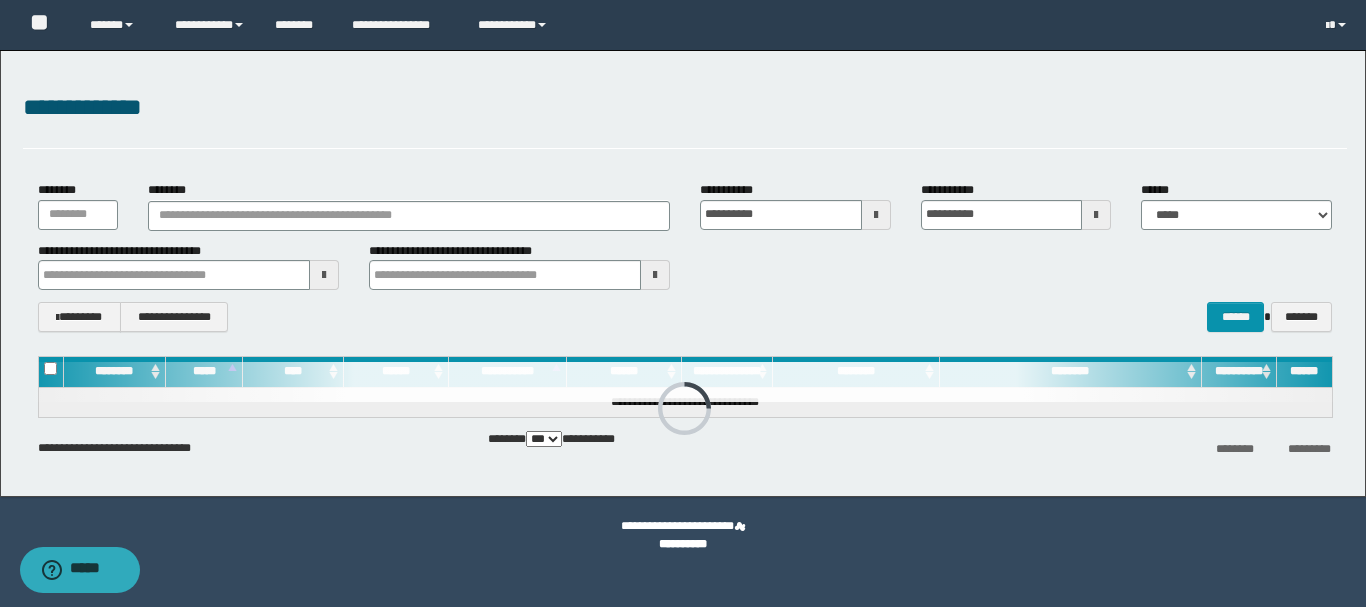 click on "**********" at bounding box center [685, 317] 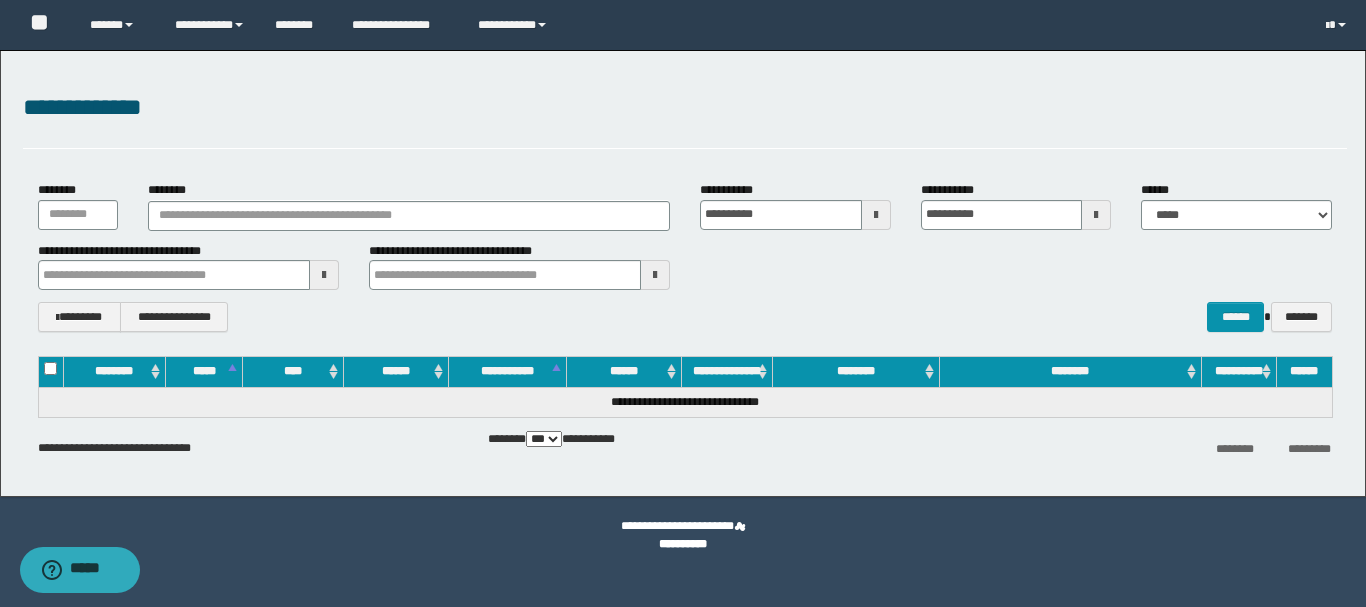 click on "**********" at bounding box center [685, 257] 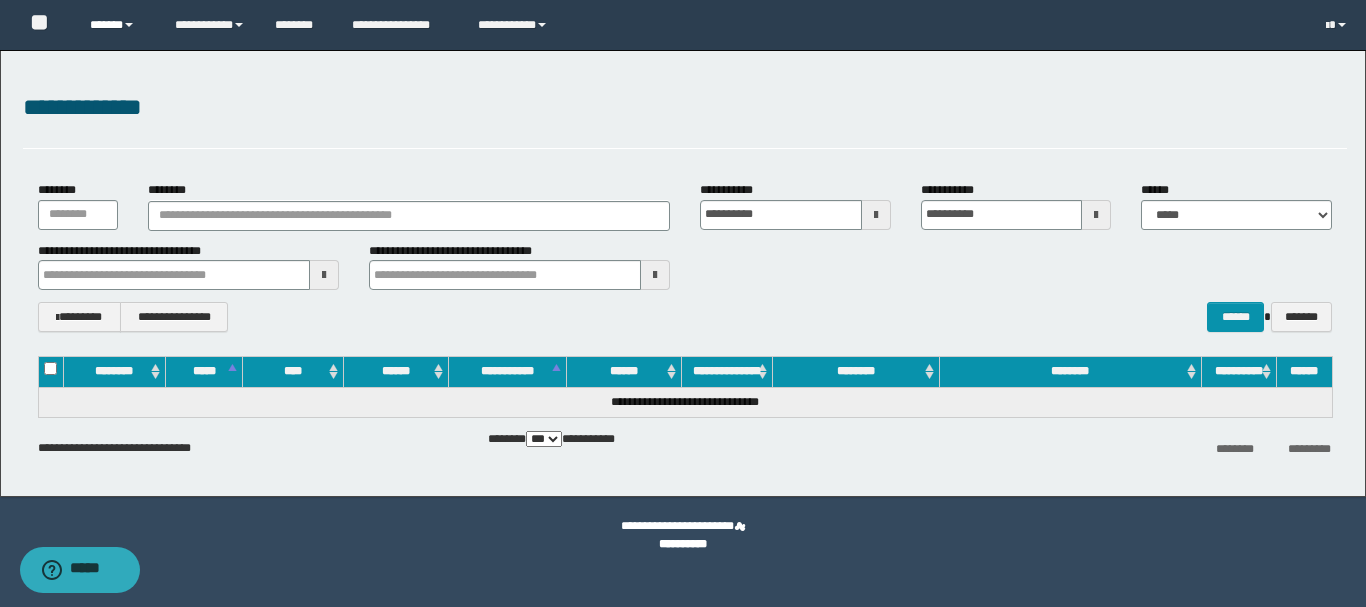 click on "******" at bounding box center [117, 25] 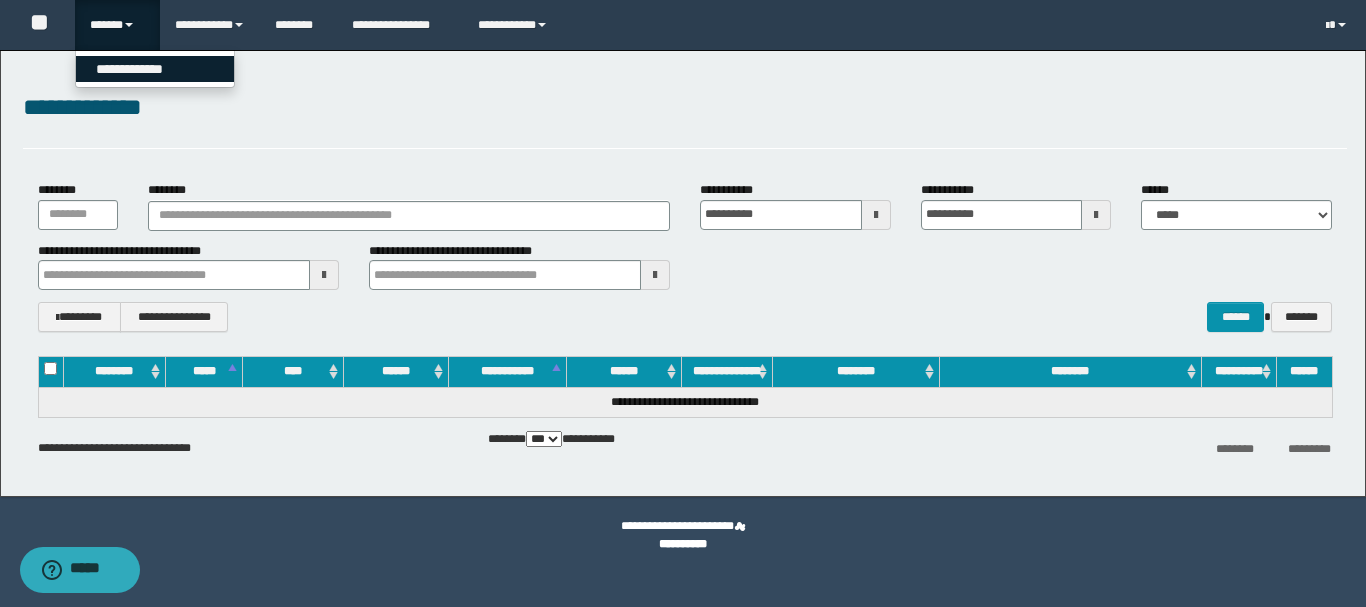 click on "**********" at bounding box center [155, 69] 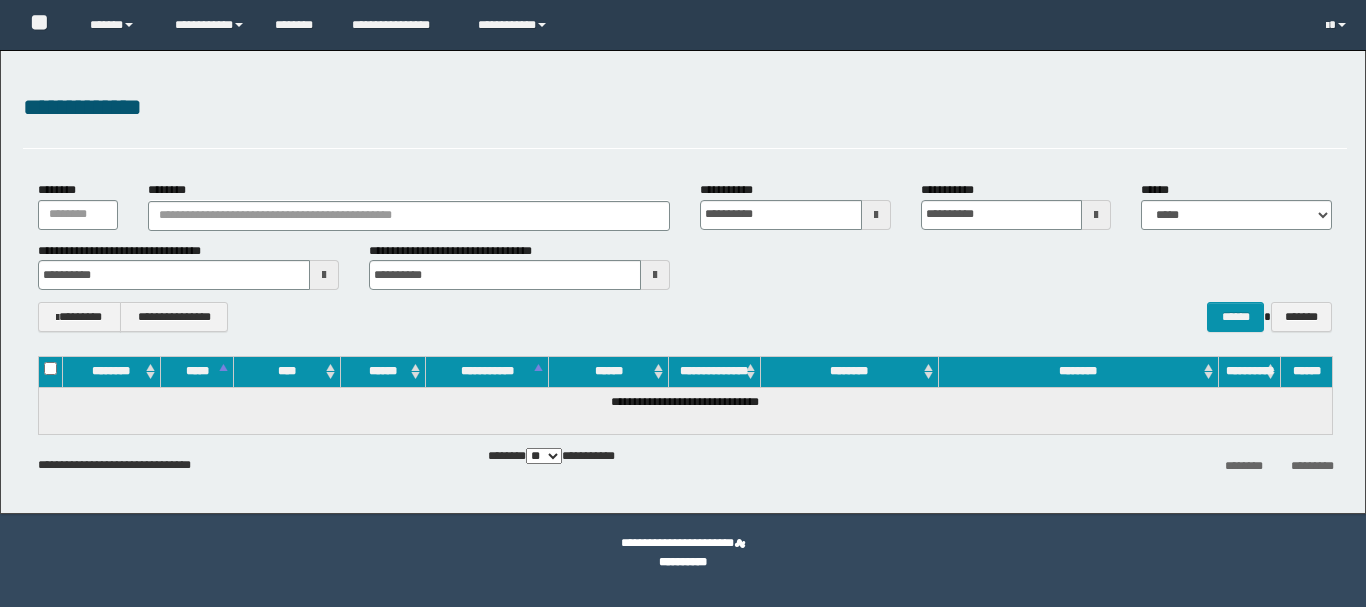 scroll, scrollTop: 0, scrollLeft: 0, axis: both 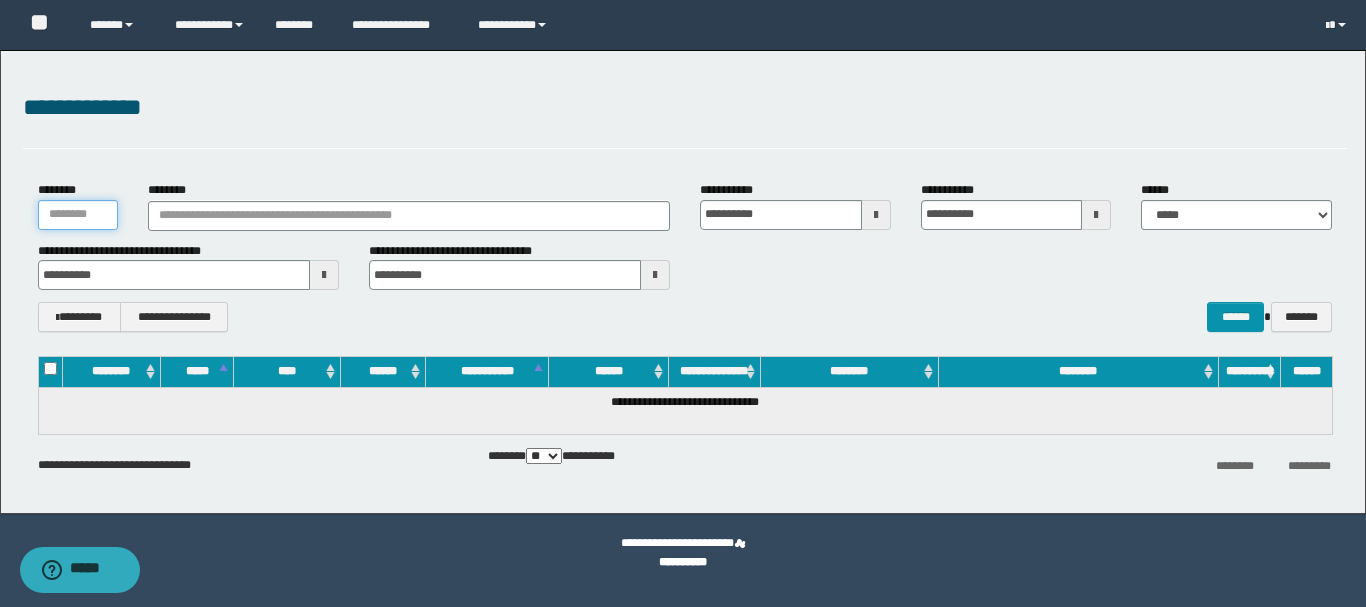 click on "********" at bounding box center [78, 215] 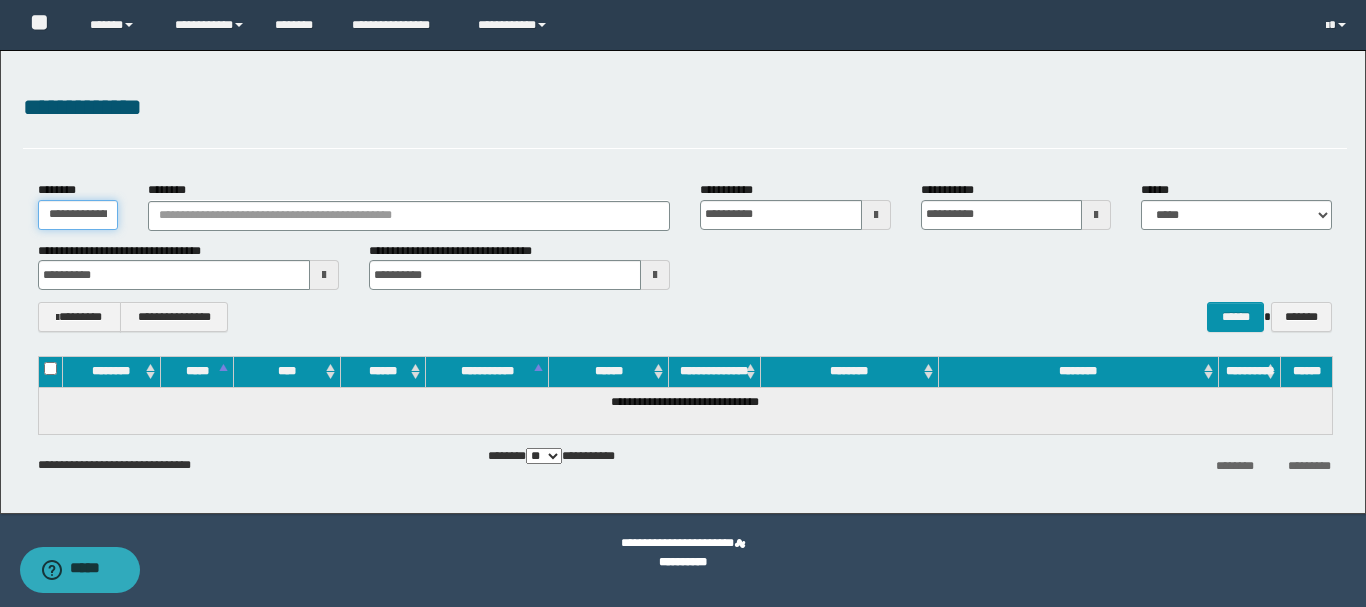 scroll, scrollTop: 0, scrollLeft: 26, axis: horizontal 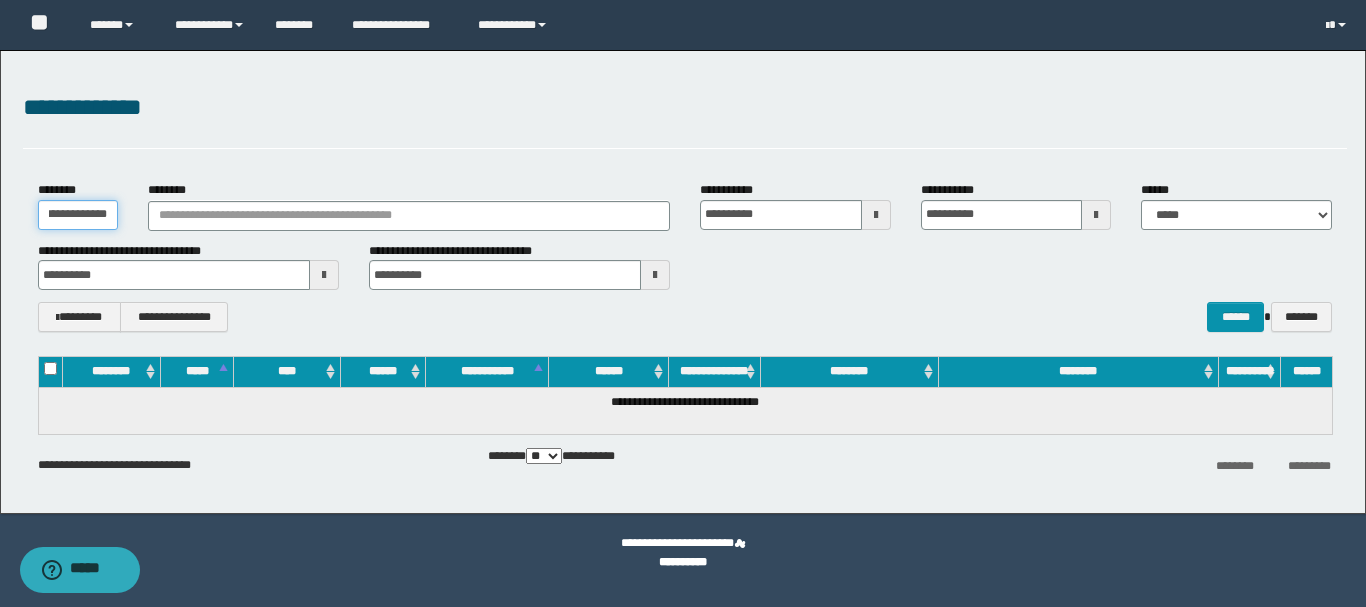 type on "**********" 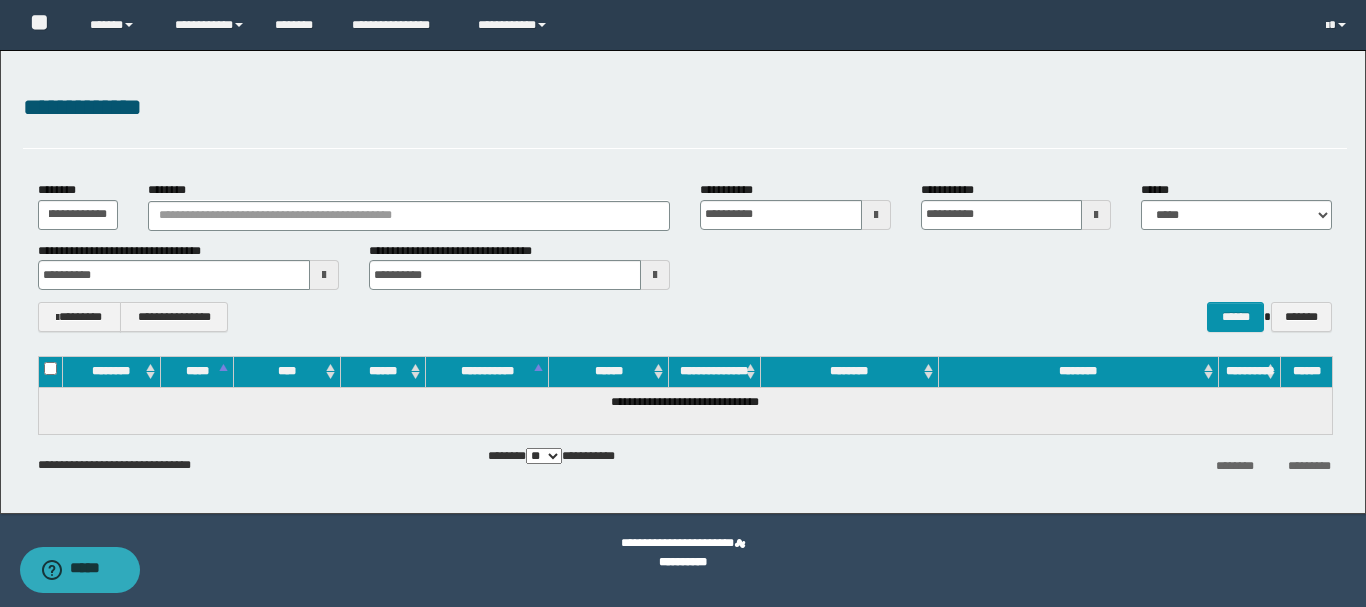 click at bounding box center [876, 215] 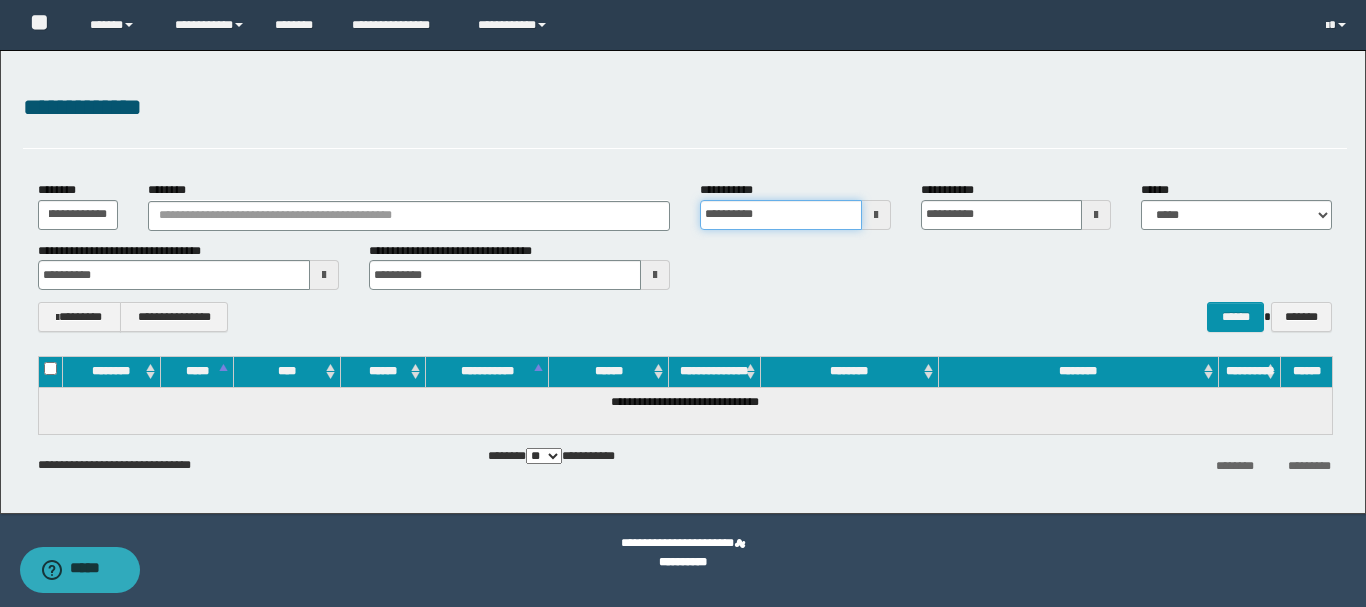 scroll, scrollTop: 0, scrollLeft: 0, axis: both 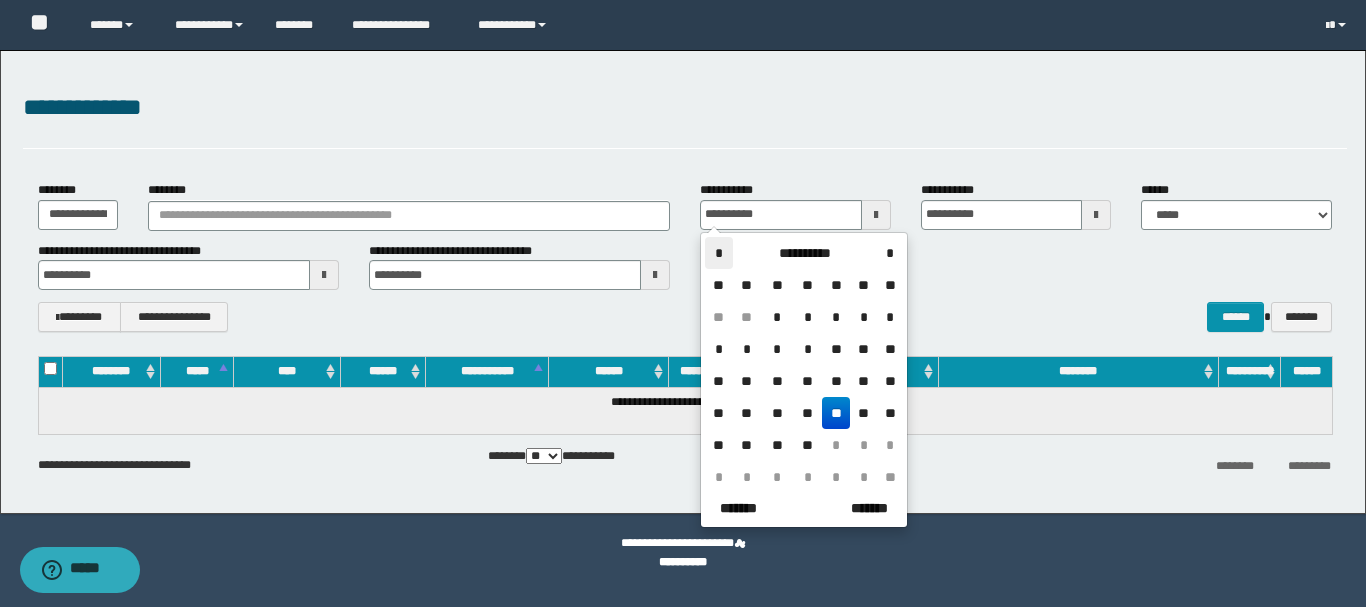 click on "*" at bounding box center [719, 253] 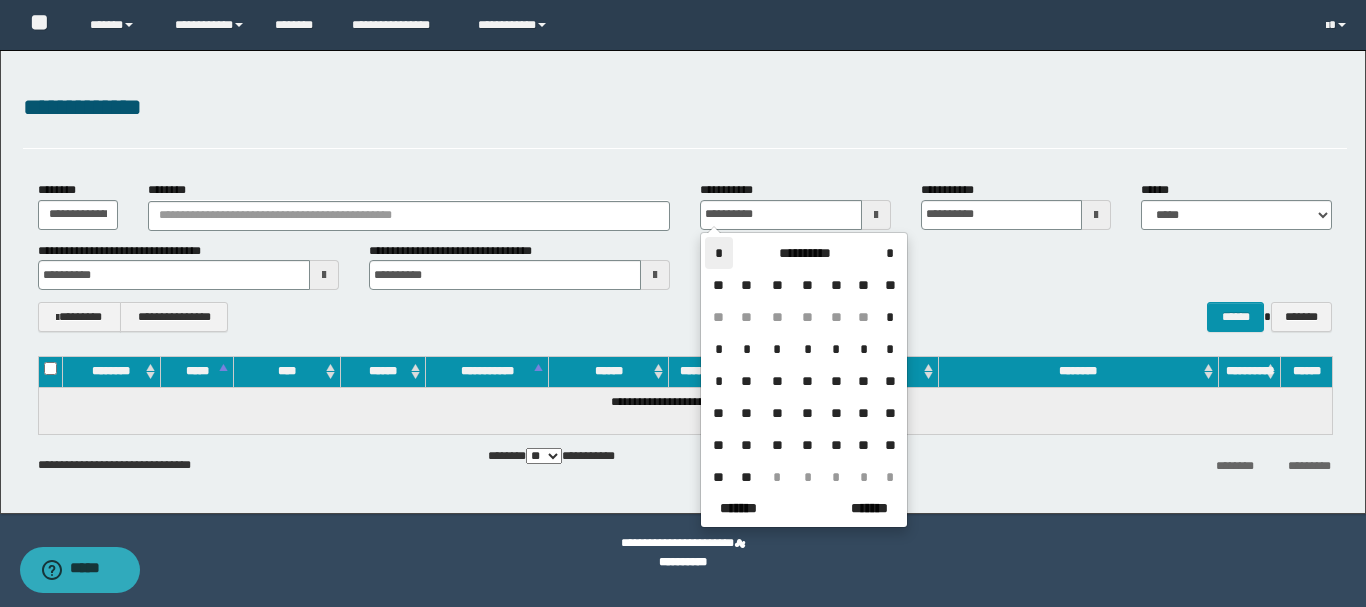 click on "*" at bounding box center [719, 253] 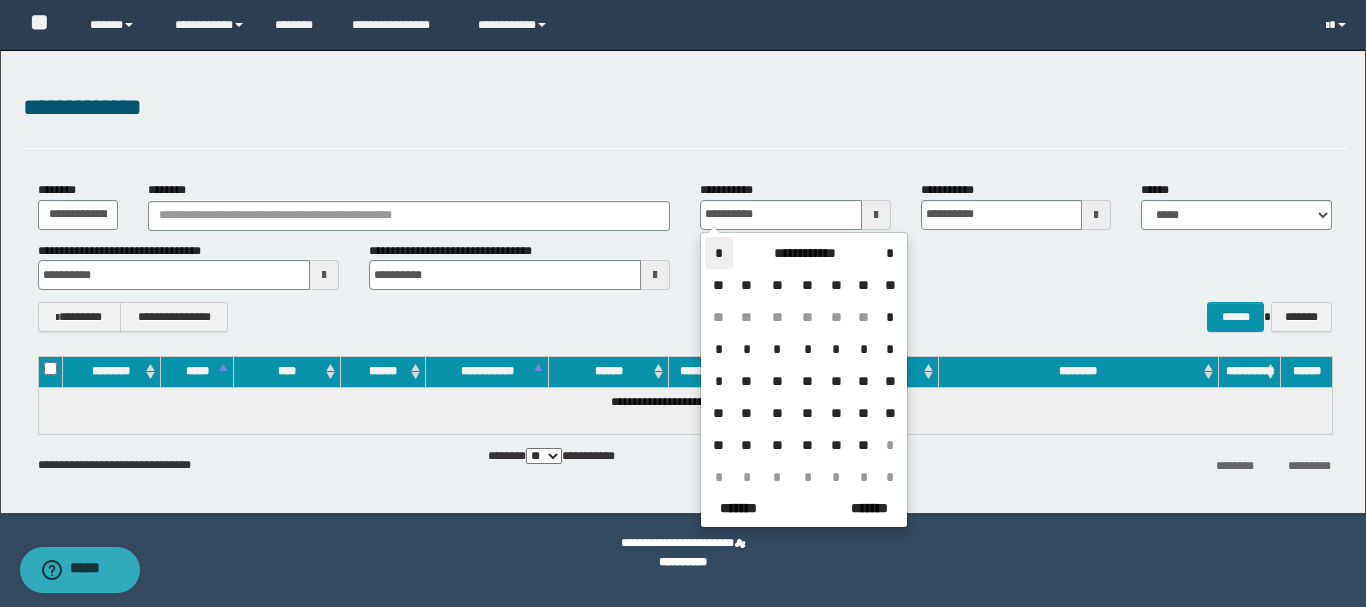 click on "*" at bounding box center [719, 253] 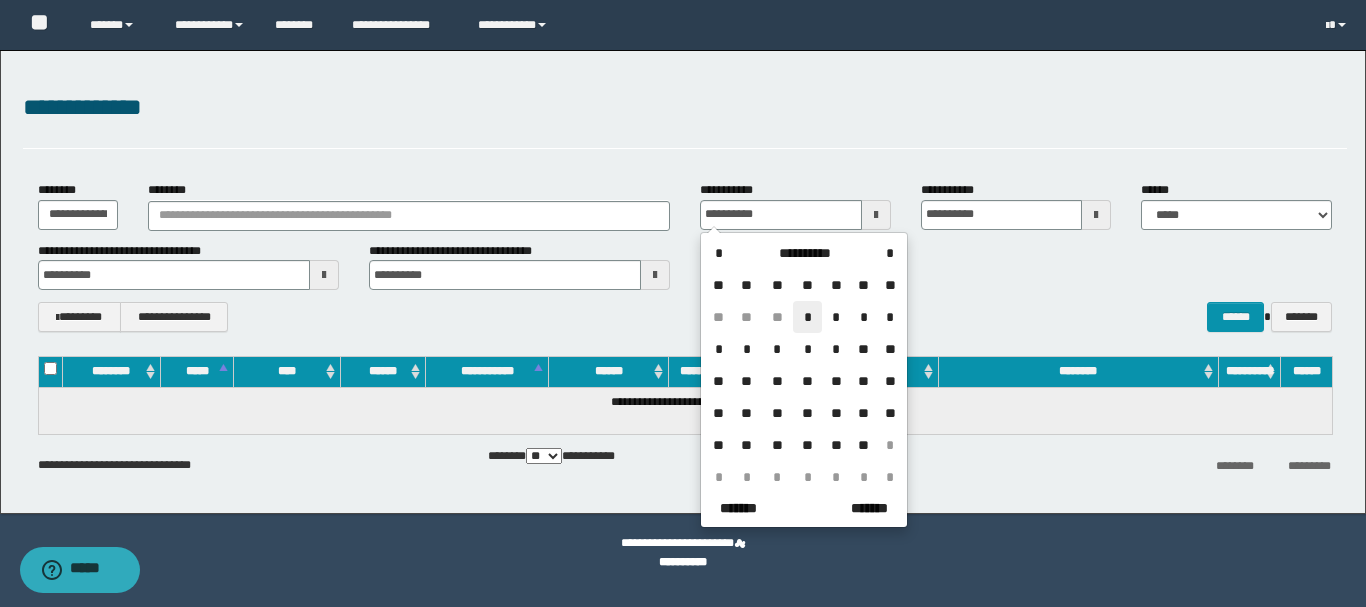 click on "*" at bounding box center (807, 317) 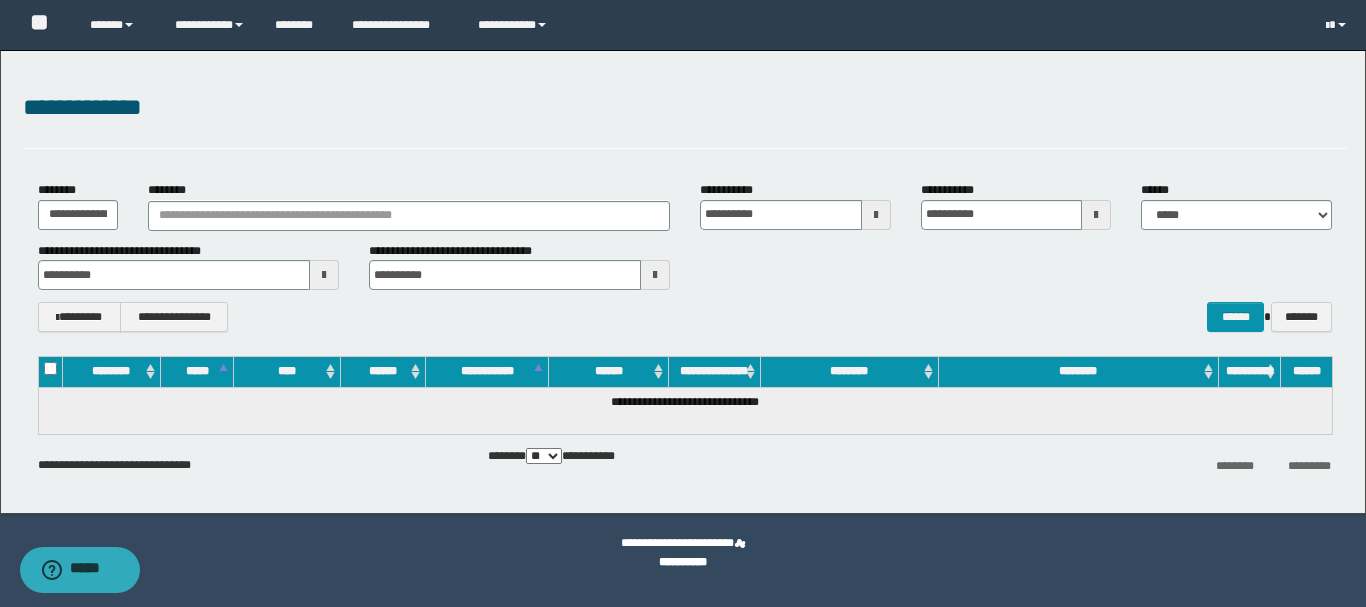 click on "**********" at bounding box center (685, 266) 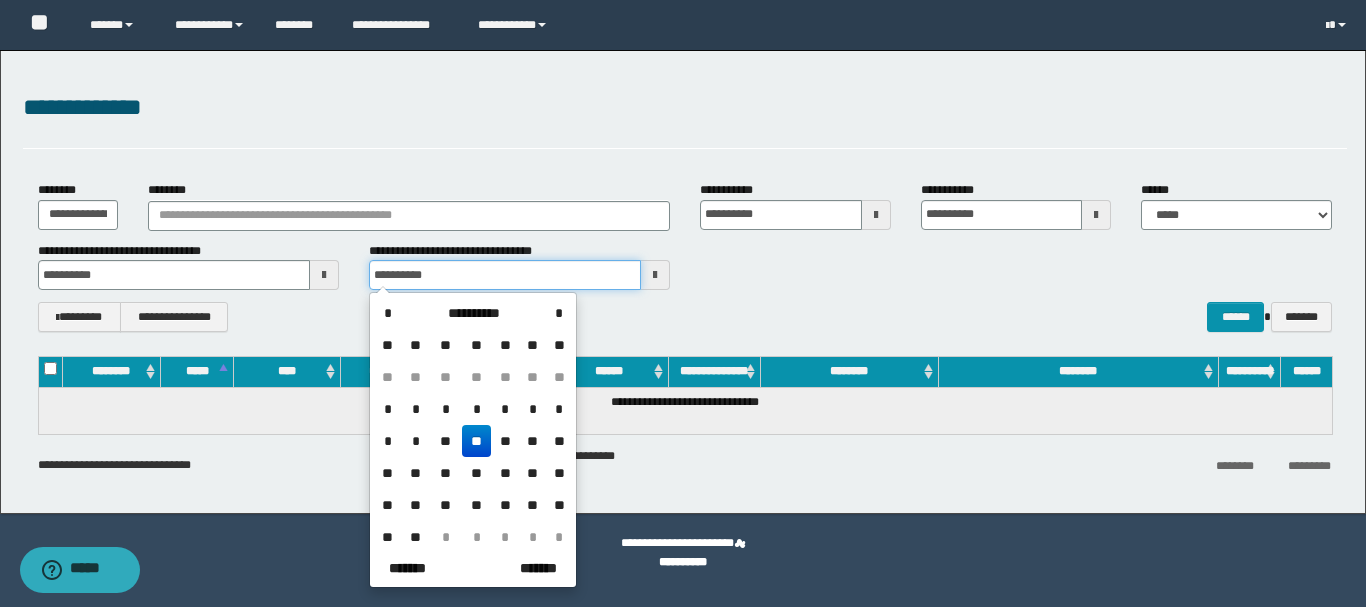drag, startPoint x: 569, startPoint y: 272, endPoint x: 315, endPoint y: 272, distance: 254 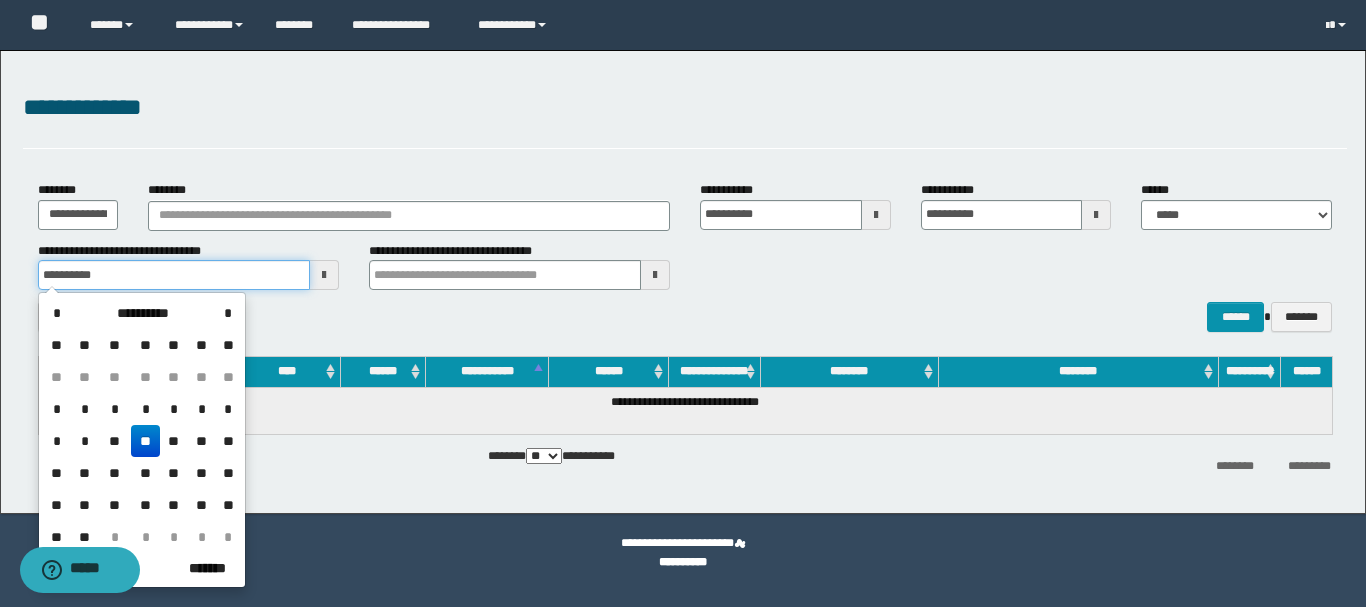 drag, startPoint x: 258, startPoint y: 268, endPoint x: 0, endPoint y: 268, distance: 258 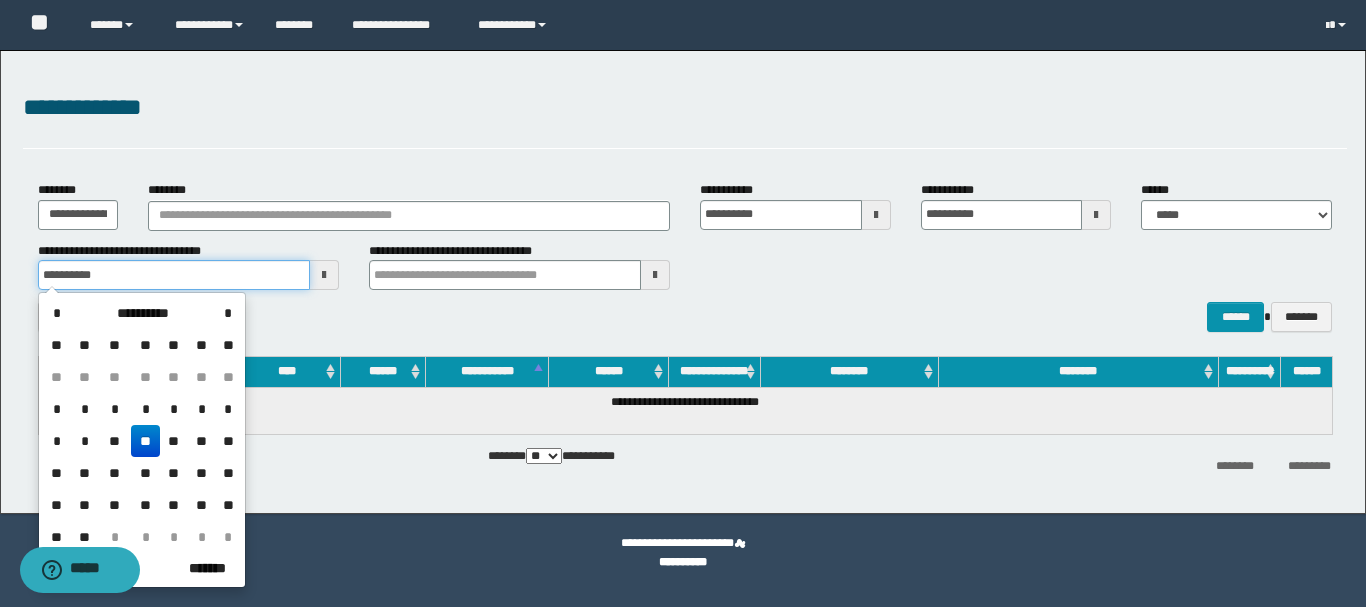 type 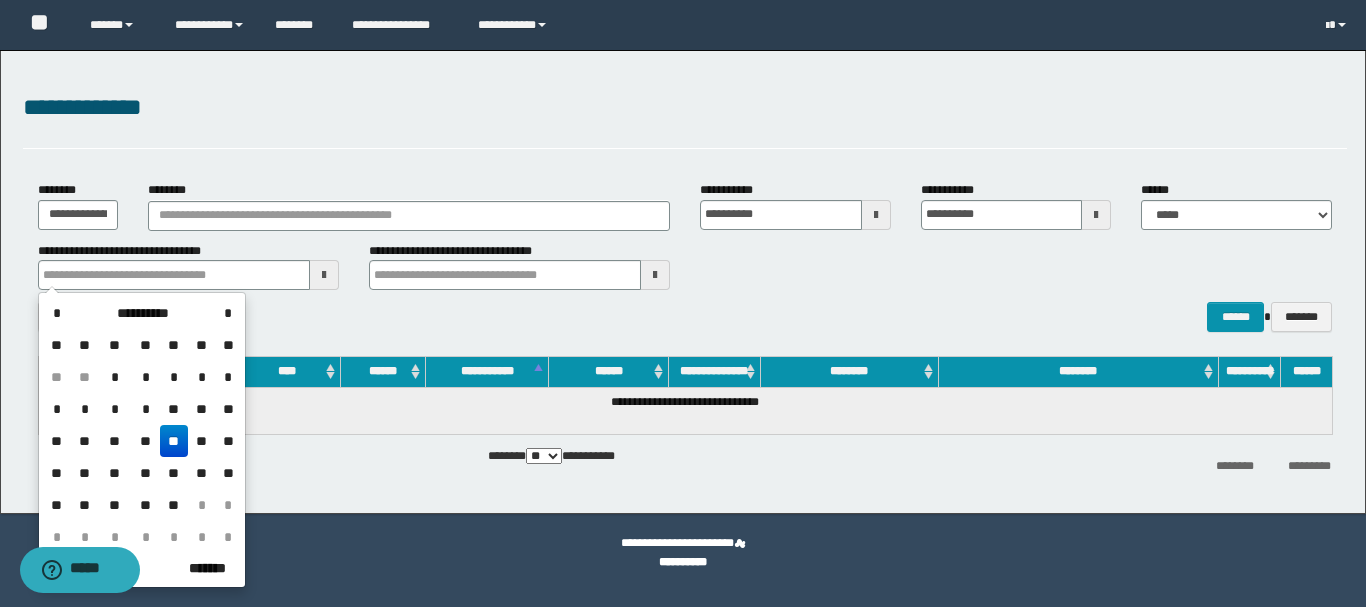click on "**********" at bounding box center (685, 257) 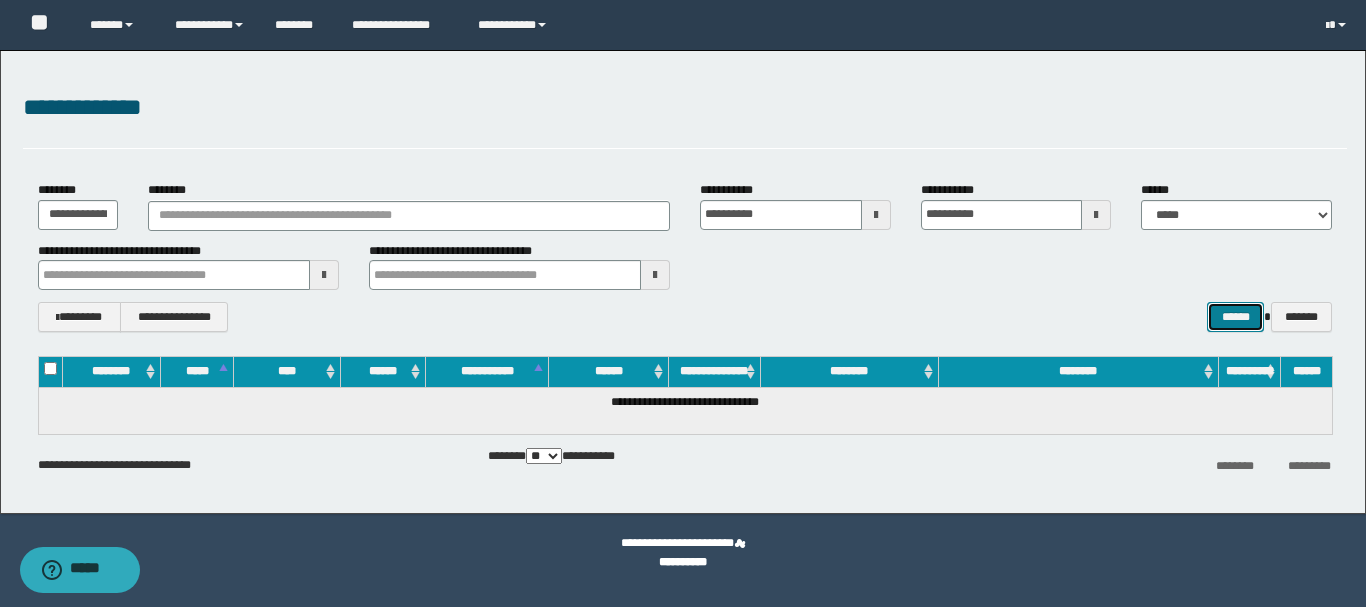 click on "******" at bounding box center [1235, 317] 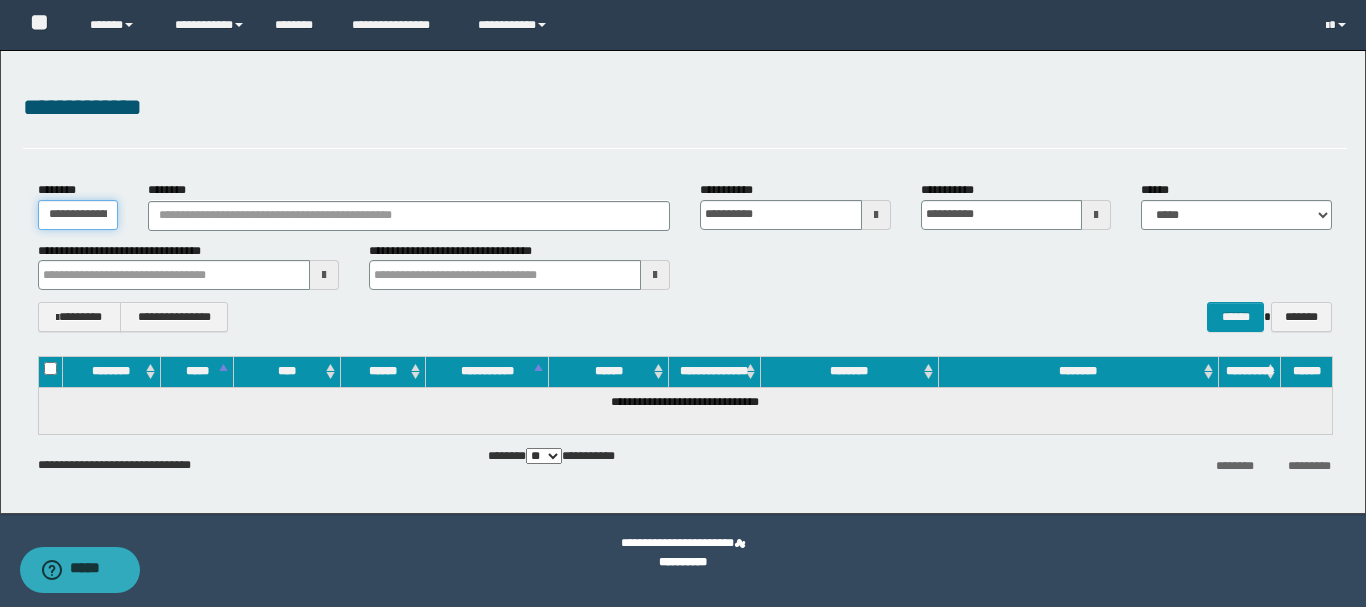 click on "**********" at bounding box center (78, 215) 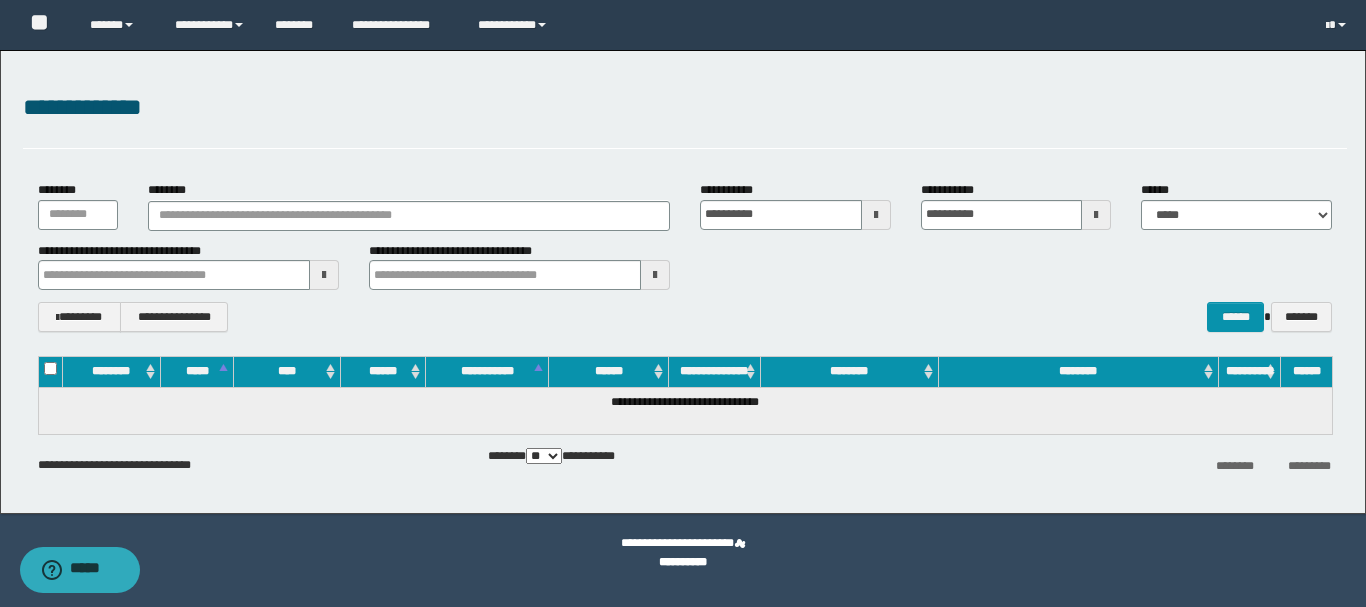 click on "**********" at bounding box center (685, 266) 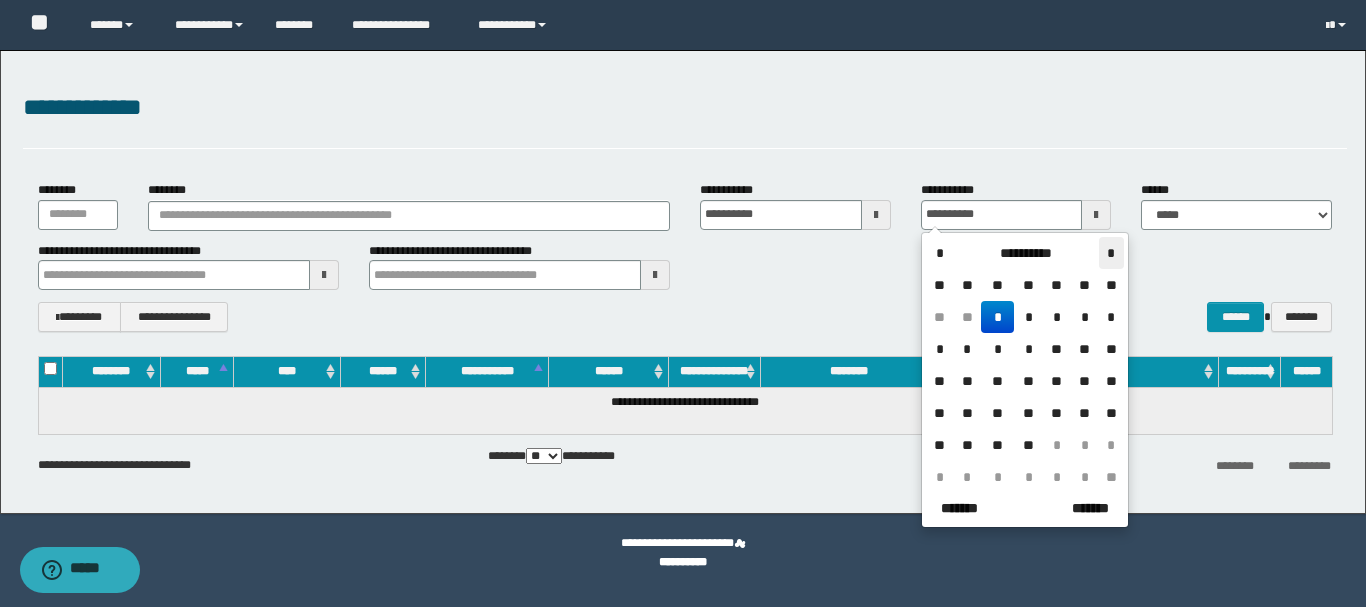 click on "*" at bounding box center [1111, 253] 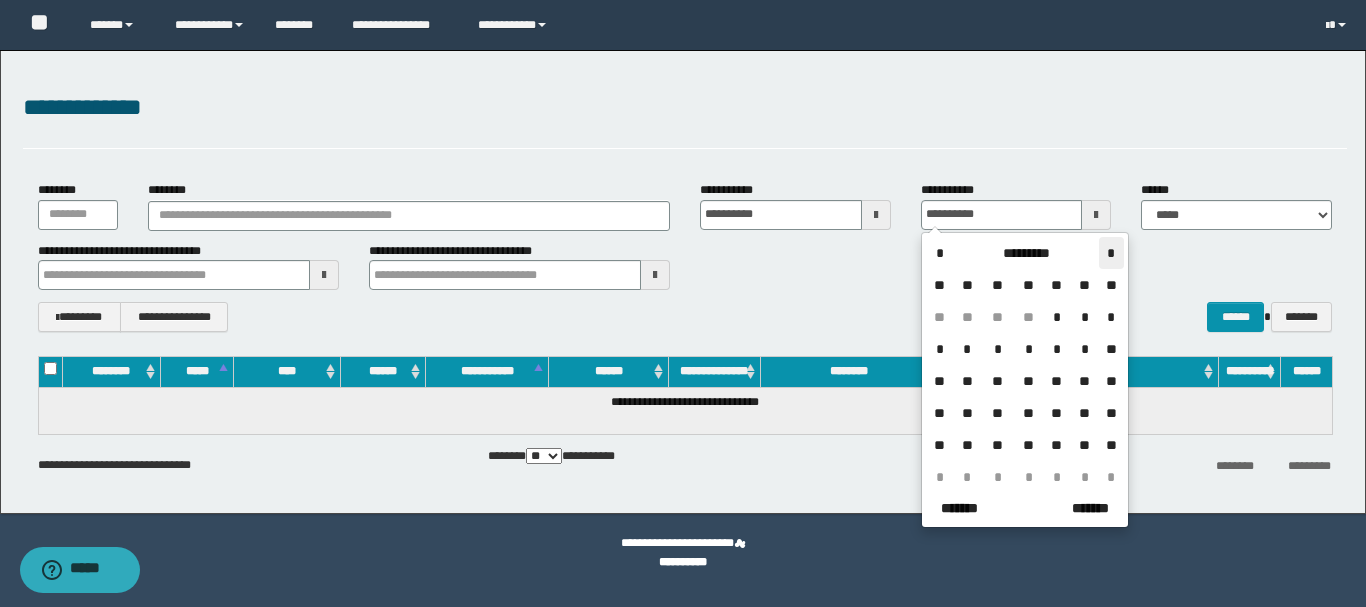 click on "*" at bounding box center [1111, 253] 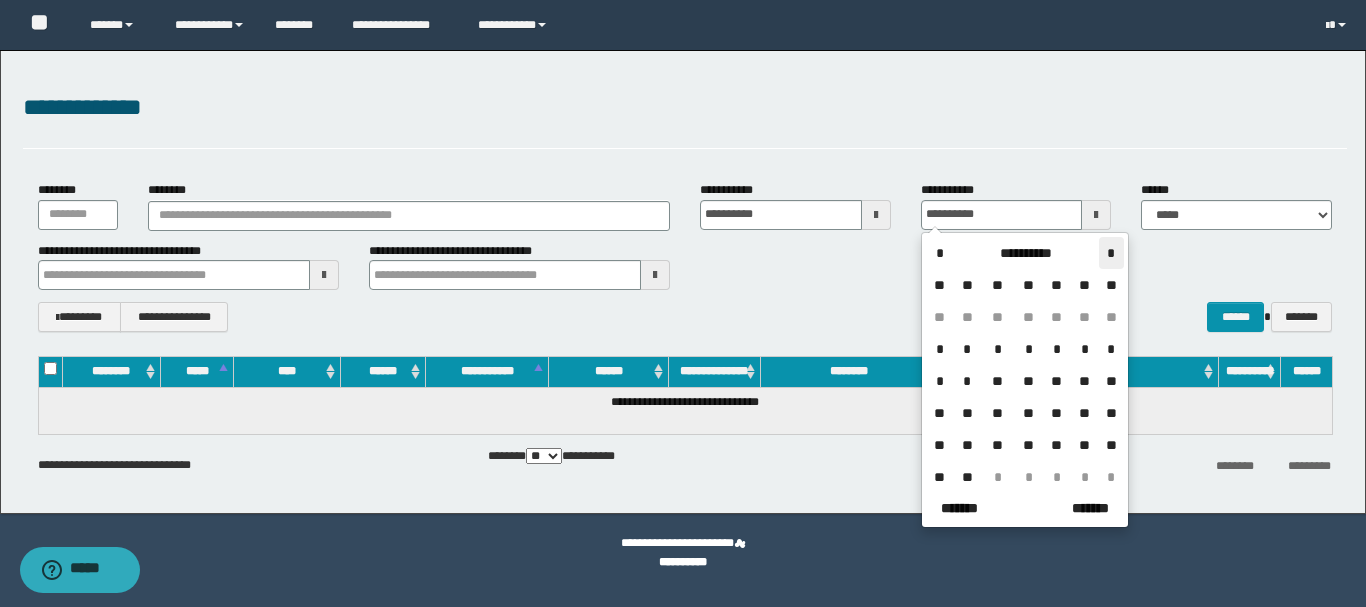 click on "*" at bounding box center (1111, 253) 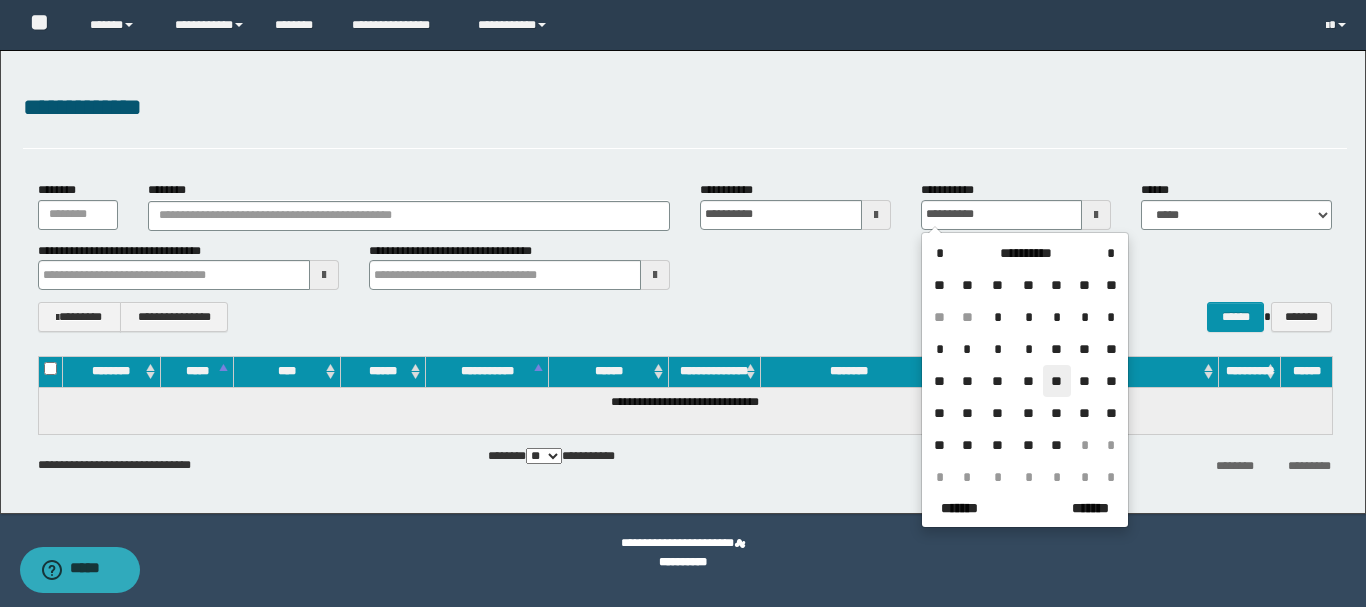 click on "**" at bounding box center (1057, 381) 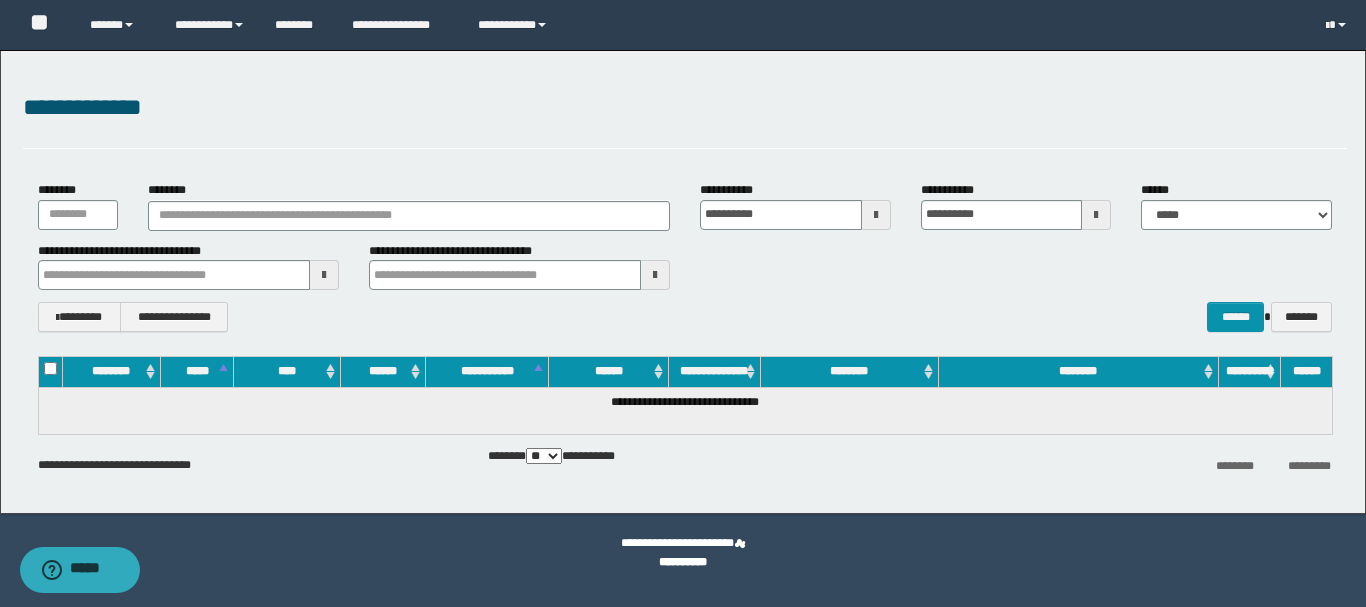 click on "**********" at bounding box center [685, 317] 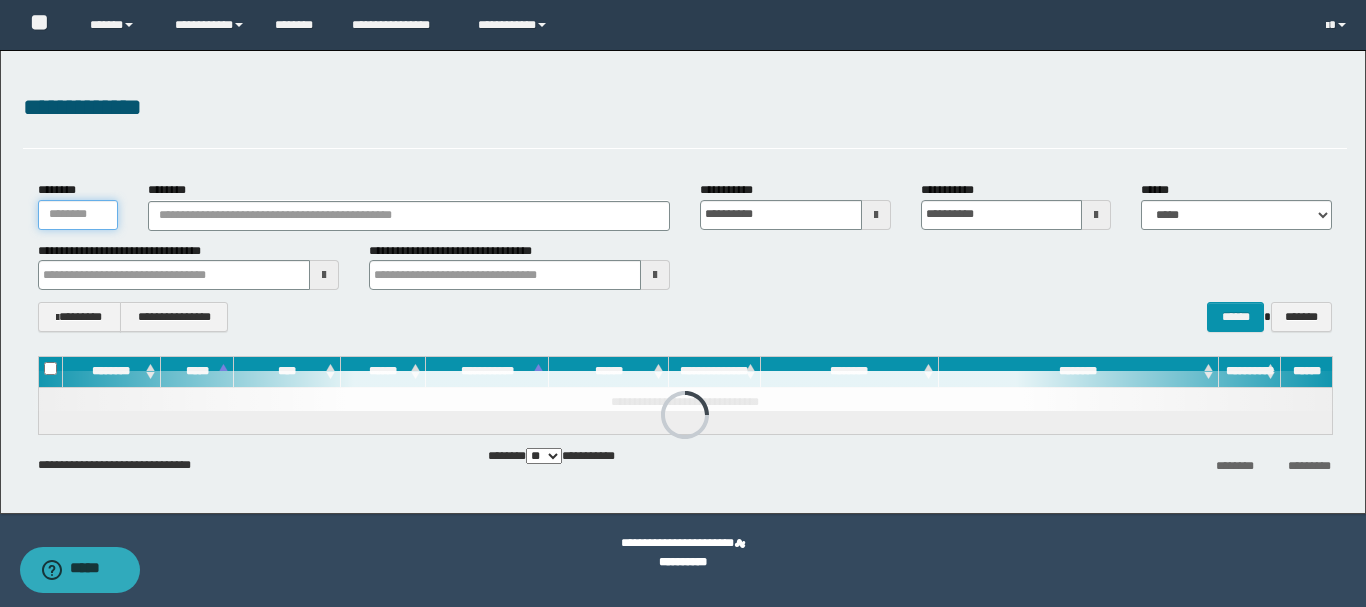 click on "********" at bounding box center [78, 215] 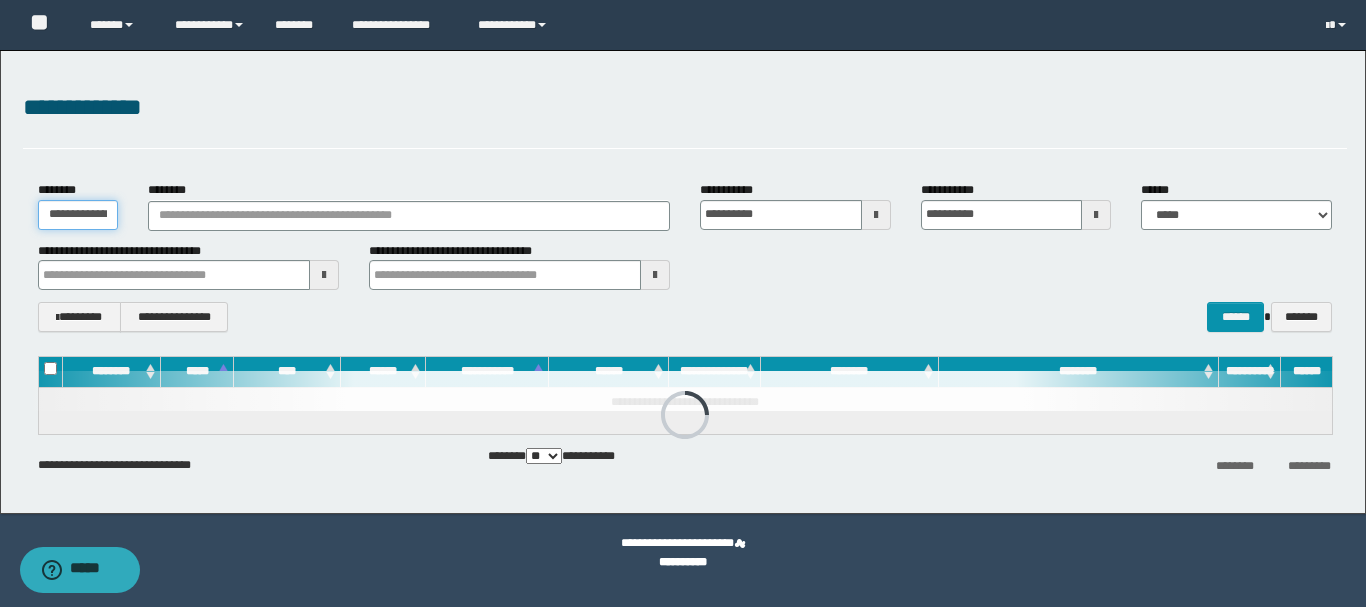 scroll, scrollTop: 0, scrollLeft: 26, axis: horizontal 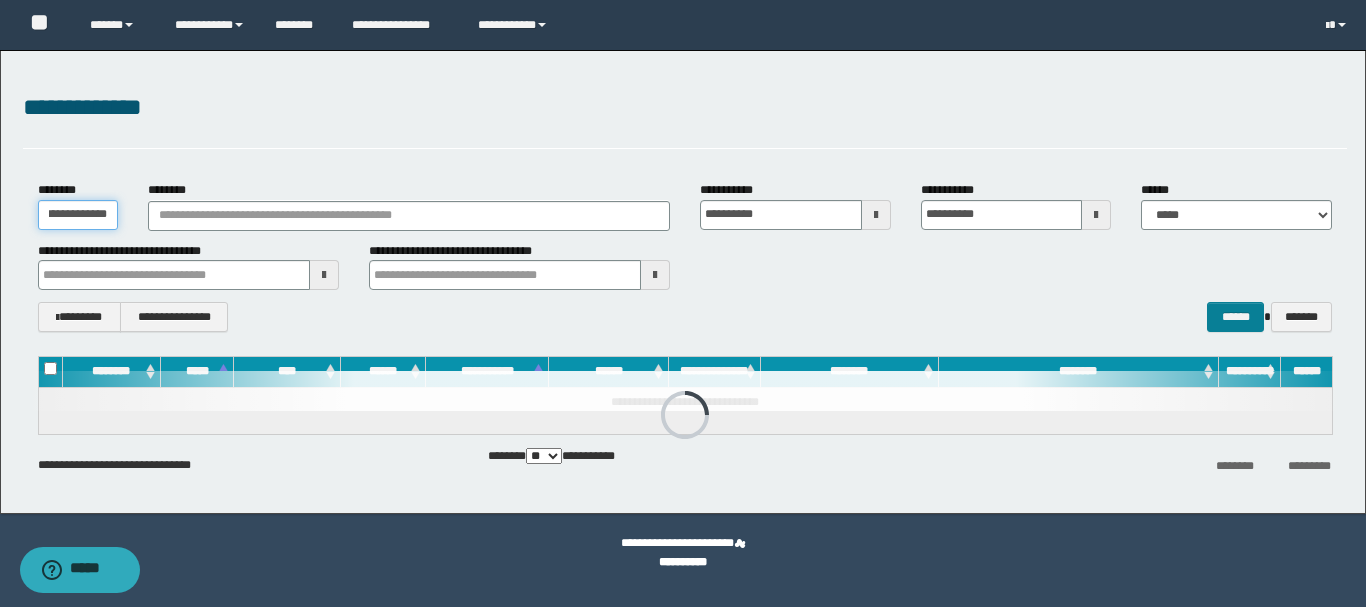 type on "**********" 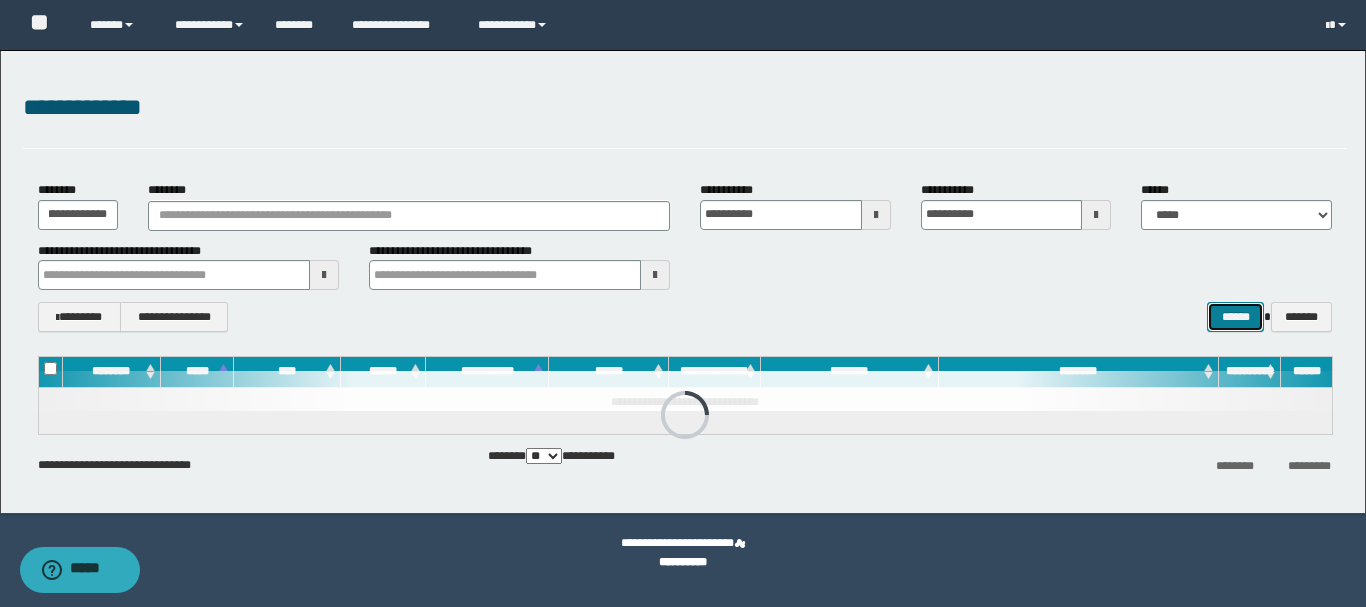 scroll, scrollTop: 0, scrollLeft: 0, axis: both 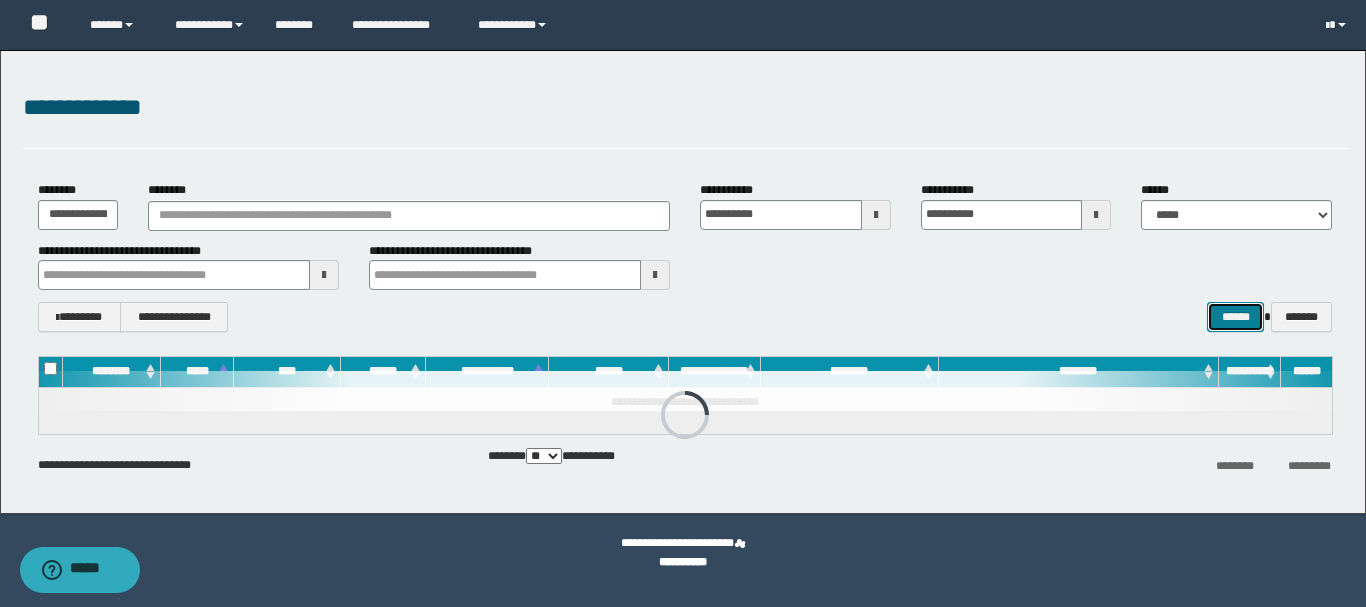 click on "******" at bounding box center [1235, 317] 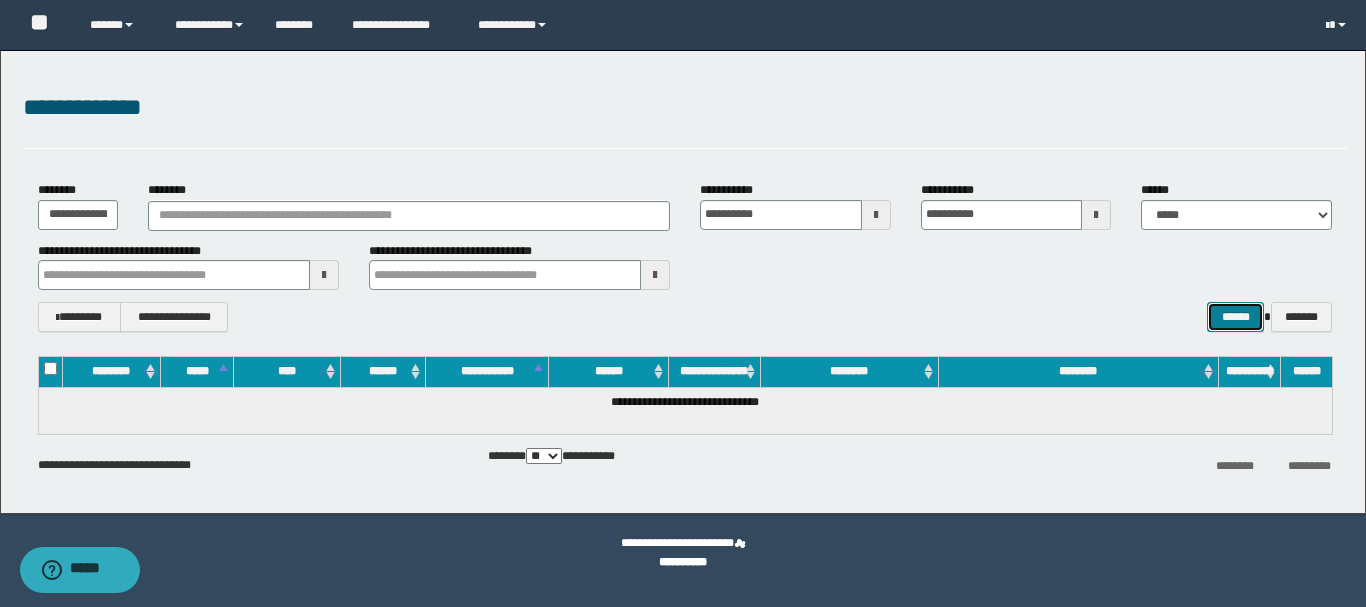 type 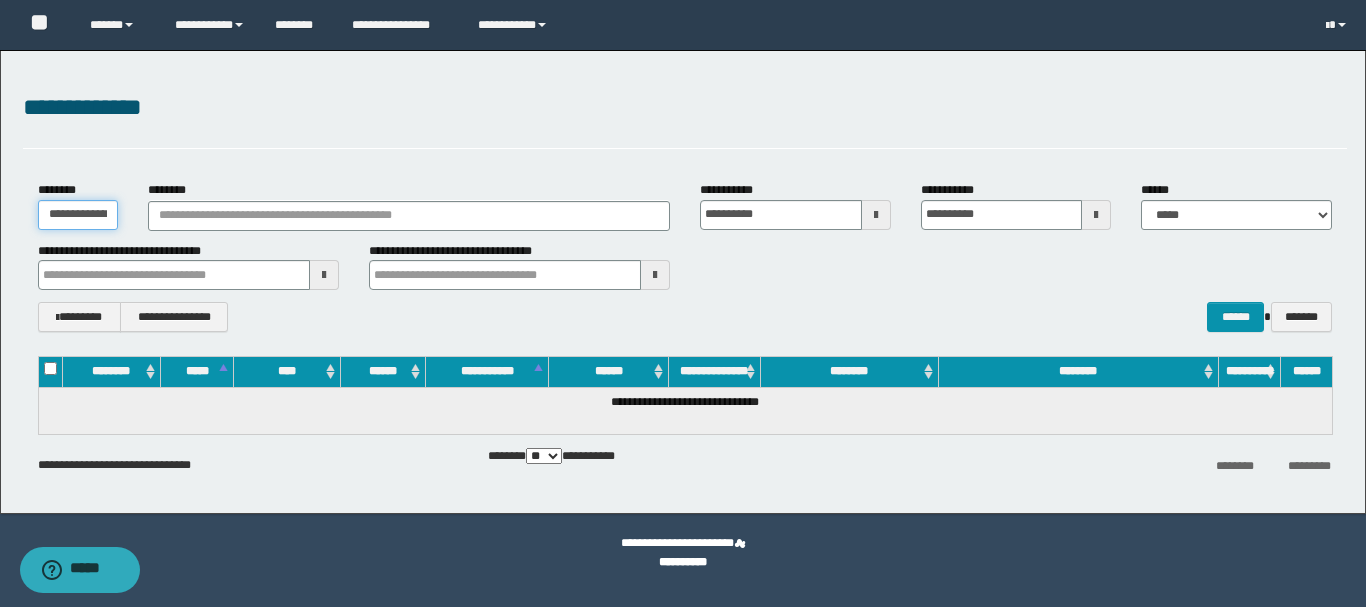 click on "**********" at bounding box center [78, 215] 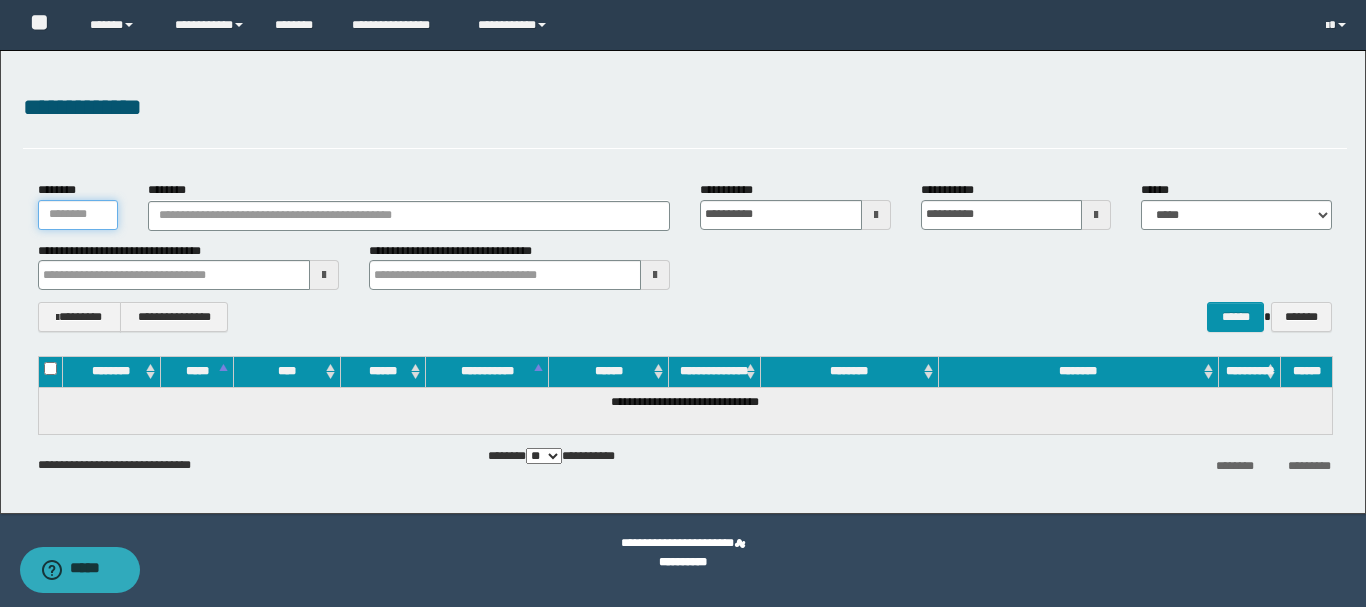 type 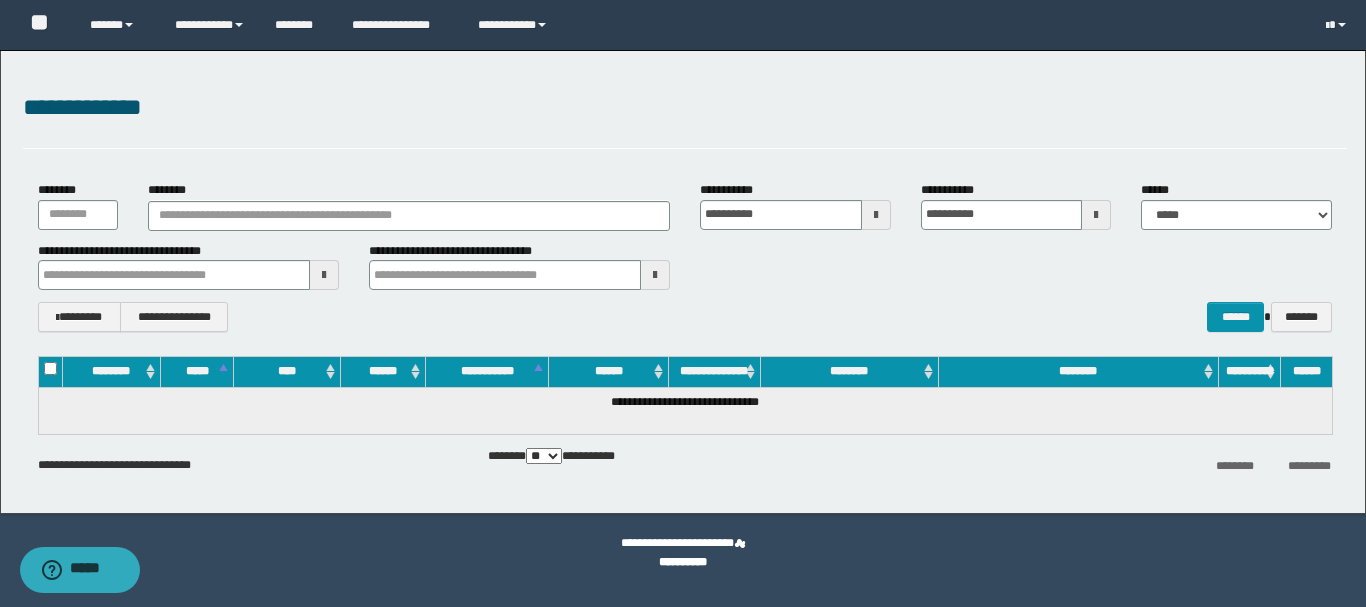 click on "**********" at bounding box center (685, 266) 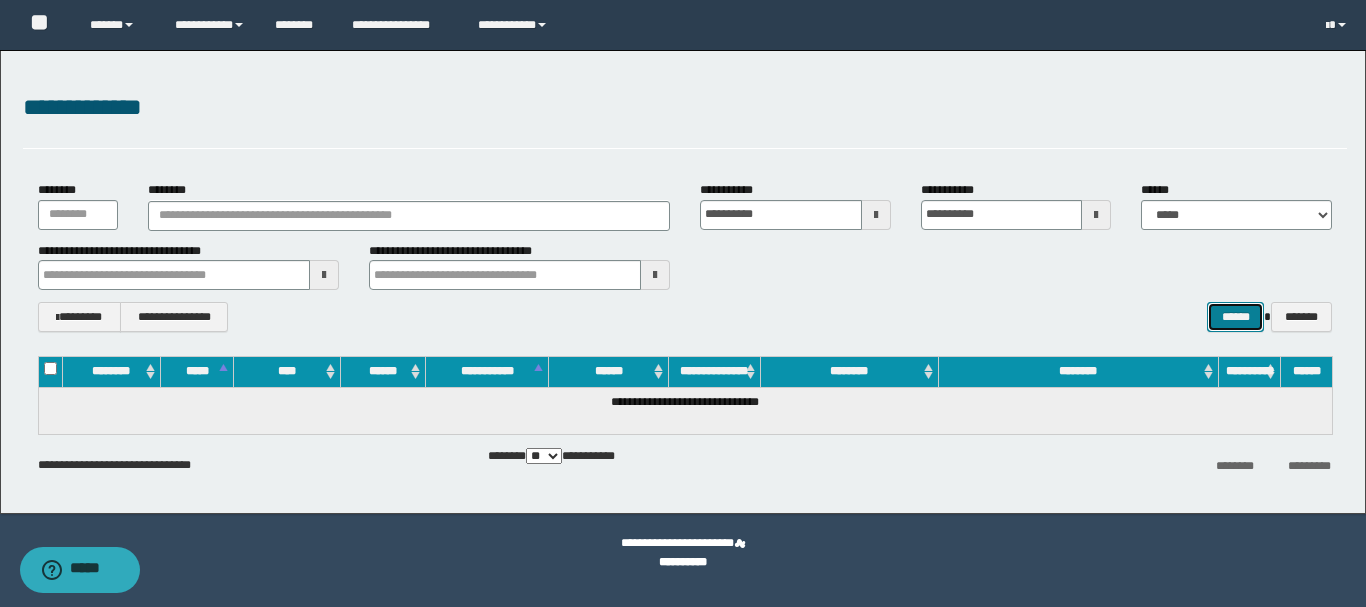 click on "******" at bounding box center [1235, 317] 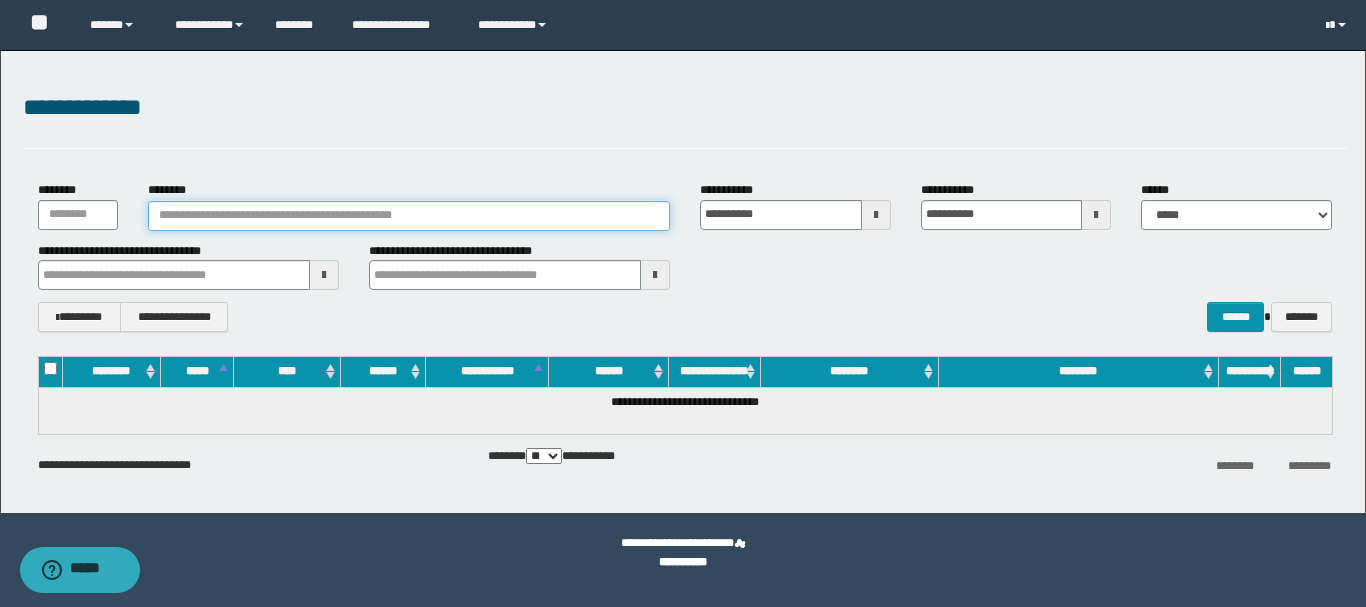 click on "********" at bounding box center [409, 216] 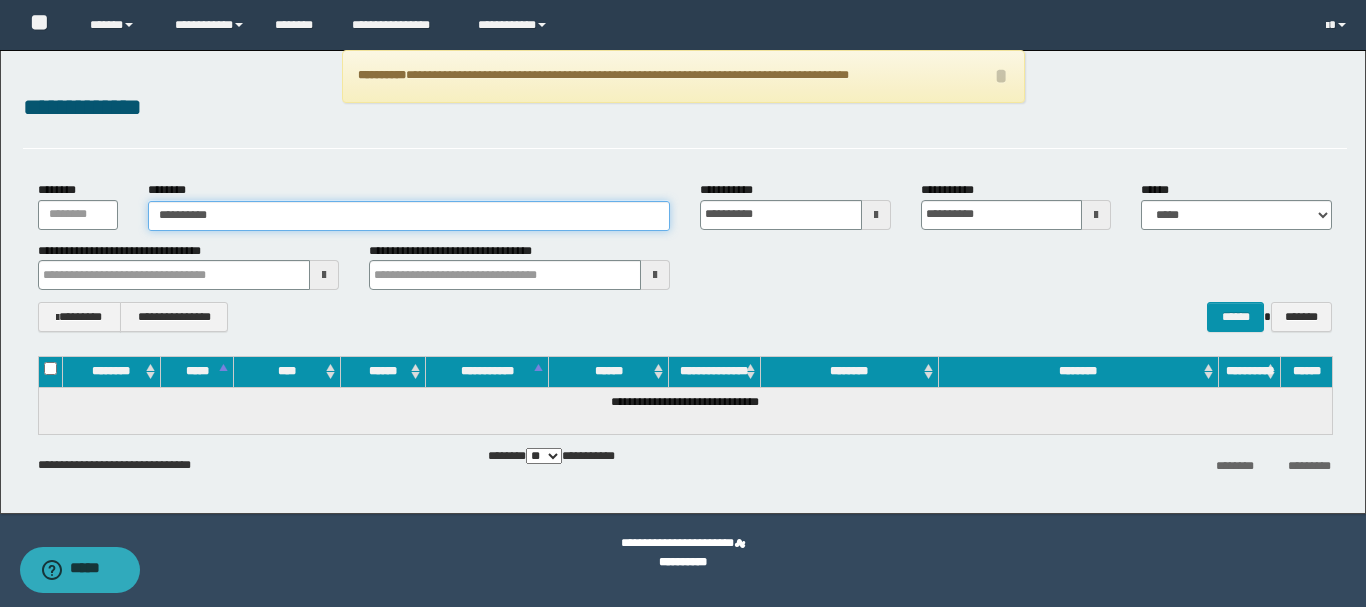 type on "**********" 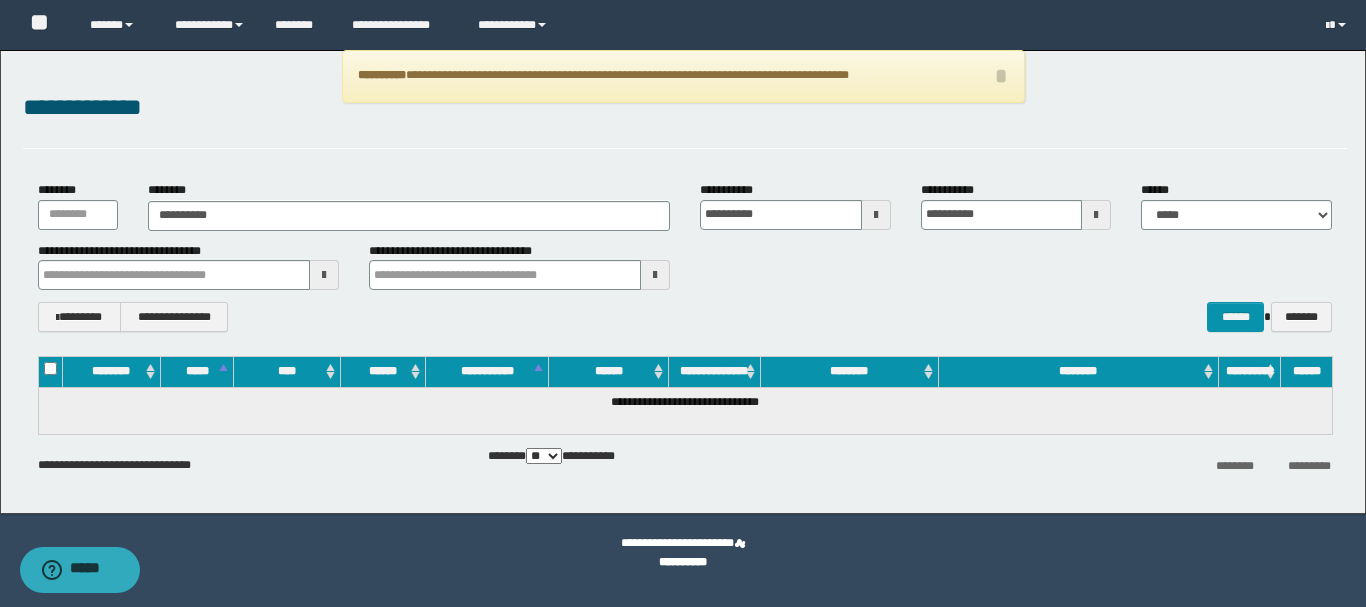 click on "**********" at bounding box center [685, 266] 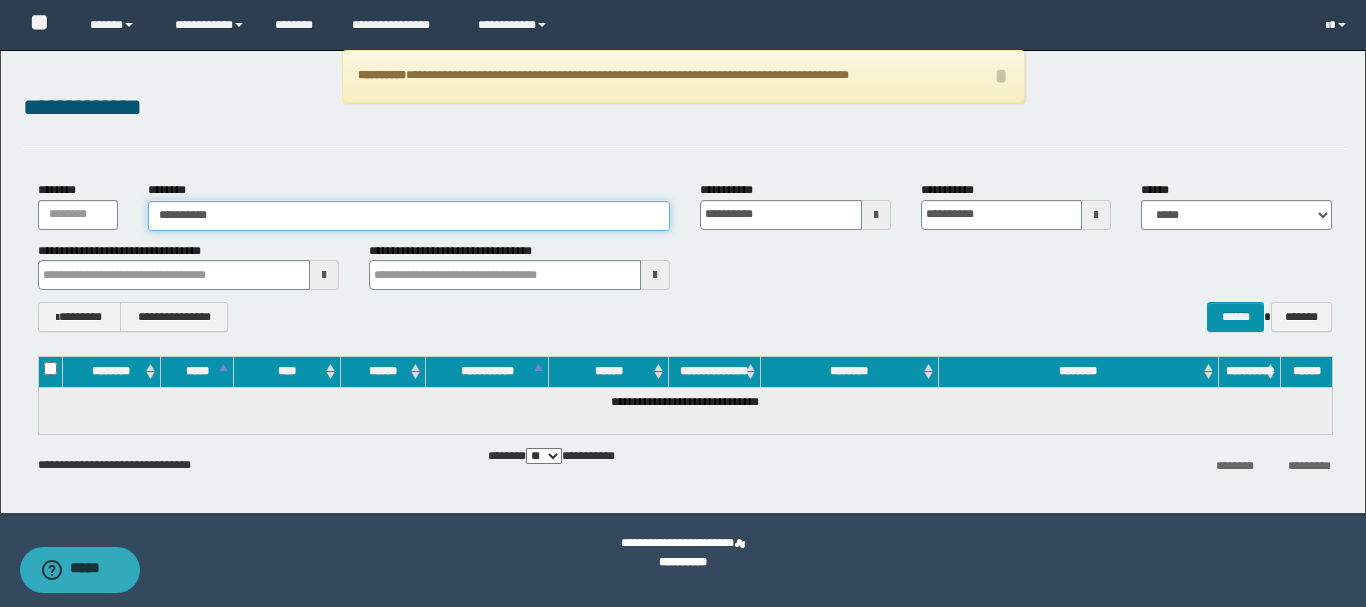 click on "**********" at bounding box center [409, 216] 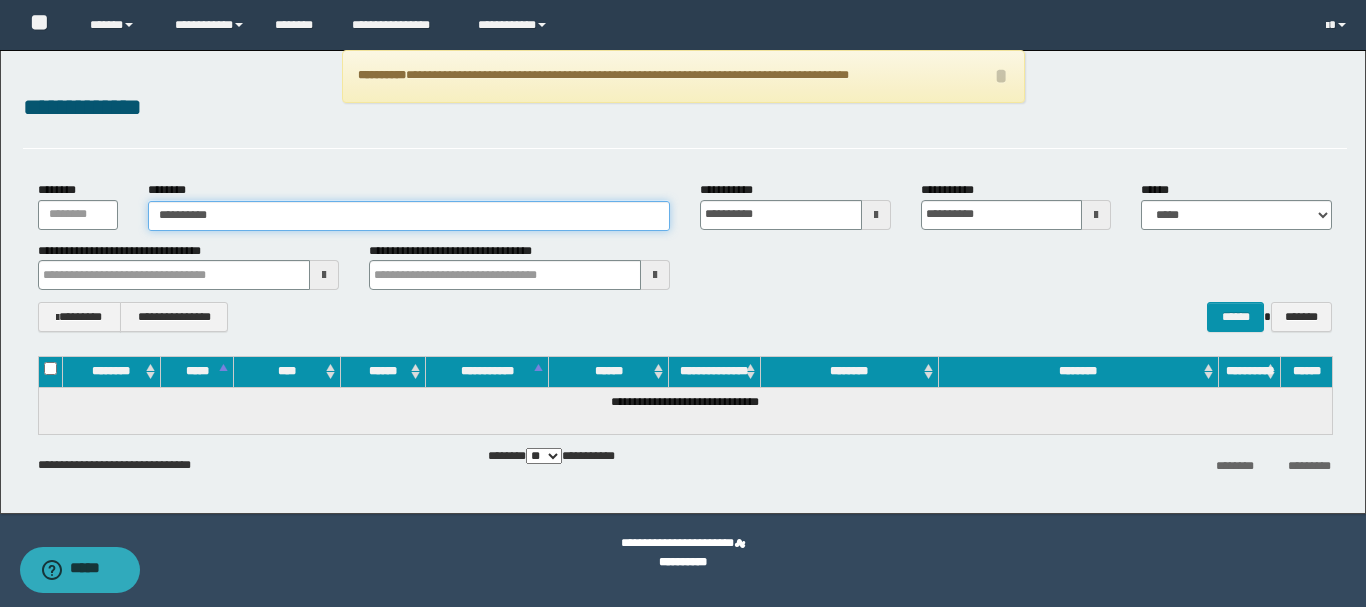 click on "**********" at bounding box center (409, 216) 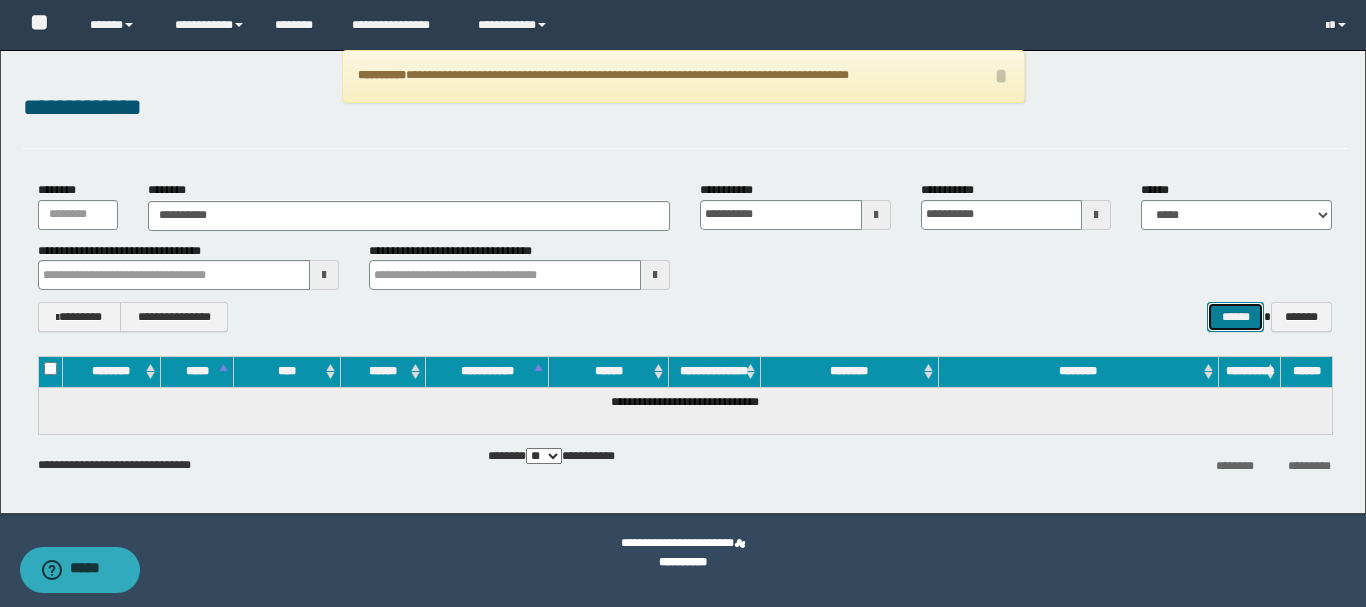 click on "******" at bounding box center (1235, 317) 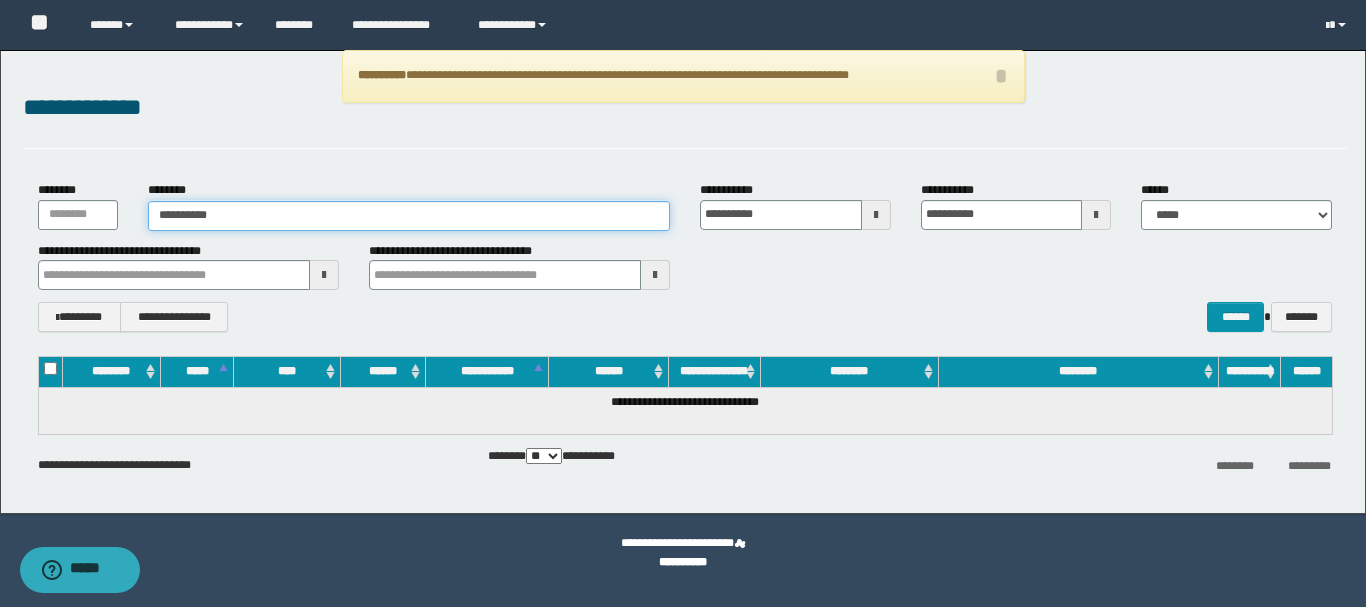 click on "**********" at bounding box center [409, 216] 